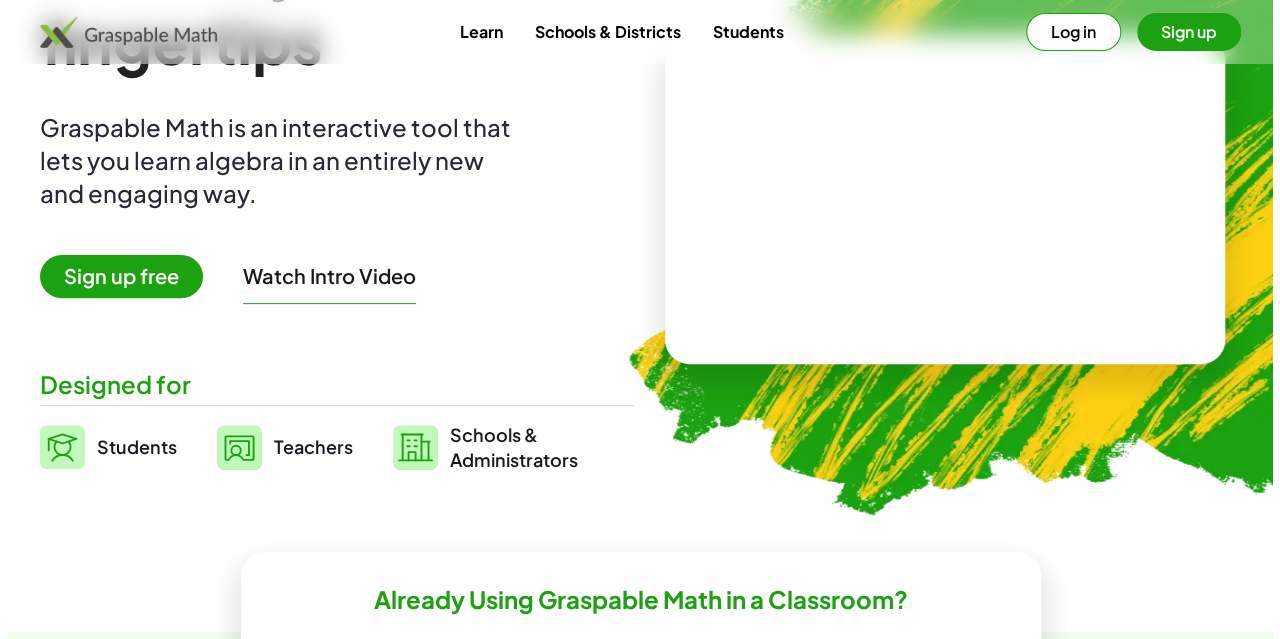 scroll, scrollTop: 0, scrollLeft: 0, axis: both 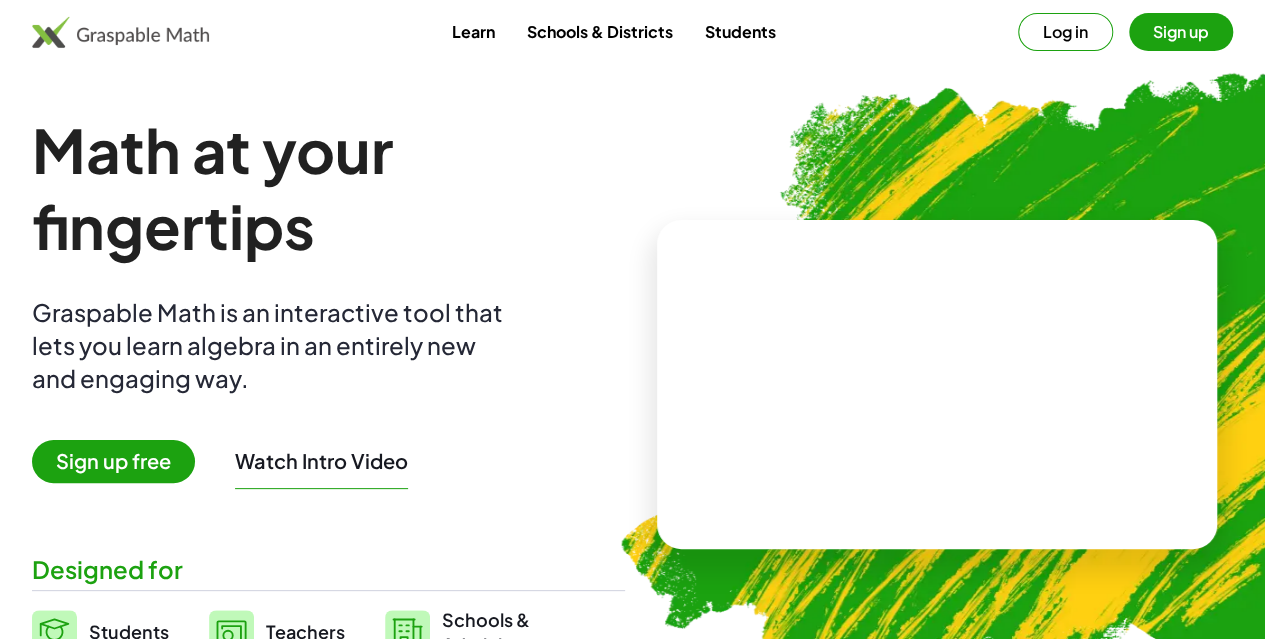 click on "Students" at bounding box center [739, 31] 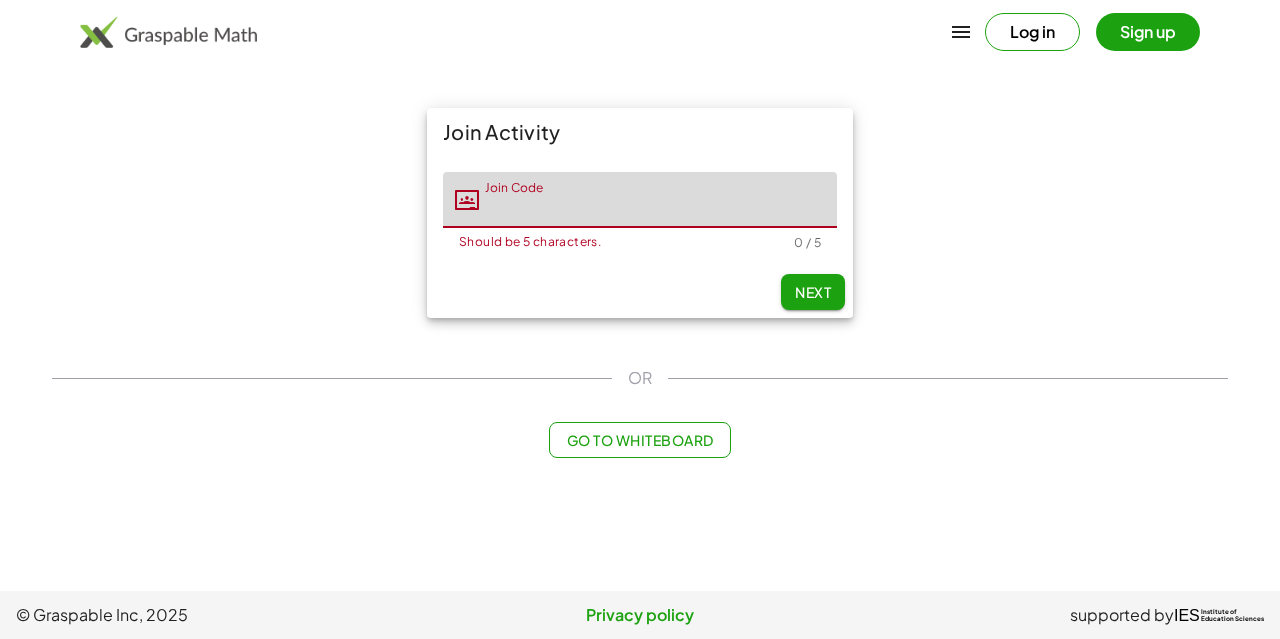 paste on "*****" 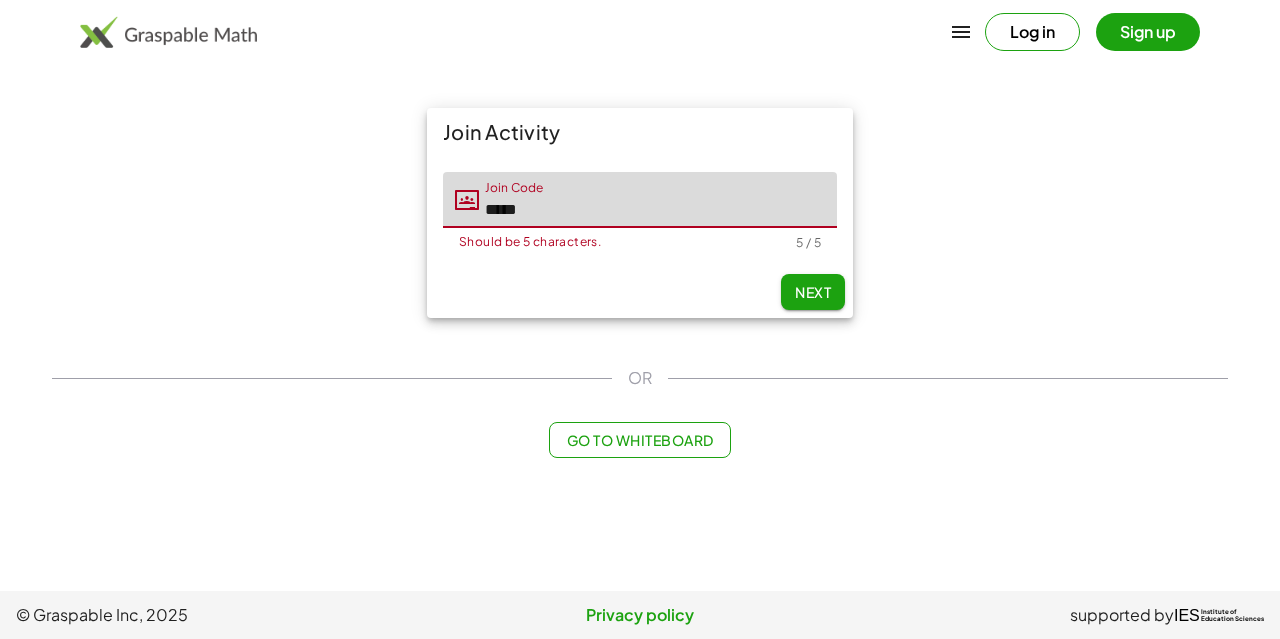 type on "*****" 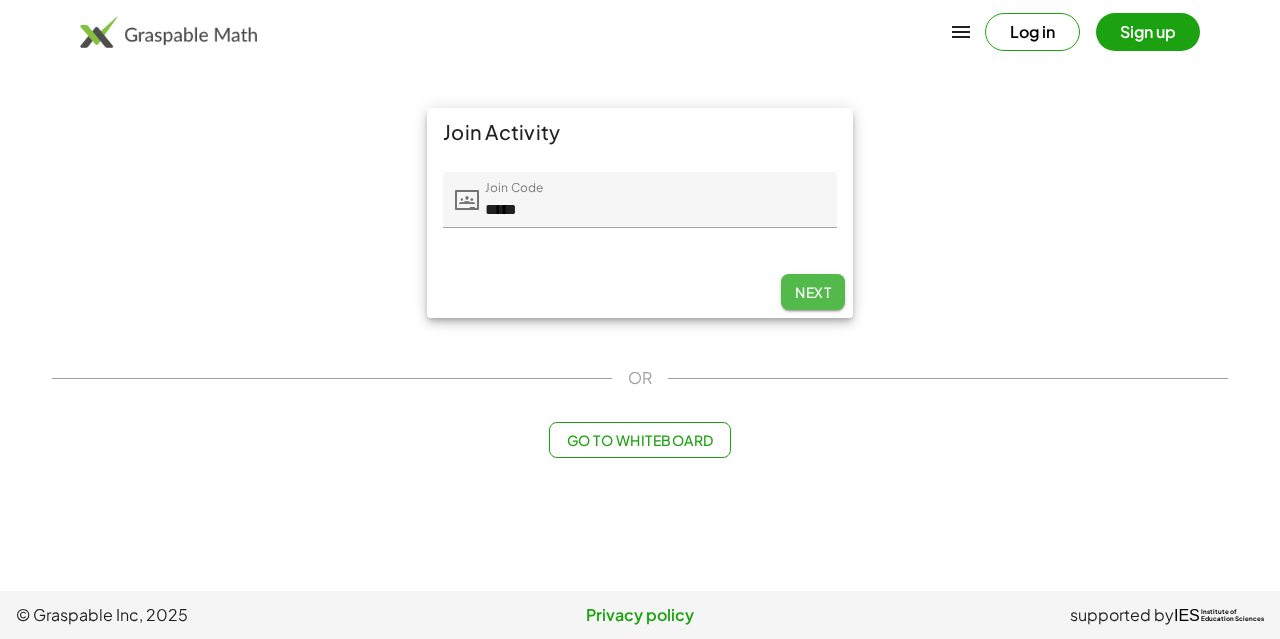click on "Next" 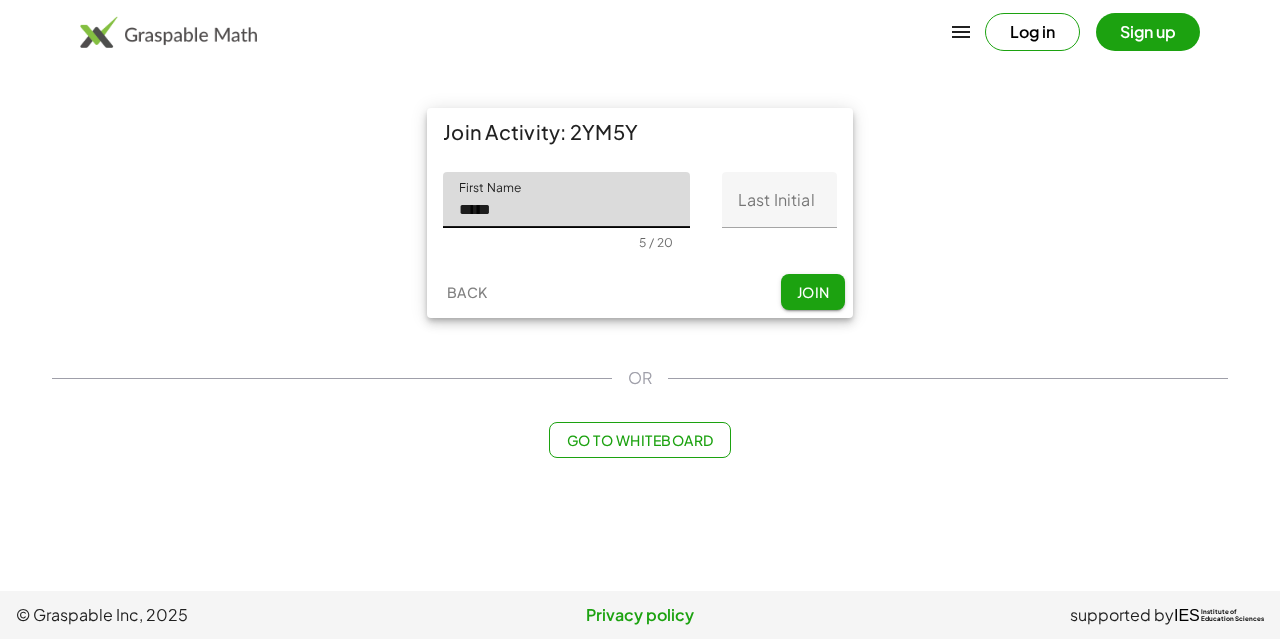 type on "*****" 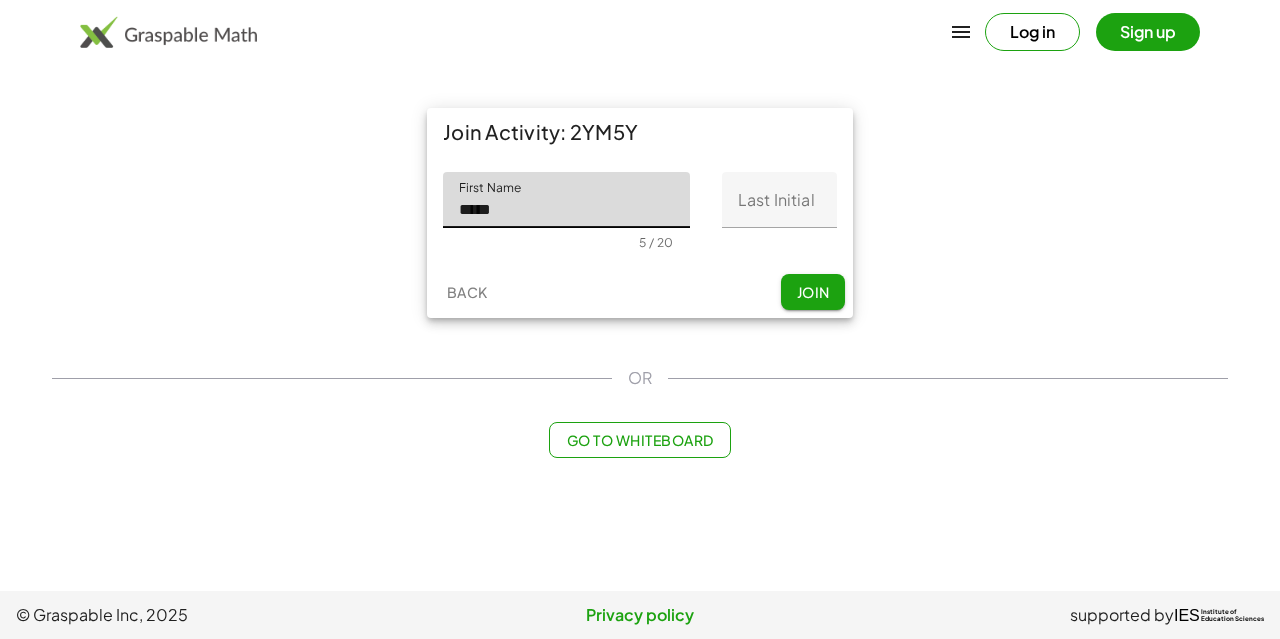 click on "Last Initial" 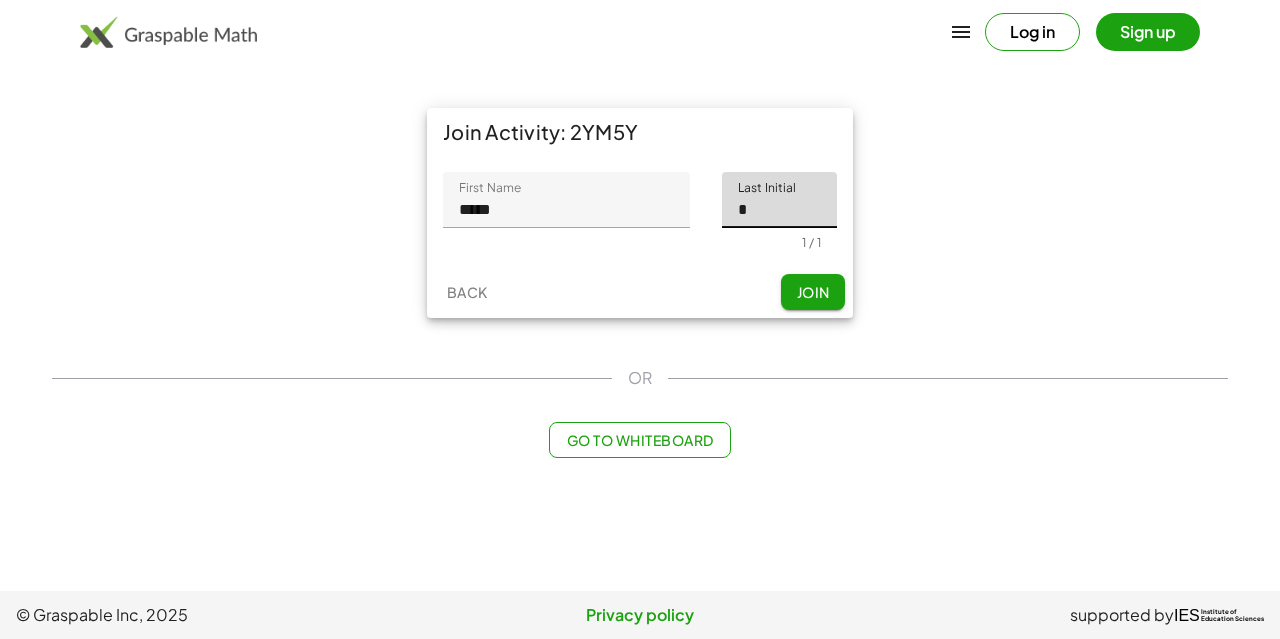 type on "*" 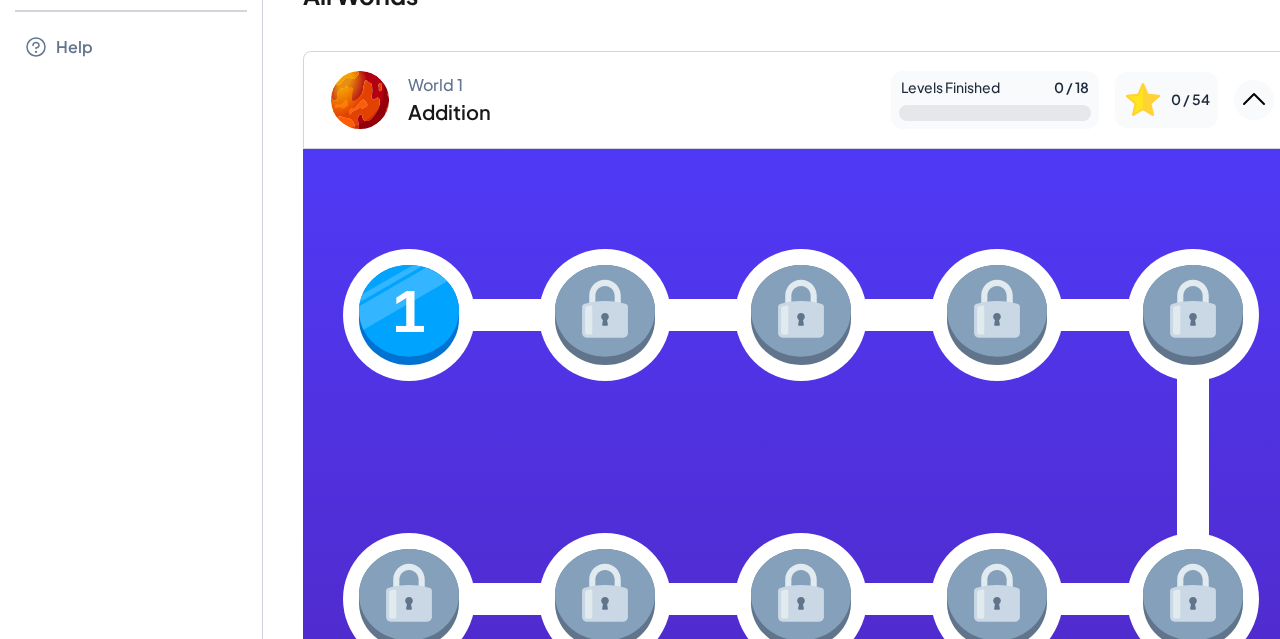 scroll, scrollTop: 129, scrollLeft: 0, axis: vertical 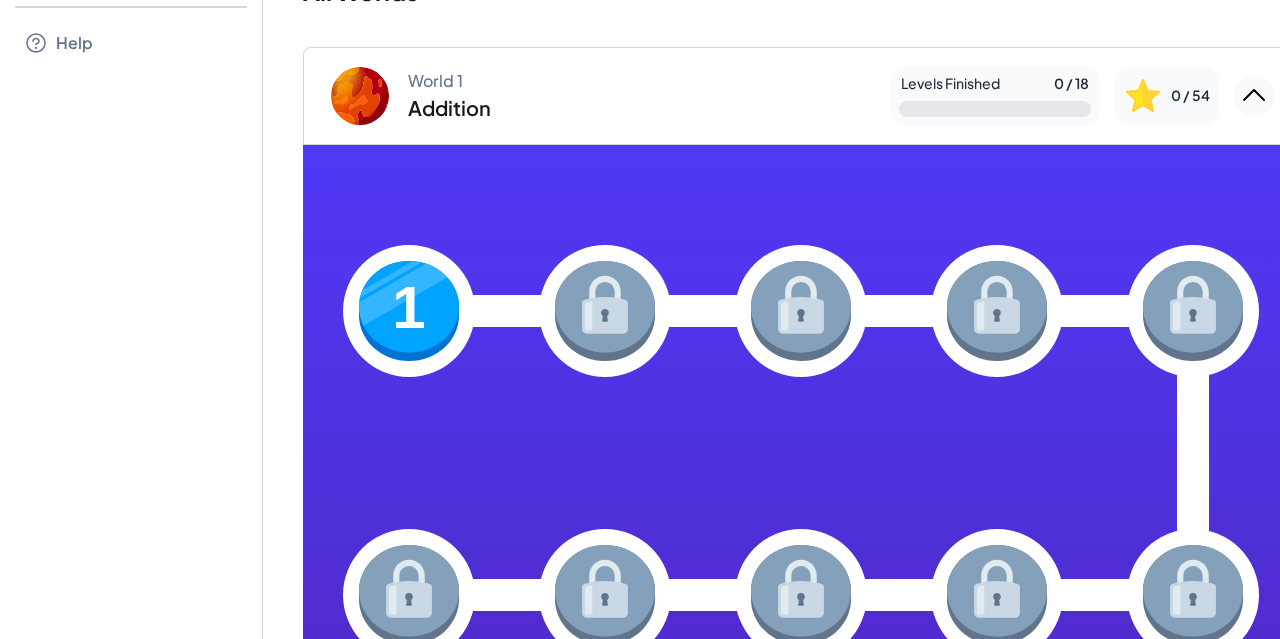click at bounding box center [409, 311] 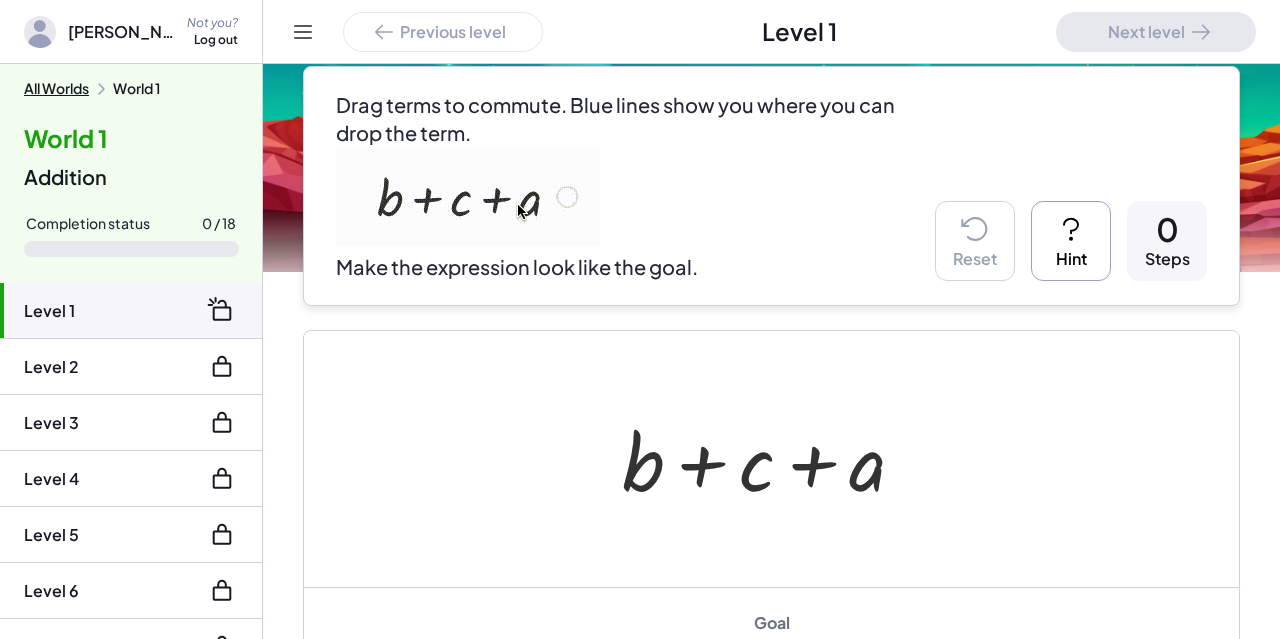 scroll, scrollTop: 175, scrollLeft: 0, axis: vertical 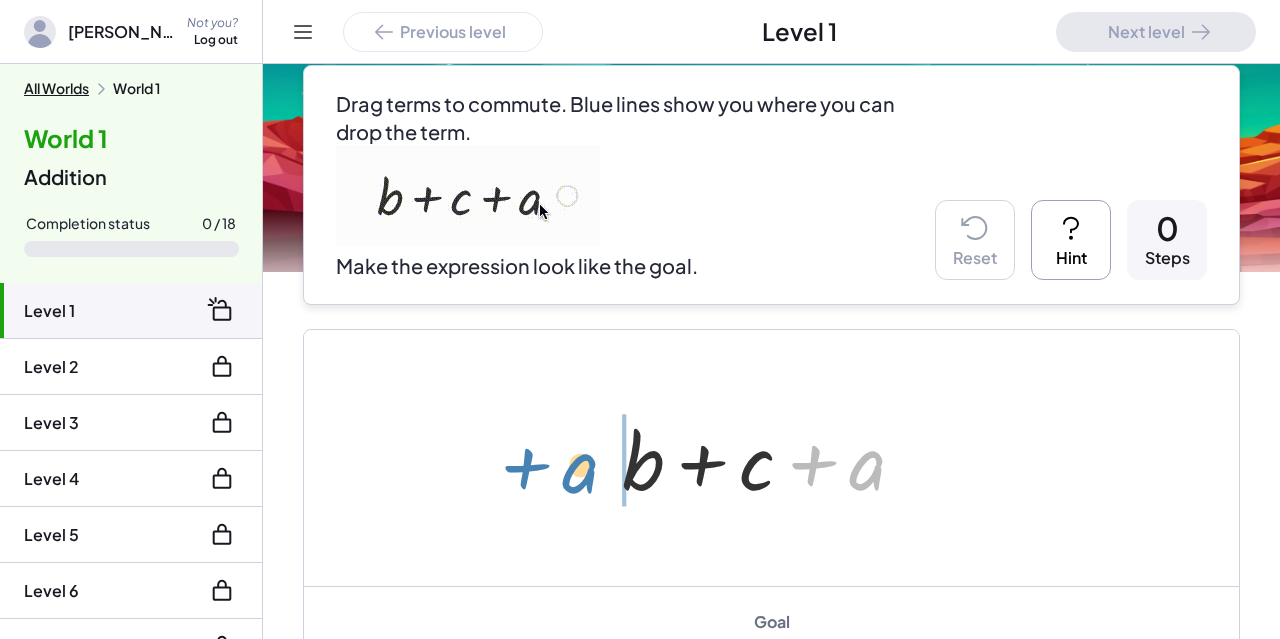 drag, startPoint x: 866, startPoint y: 468, endPoint x: 583, endPoint y: 469, distance: 283.00177 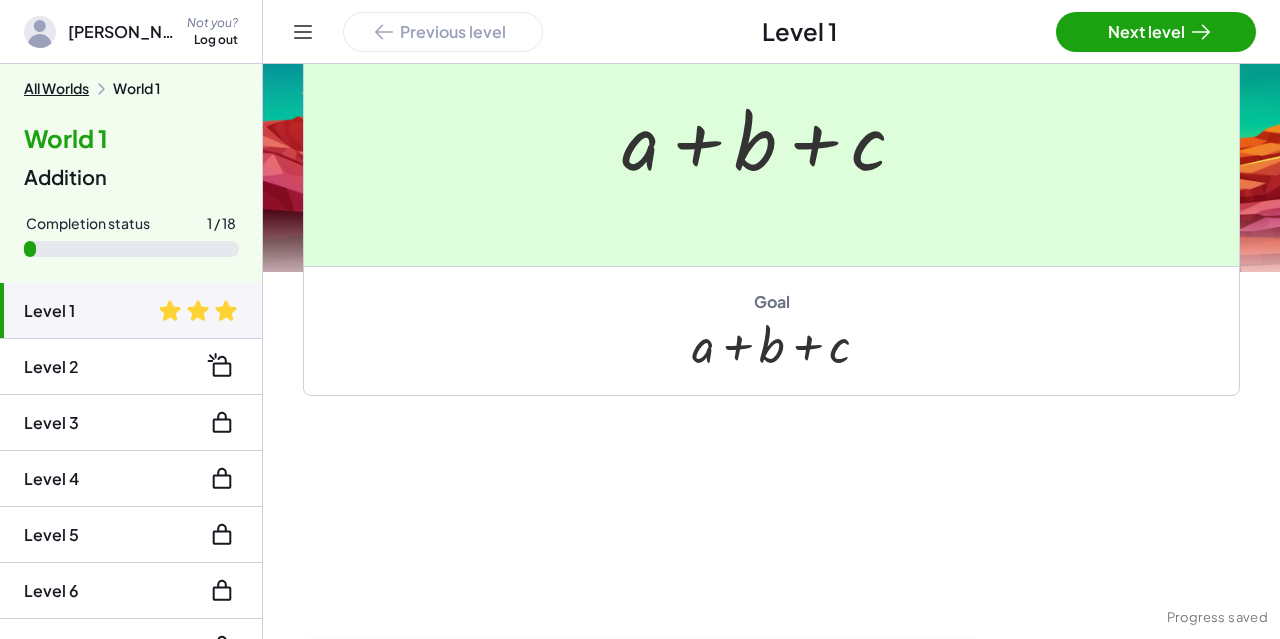 scroll, scrollTop: 497, scrollLeft: 0, axis: vertical 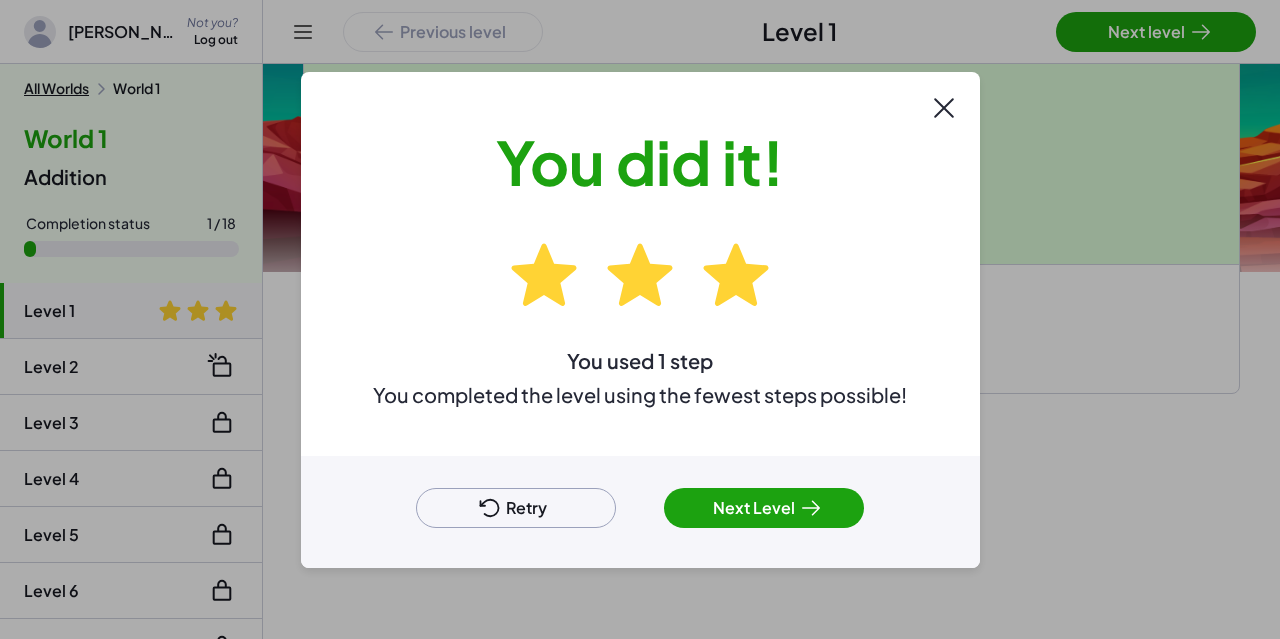 click 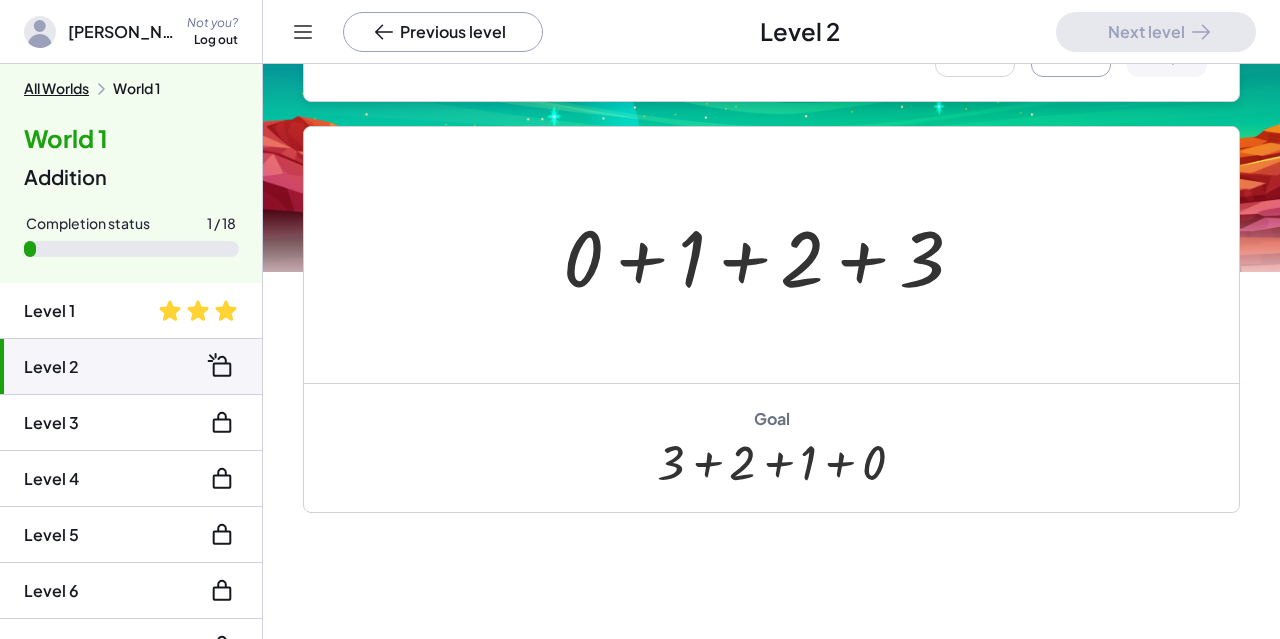 scroll, scrollTop: 276, scrollLeft: 0, axis: vertical 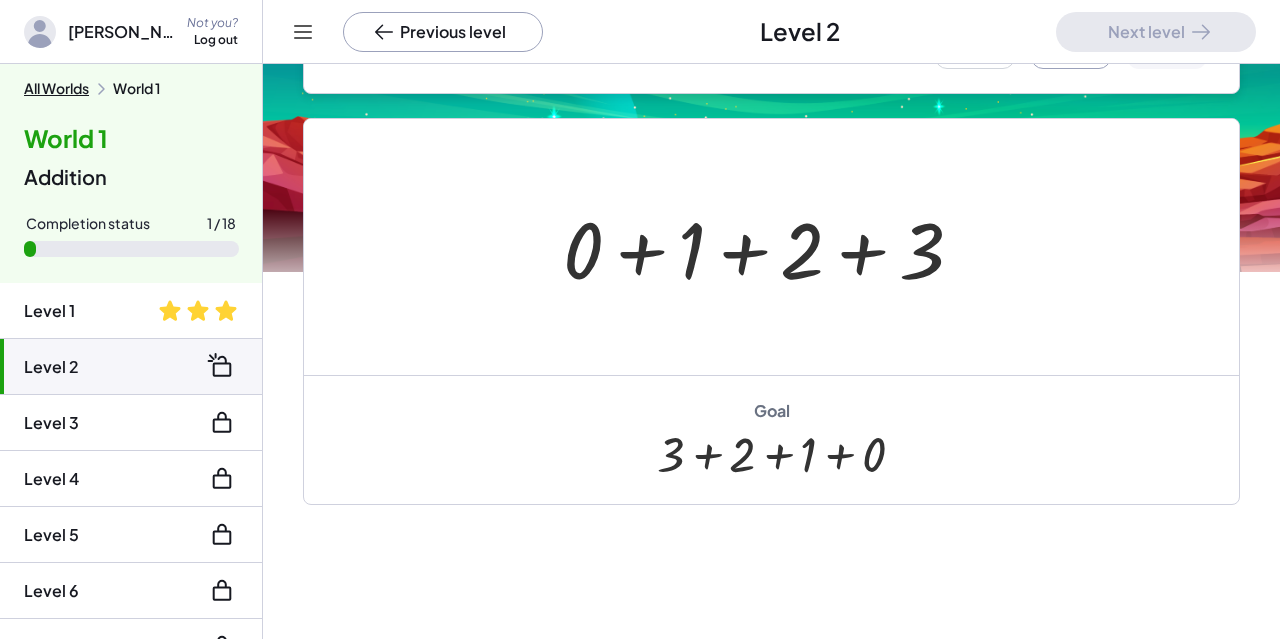 drag, startPoint x: 867, startPoint y: 451, endPoint x: 665, endPoint y: 442, distance: 202.2004 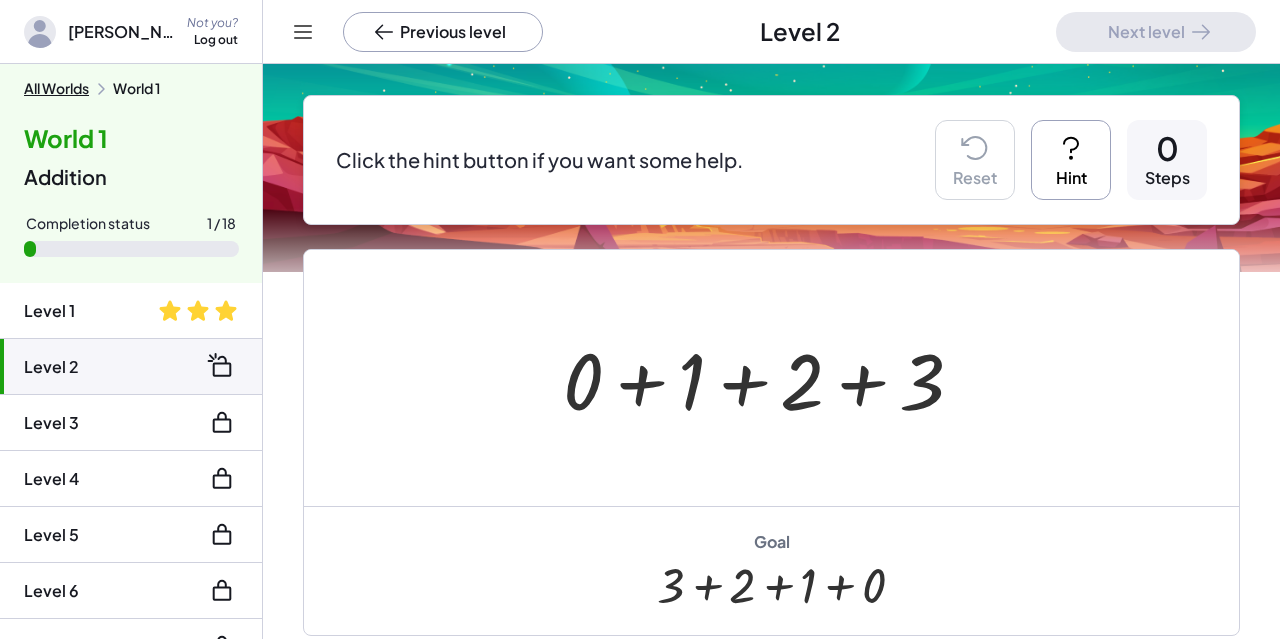 scroll, scrollTop: 413, scrollLeft: 0, axis: vertical 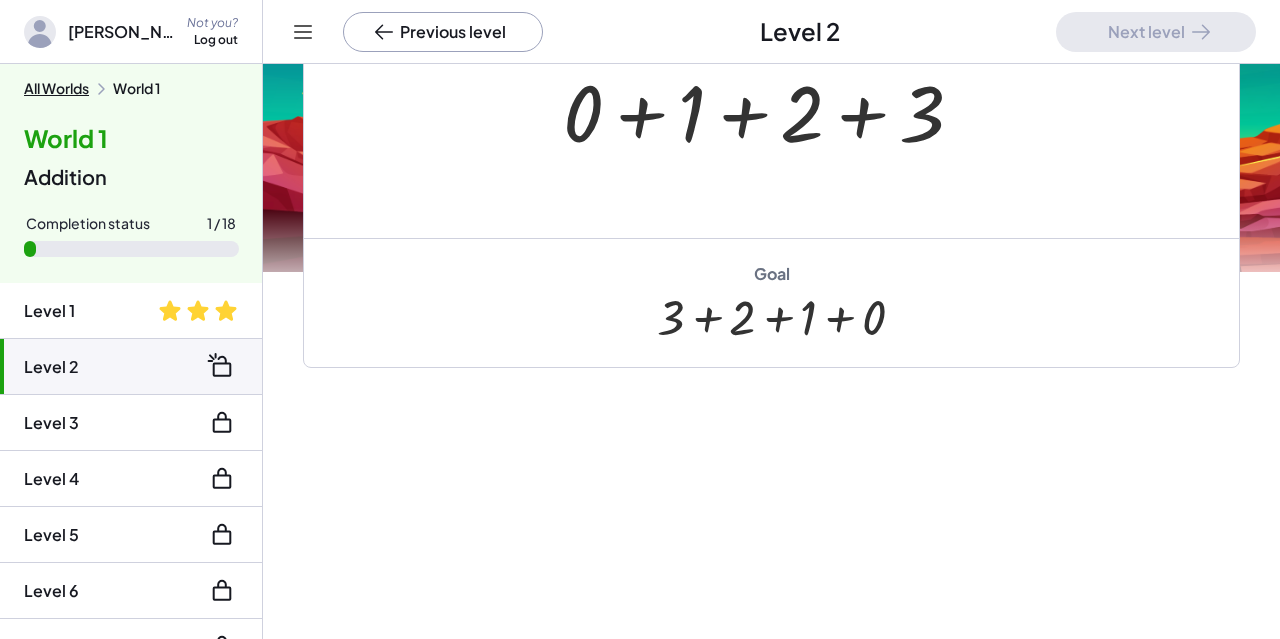click at bounding box center (771, 317) 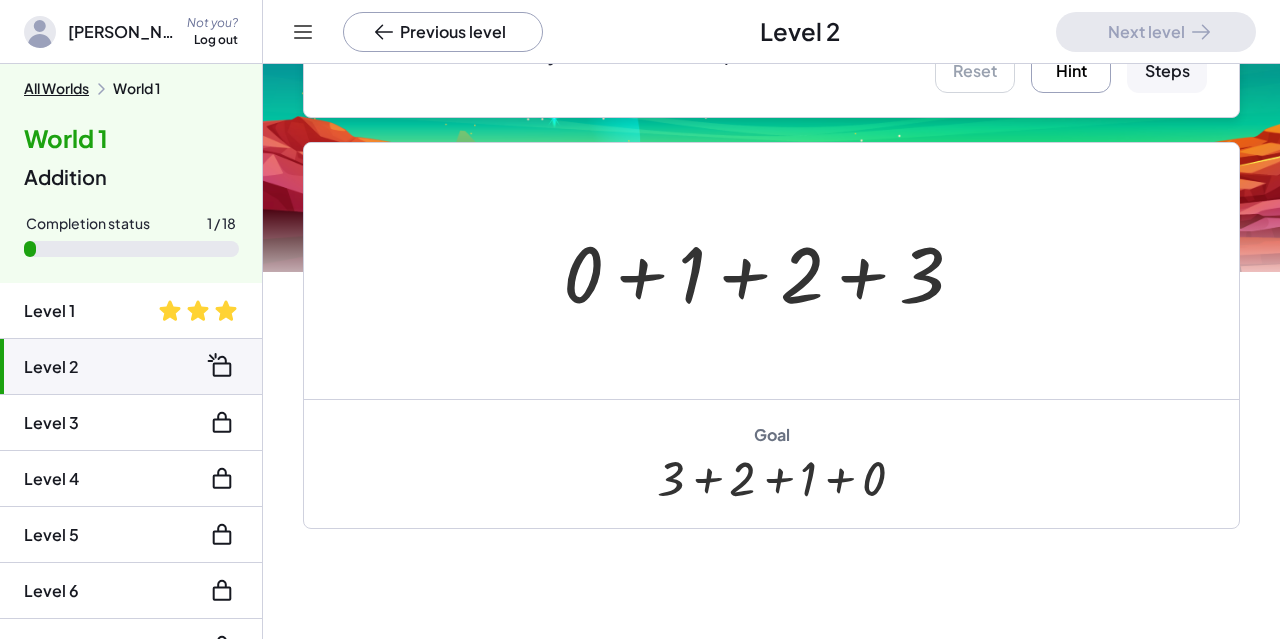 scroll, scrollTop: 251, scrollLeft: 0, axis: vertical 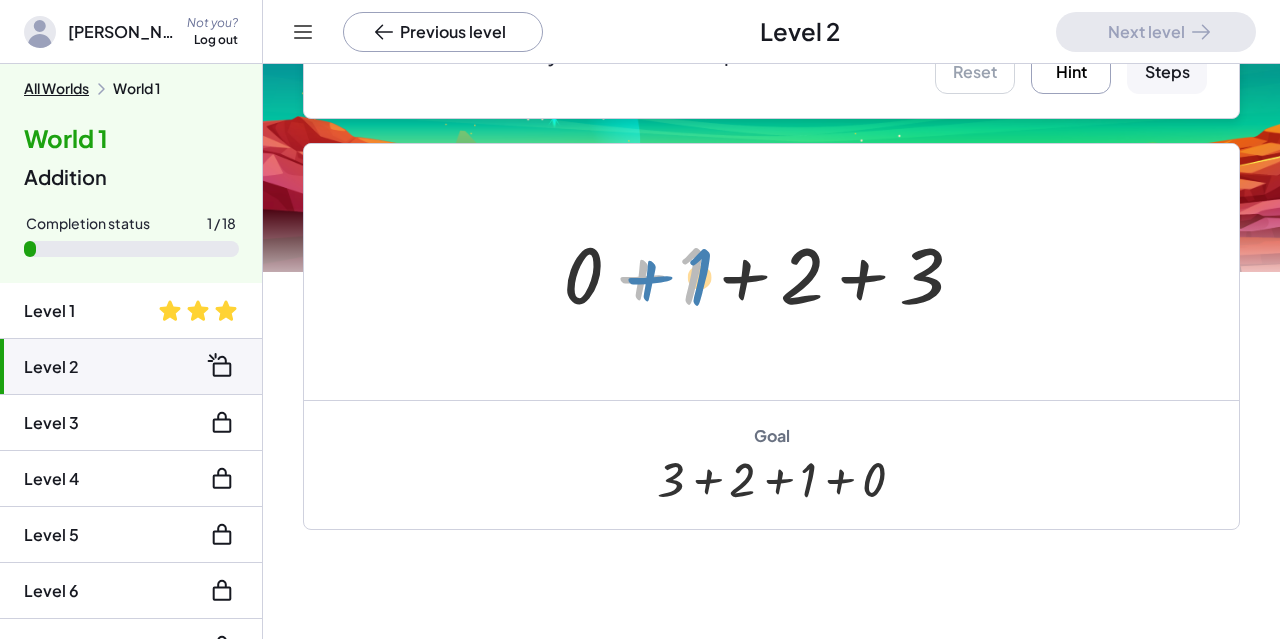 drag, startPoint x: 694, startPoint y: 259, endPoint x: 704, endPoint y: 260, distance: 10.049875 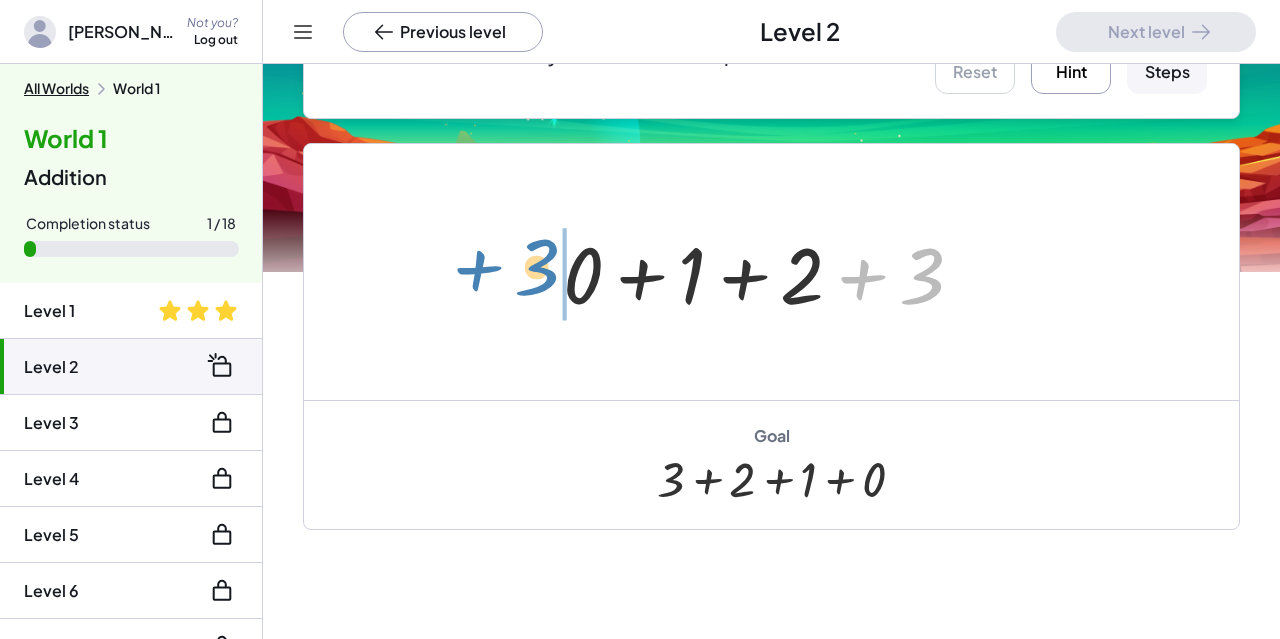 drag, startPoint x: 936, startPoint y: 280, endPoint x: 548, endPoint y: 271, distance: 388.10437 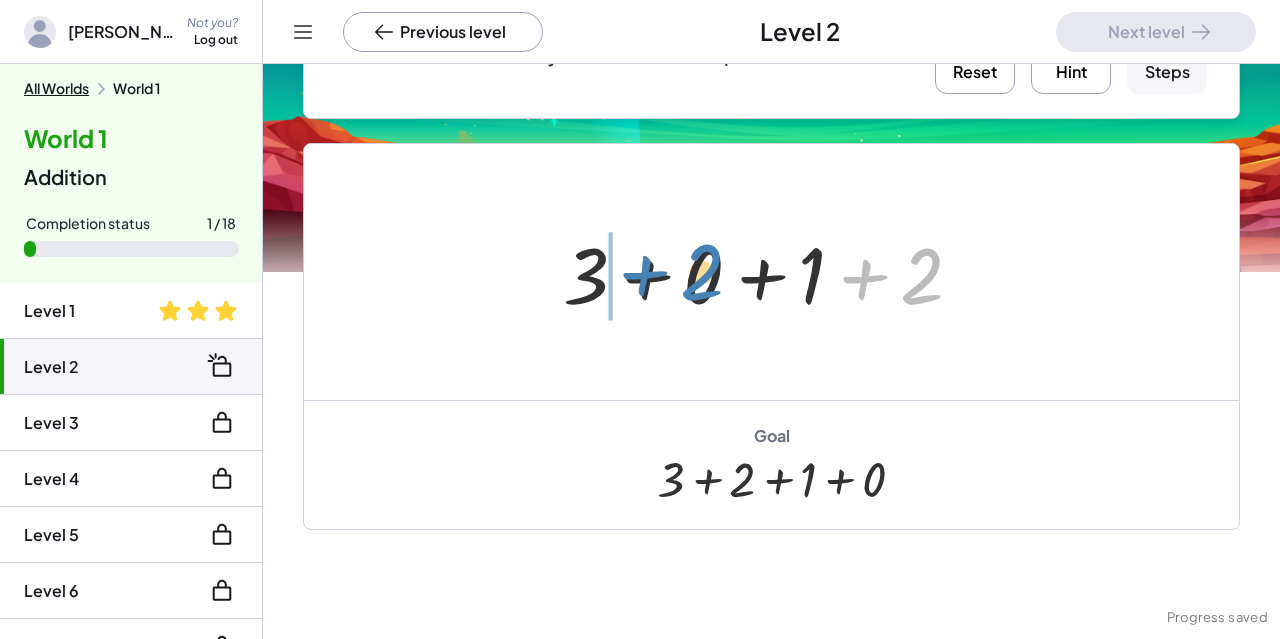 drag, startPoint x: 914, startPoint y: 270, endPoint x: 690, endPoint y: 265, distance: 224.0558 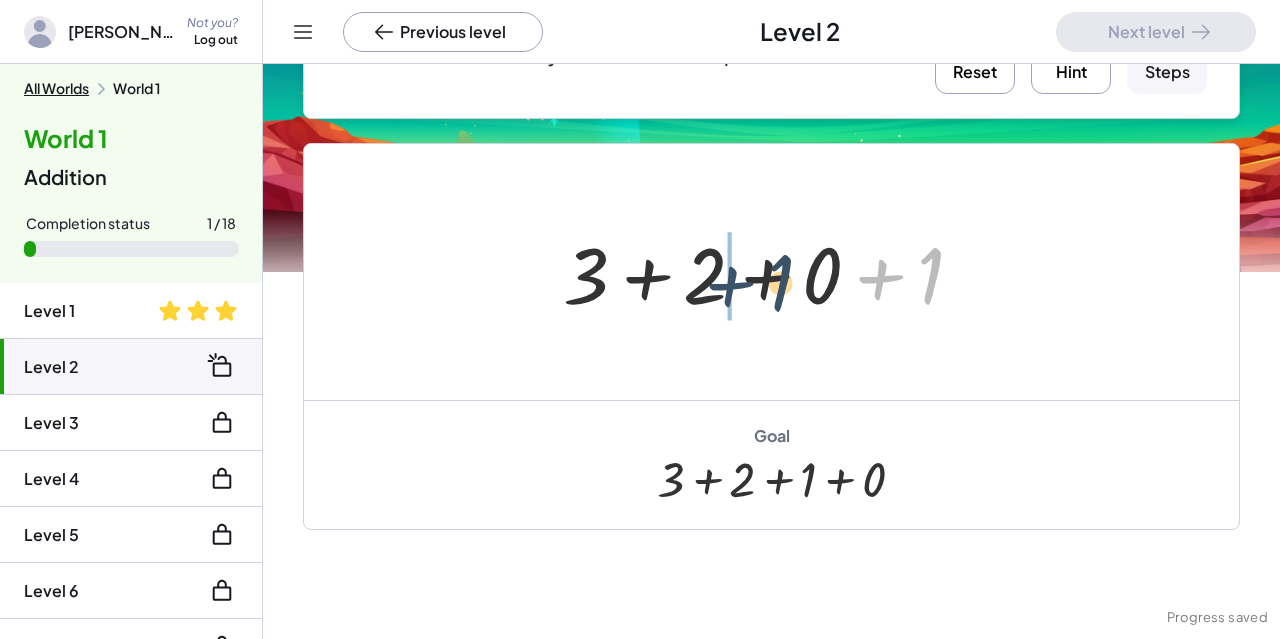 drag, startPoint x: 914, startPoint y: 271, endPoint x: 758, endPoint y: 278, distance: 156.15697 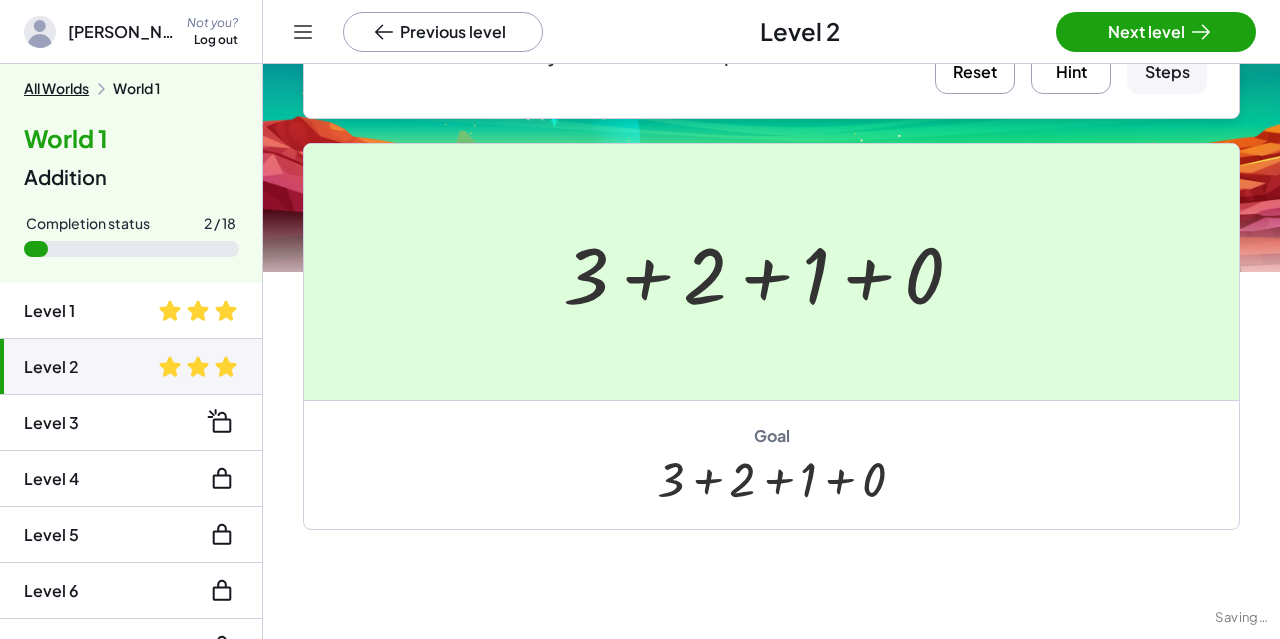 scroll, scrollTop: 413, scrollLeft: 0, axis: vertical 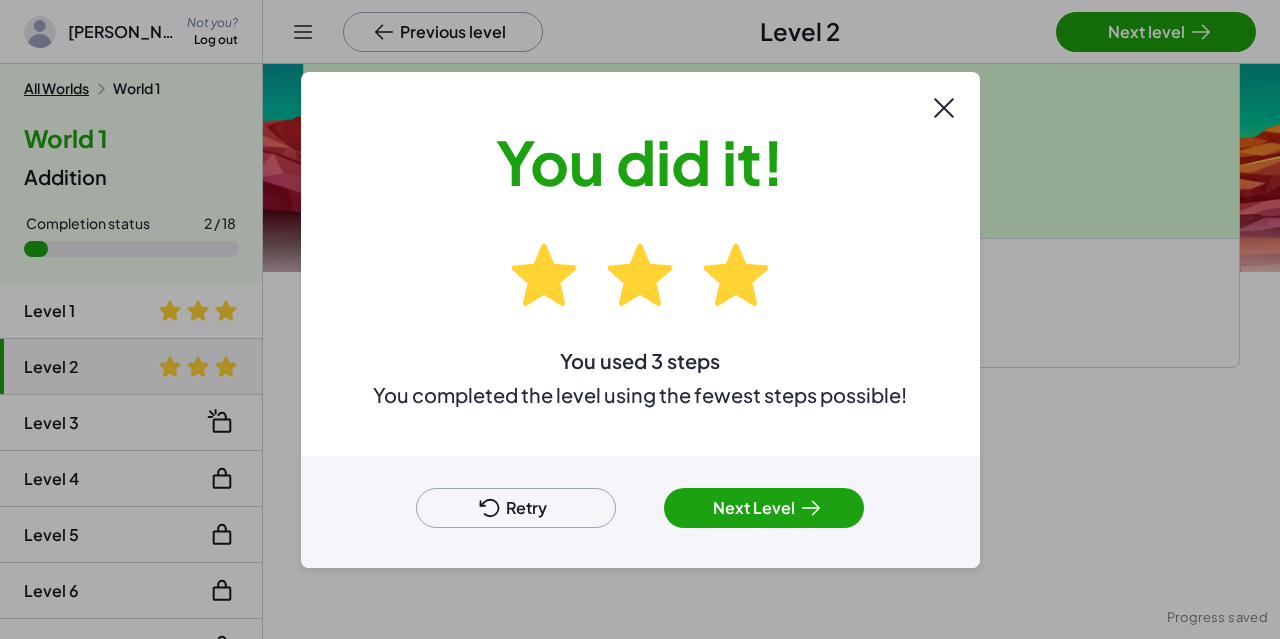 click on "Next Level" at bounding box center (764, 508) 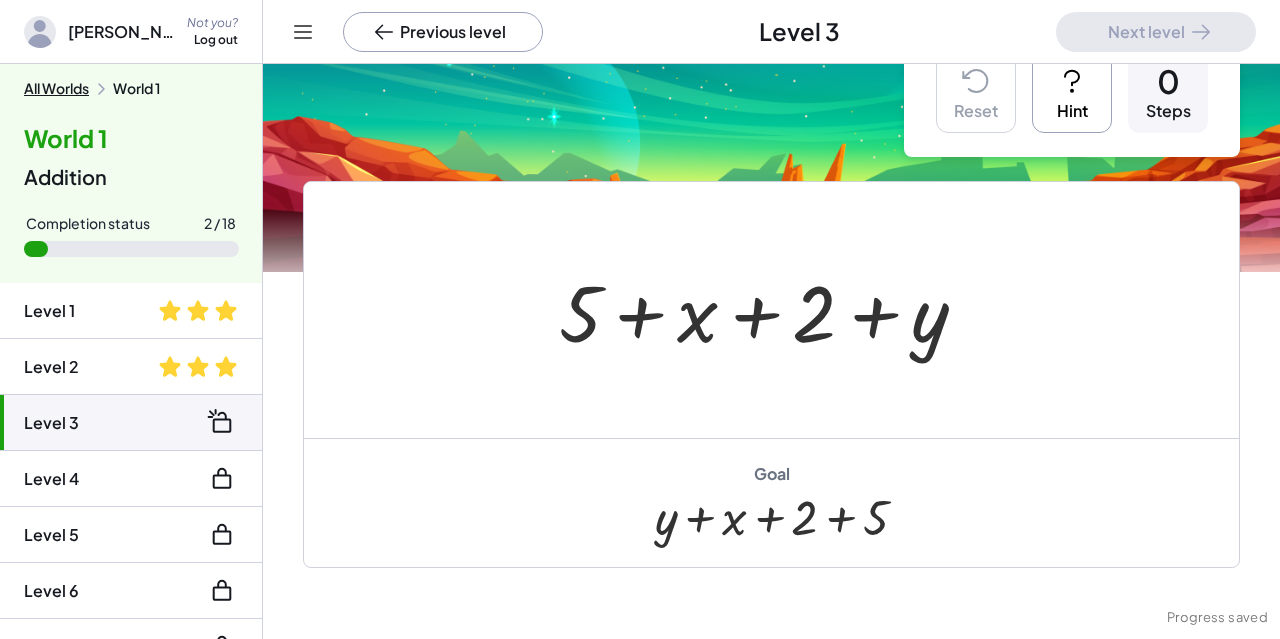 scroll, scrollTop: 58, scrollLeft: 0, axis: vertical 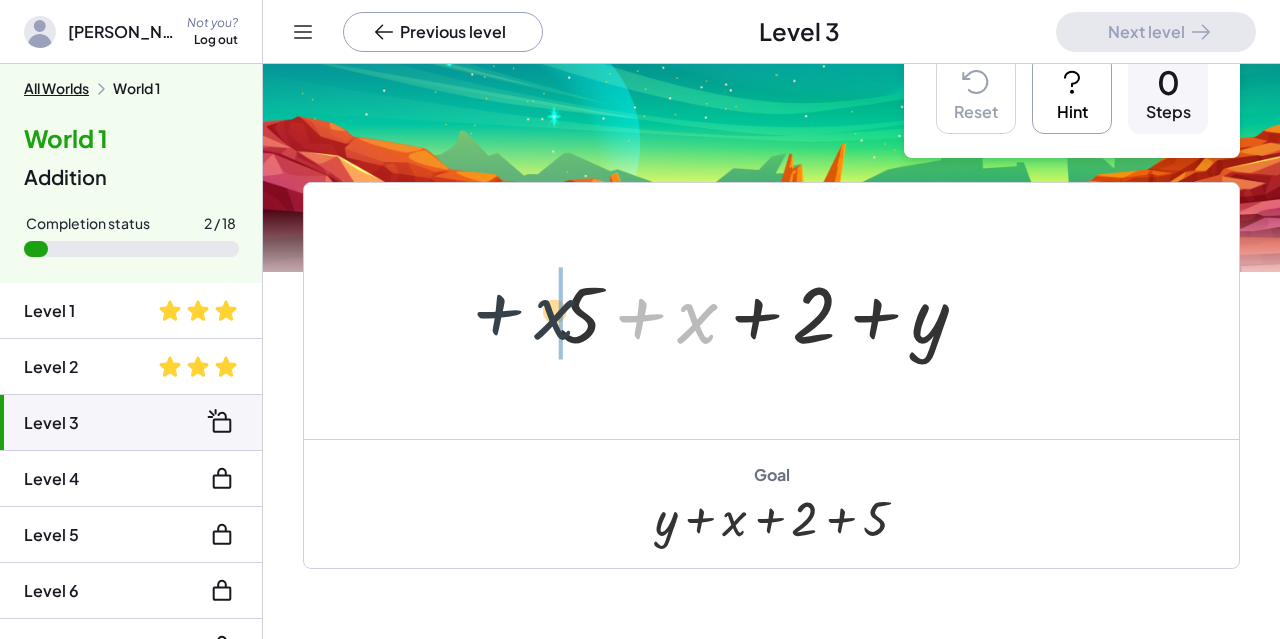 drag, startPoint x: 712, startPoint y: 323, endPoint x: 552, endPoint y: 319, distance: 160.04999 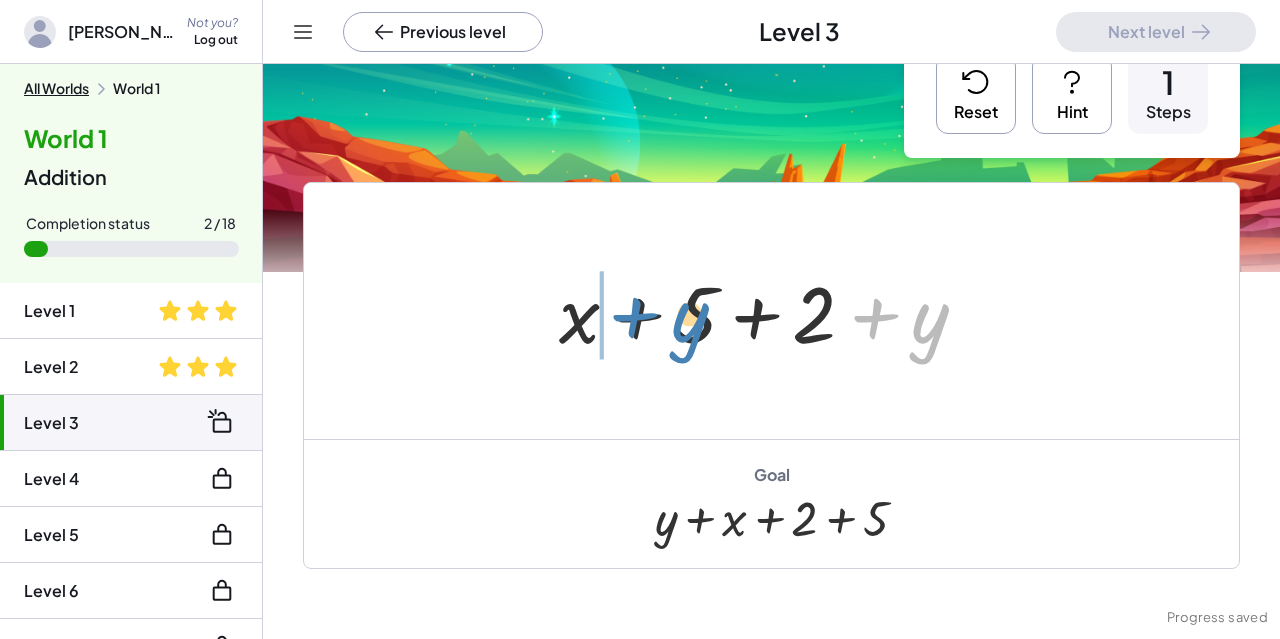 drag, startPoint x: 929, startPoint y: 319, endPoint x: 682, endPoint y: 318, distance: 247.00203 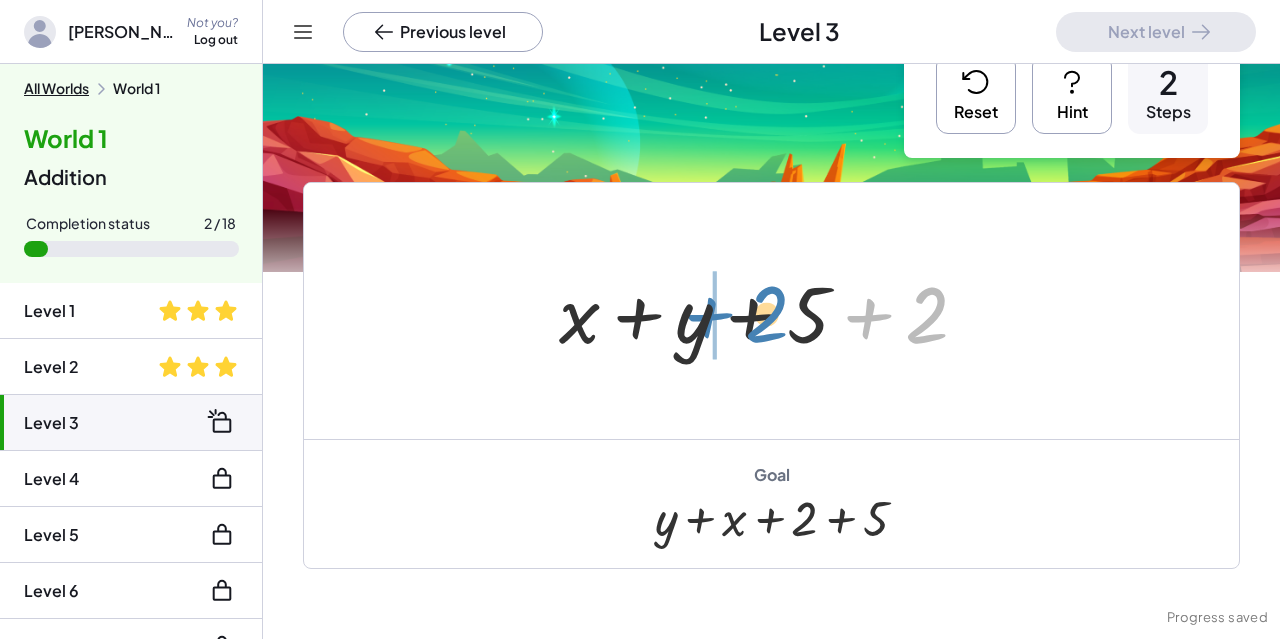 drag, startPoint x: 902, startPoint y: 319, endPoint x: 735, endPoint y: 320, distance: 167.00299 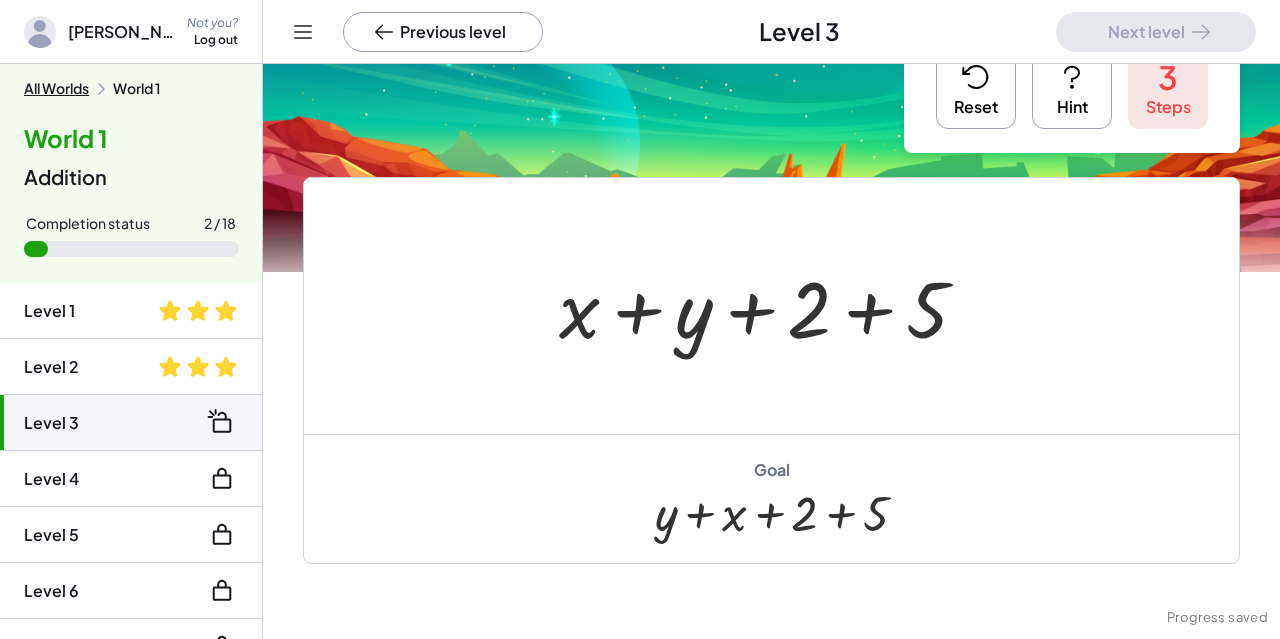 scroll, scrollTop: 66, scrollLeft: 0, axis: vertical 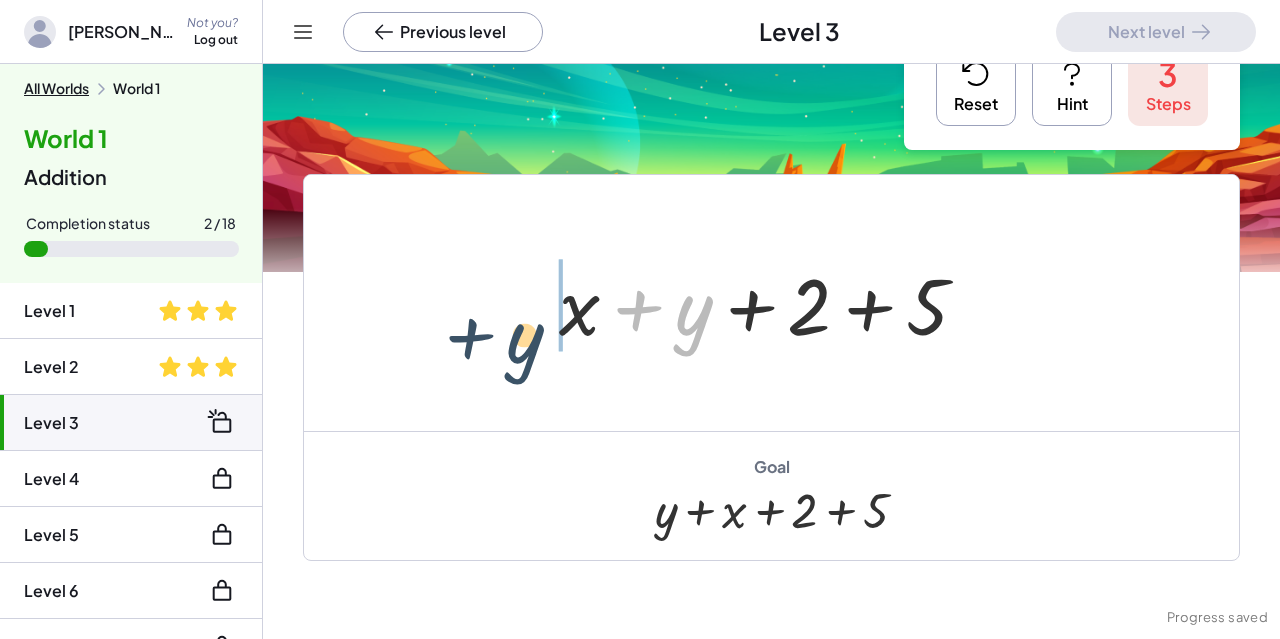 drag, startPoint x: 692, startPoint y: 323, endPoint x: 528, endPoint y: 342, distance: 165.09694 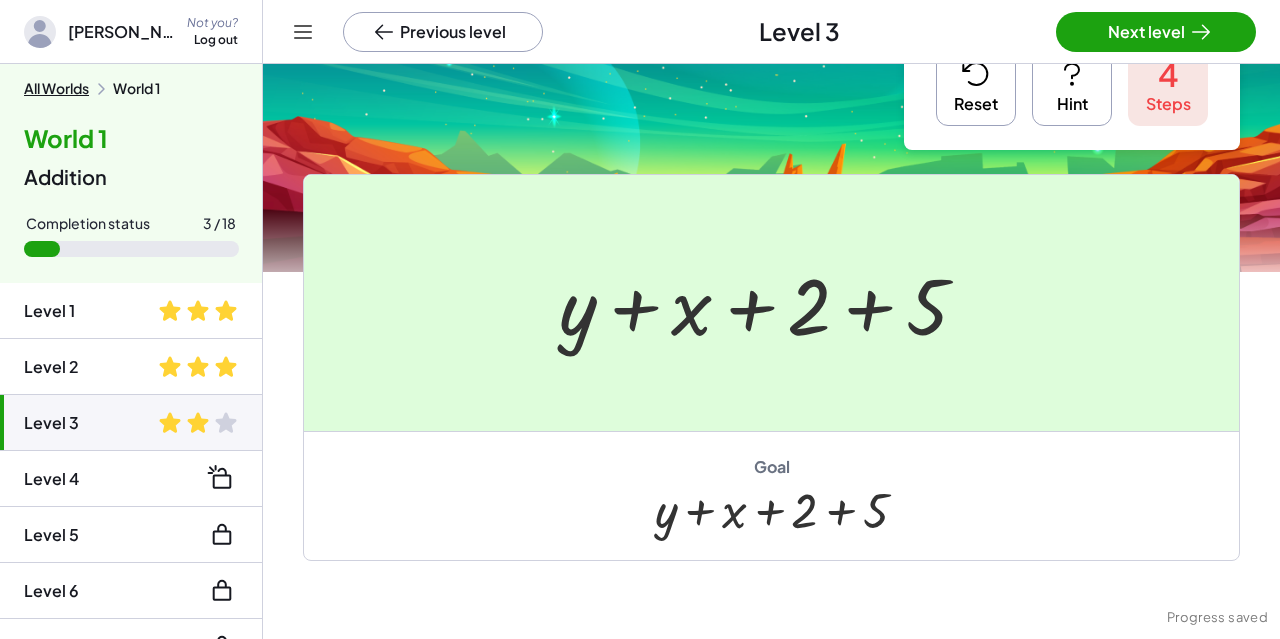 click on "Next level" at bounding box center (1156, 32) 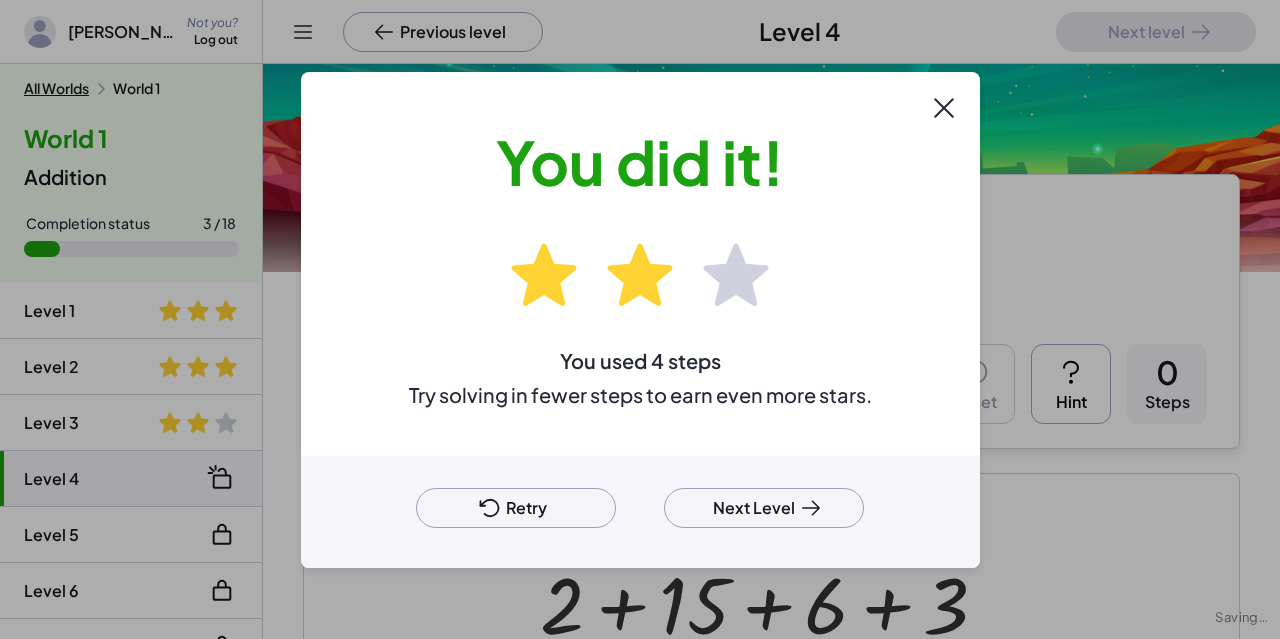 click on "Next Level" at bounding box center [764, 508] 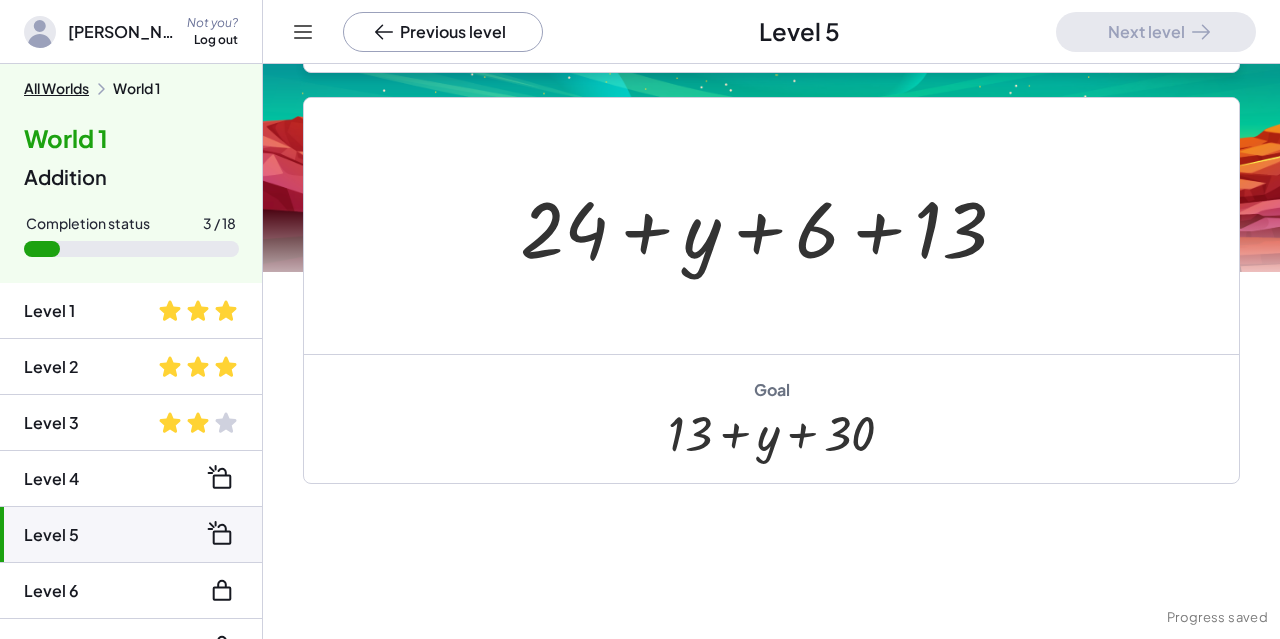 scroll, scrollTop: 299, scrollLeft: 0, axis: vertical 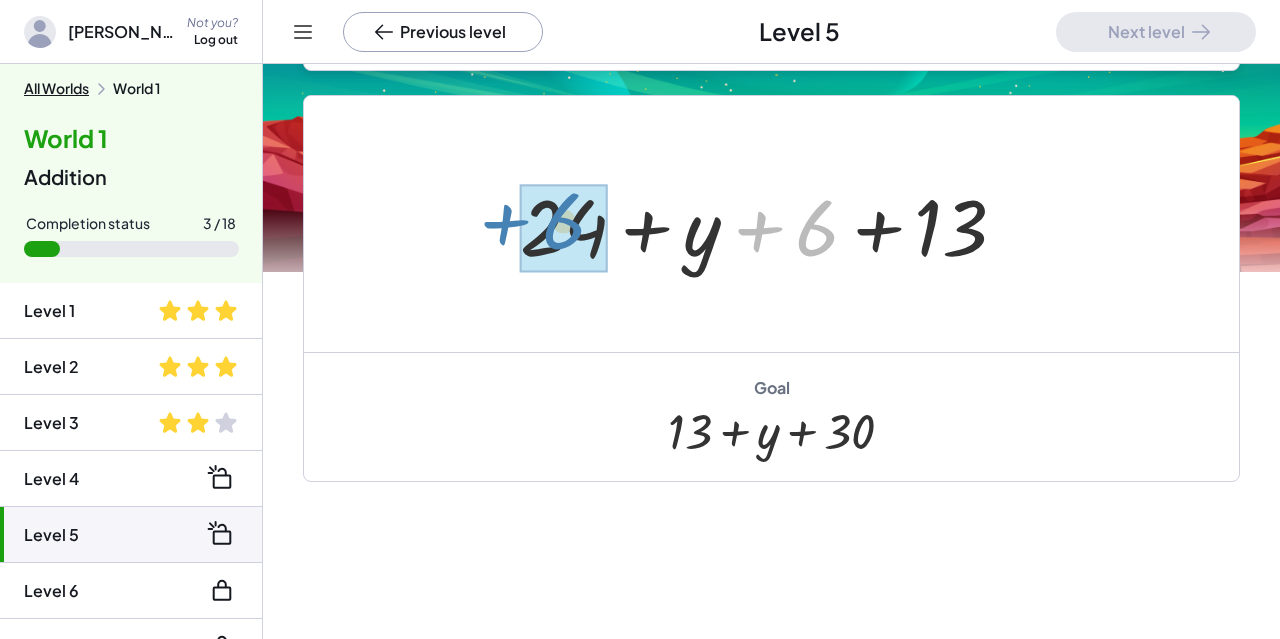 drag, startPoint x: 772, startPoint y: 240, endPoint x: 559, endPoint y: 233, distance: 213.11499 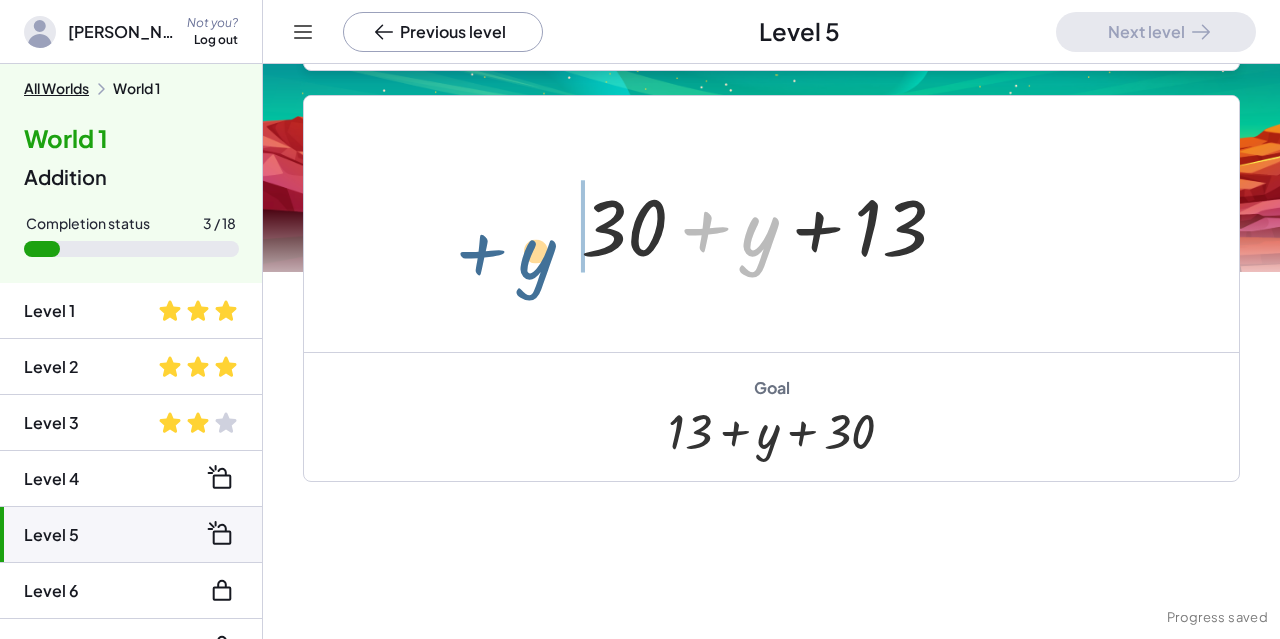 drag, startPoint x: 756, startPoint y: 237, endPoint x: 534, endPoint y: 258, distance: 222.99103 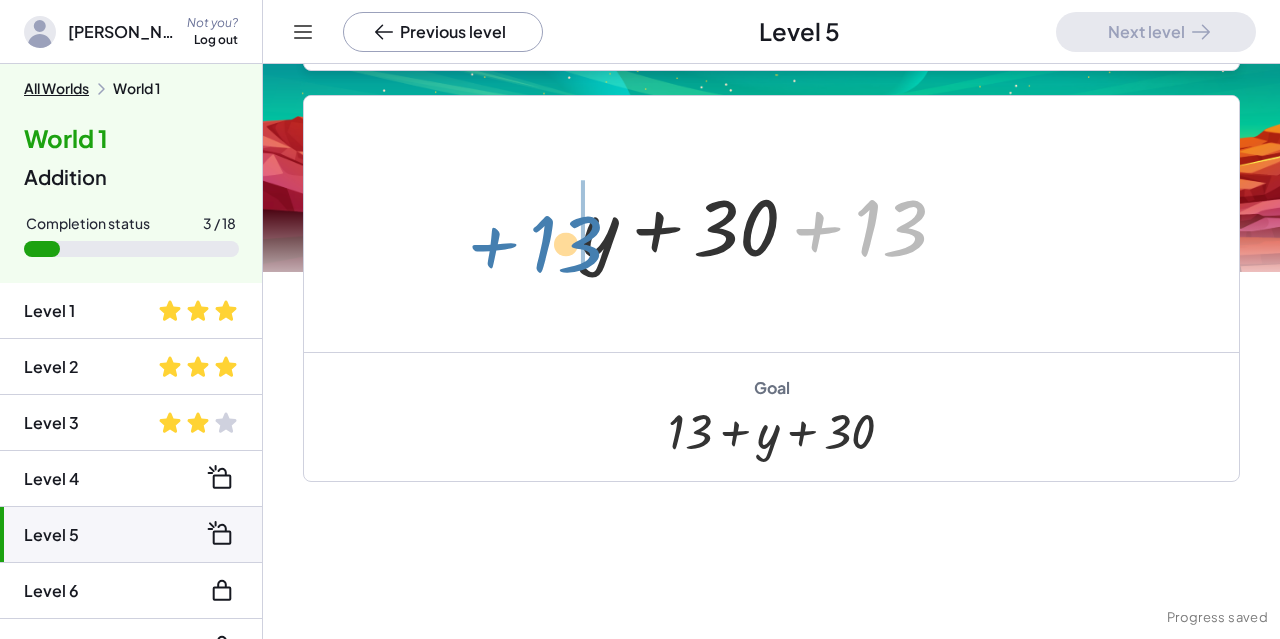 drag, startPoint x: 891, startPoint y: 237, endPoint x: 563, endPoint y: 252, distance: 328.3428 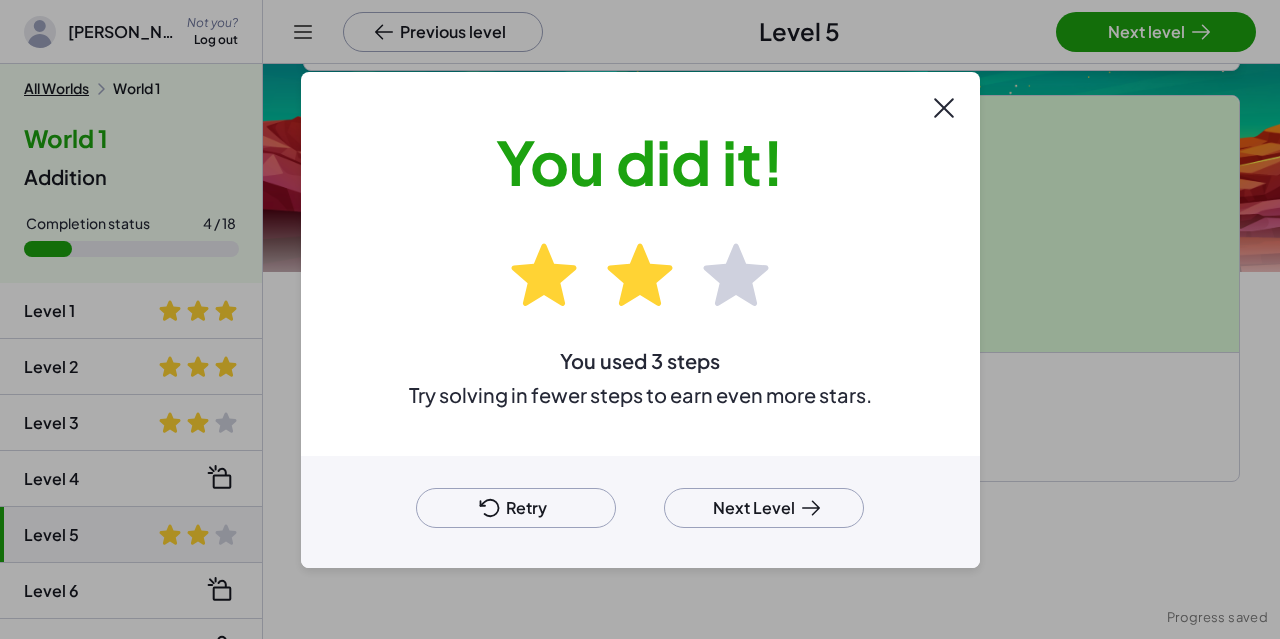 click on "Next Level" at bounding box center [764, 508] 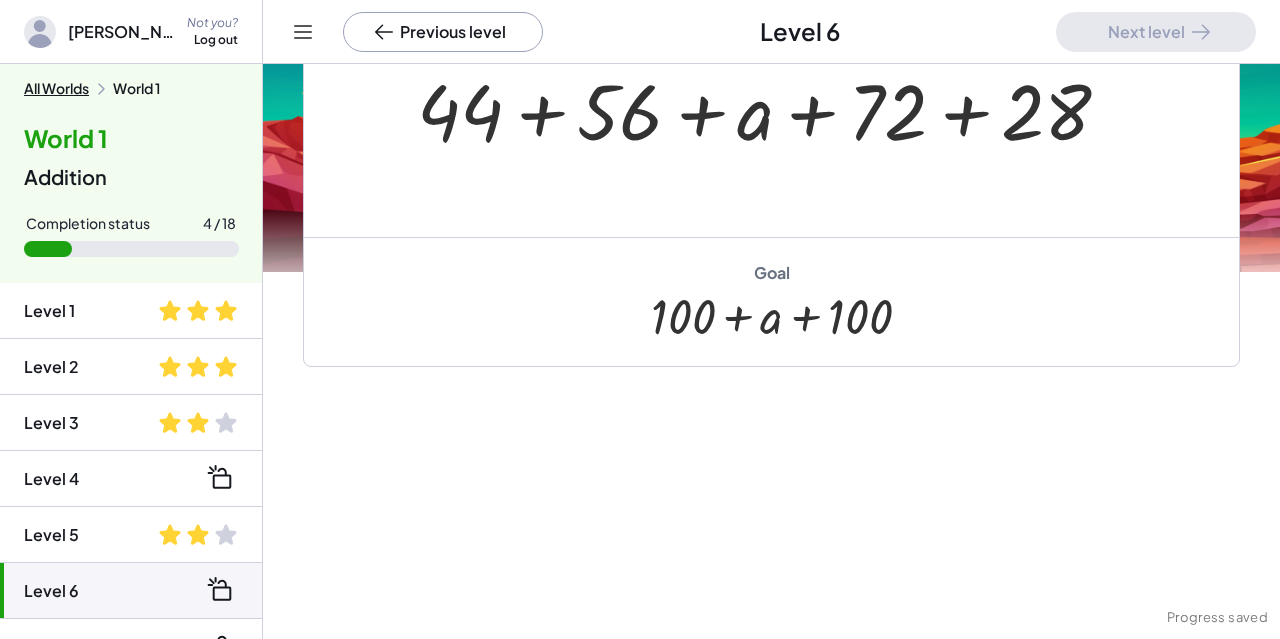 scroll, scrollTop: 170, scrollLeft: 0, axis: vertical 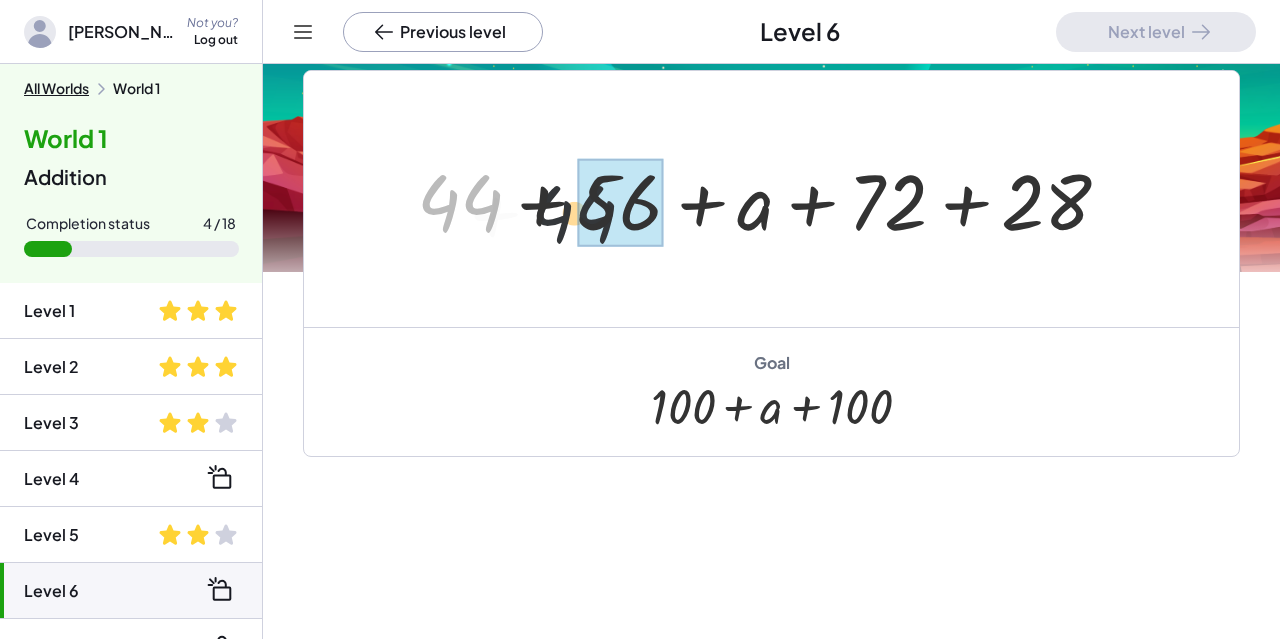 drag, startPoint x: 458, startPoint y: 208, endPoint x: 610, endPoint y: 210, distance: 152.01315 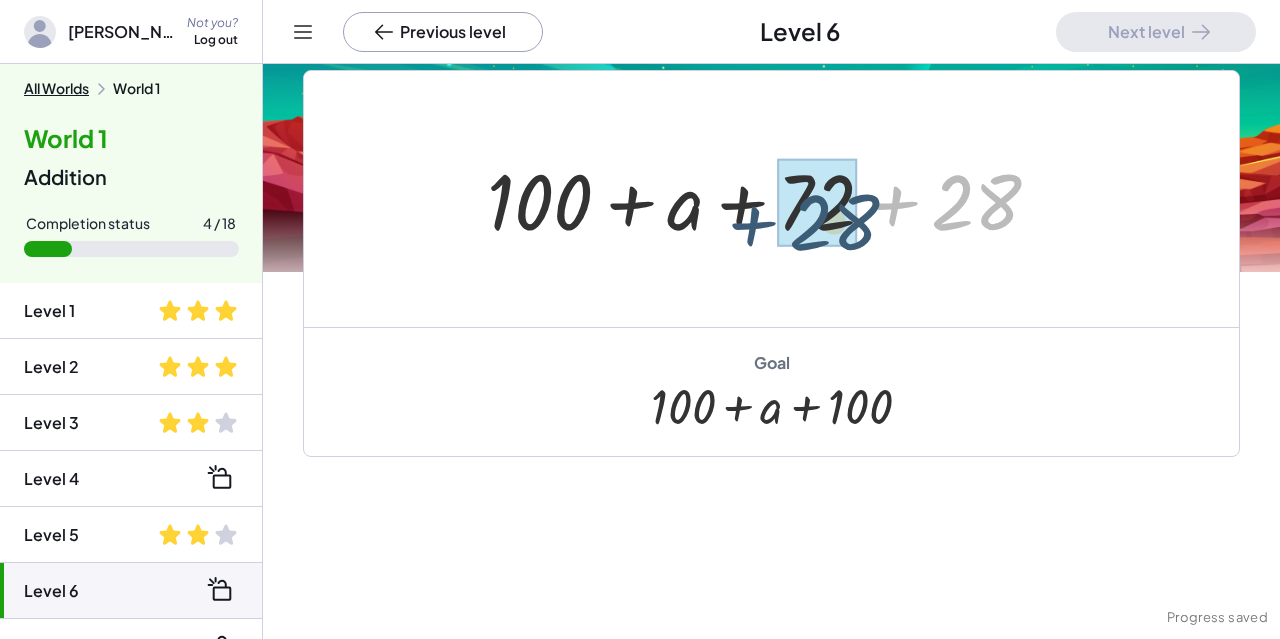 drag, startPoint x: 979, startPoint y: 205, endPoint x: 831, endPoint y: 223, distance: 149.09058 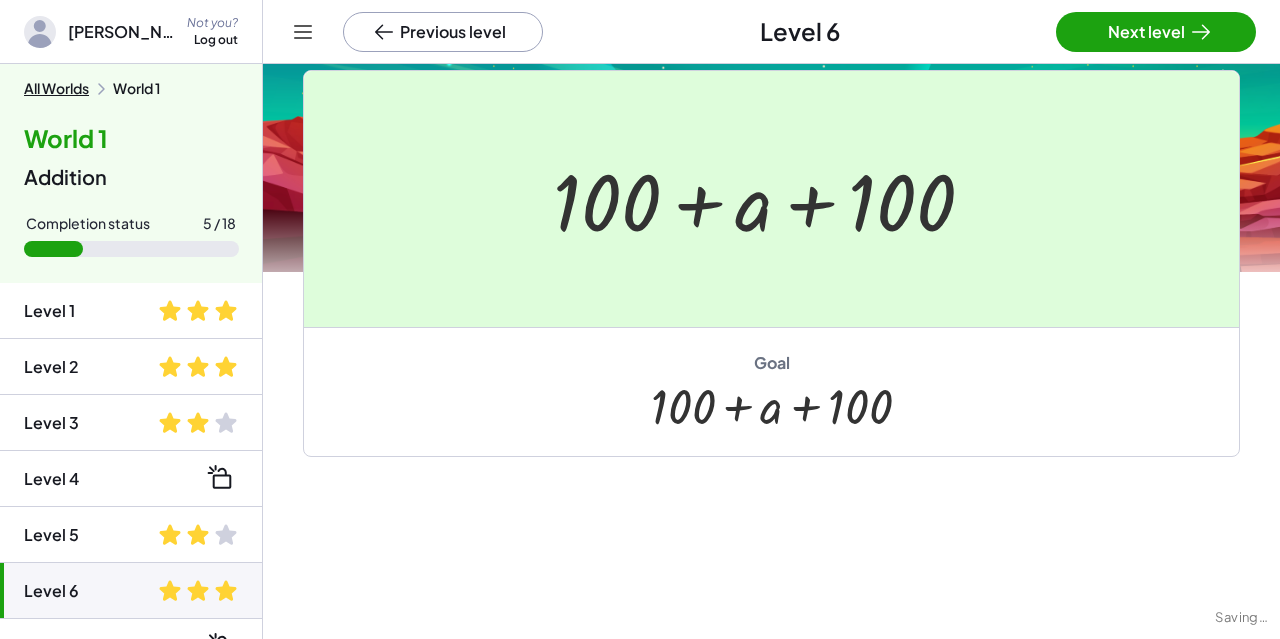 click on "Next level" at bounding box center (1156, 32) 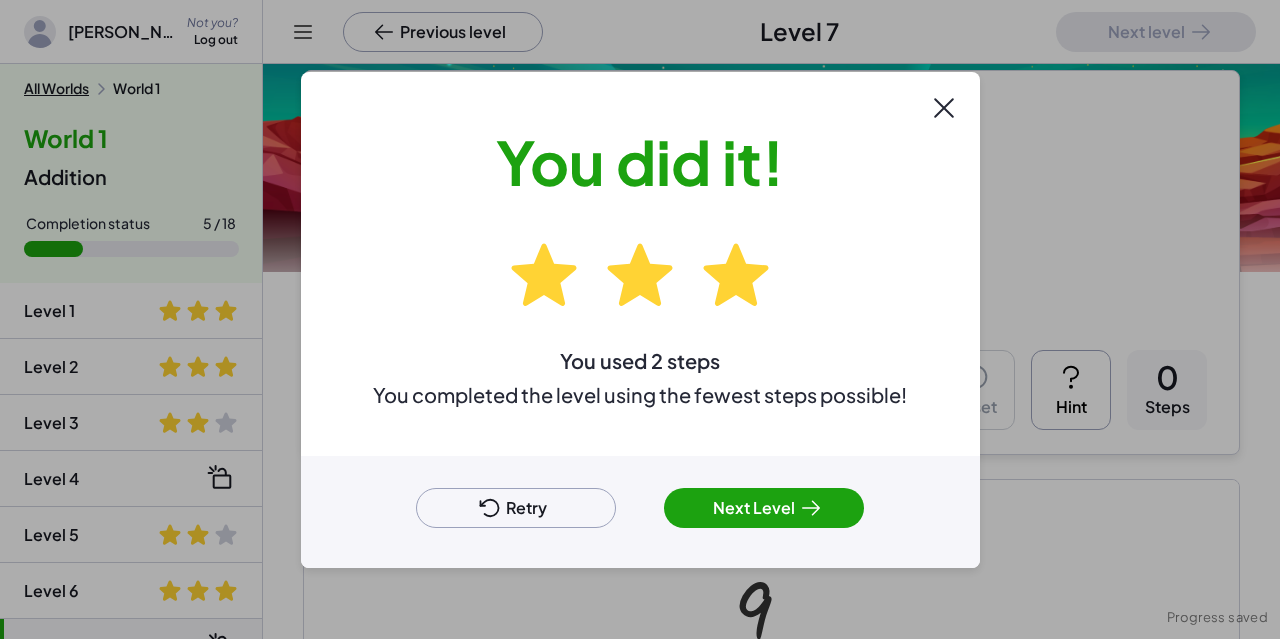 click on "Next Level" at bounding box center [764, 508] 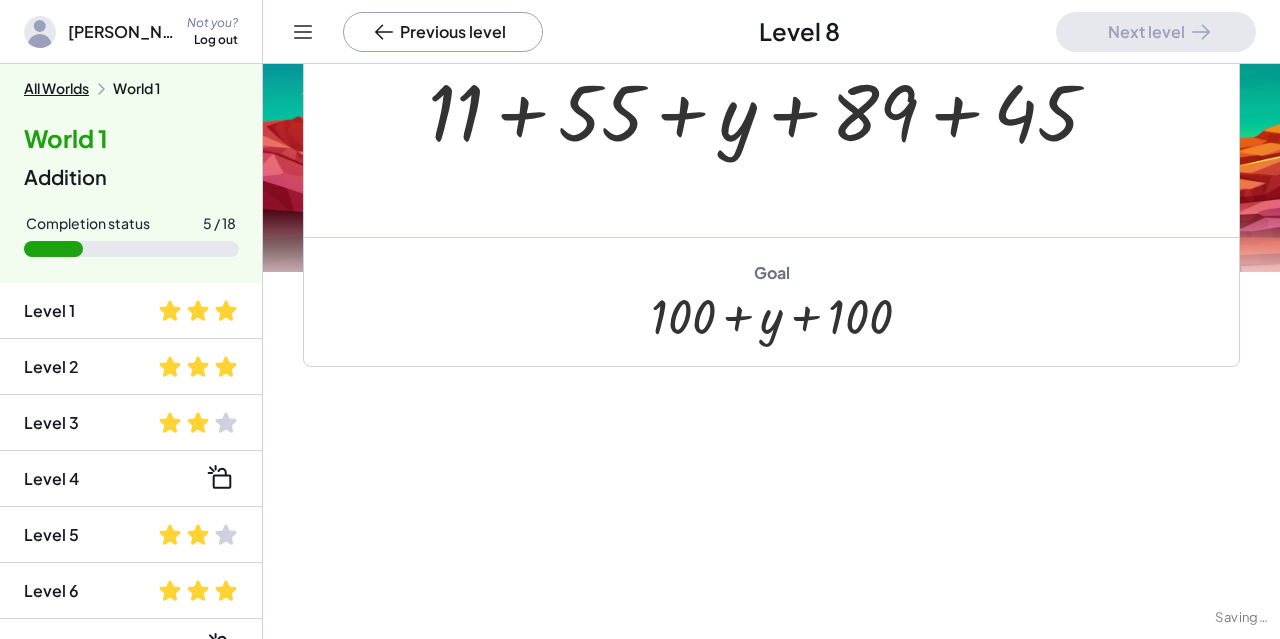 scroll, scrollTop: 0, scrollLeft: 0, axis: both 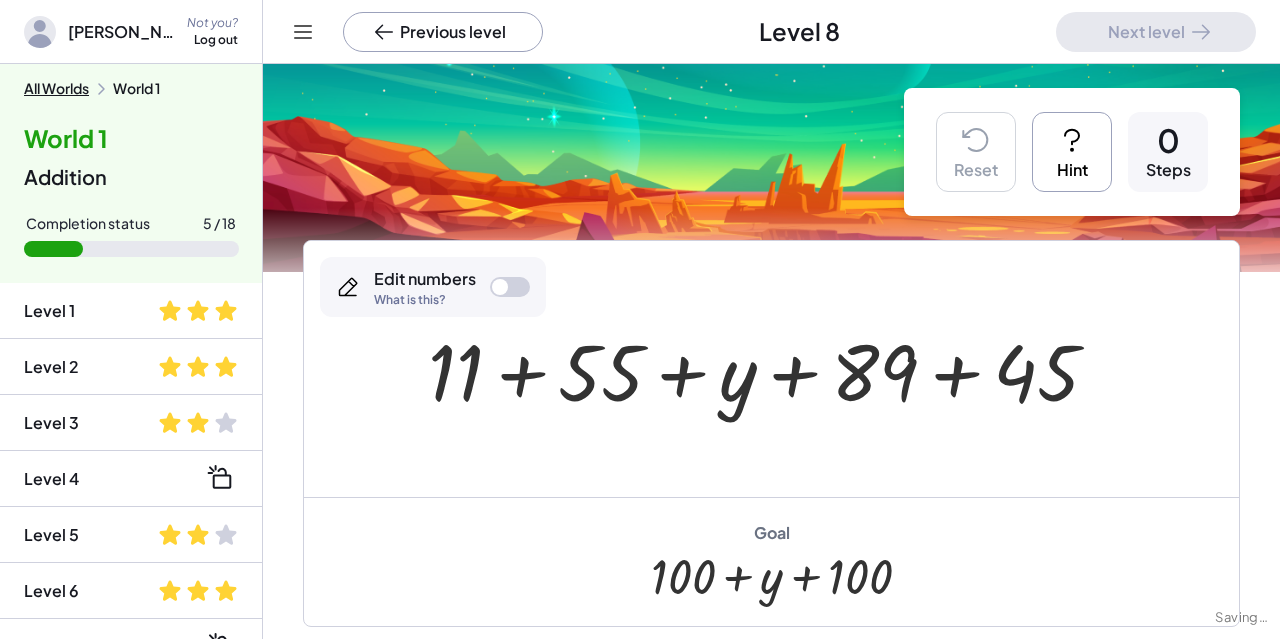 click 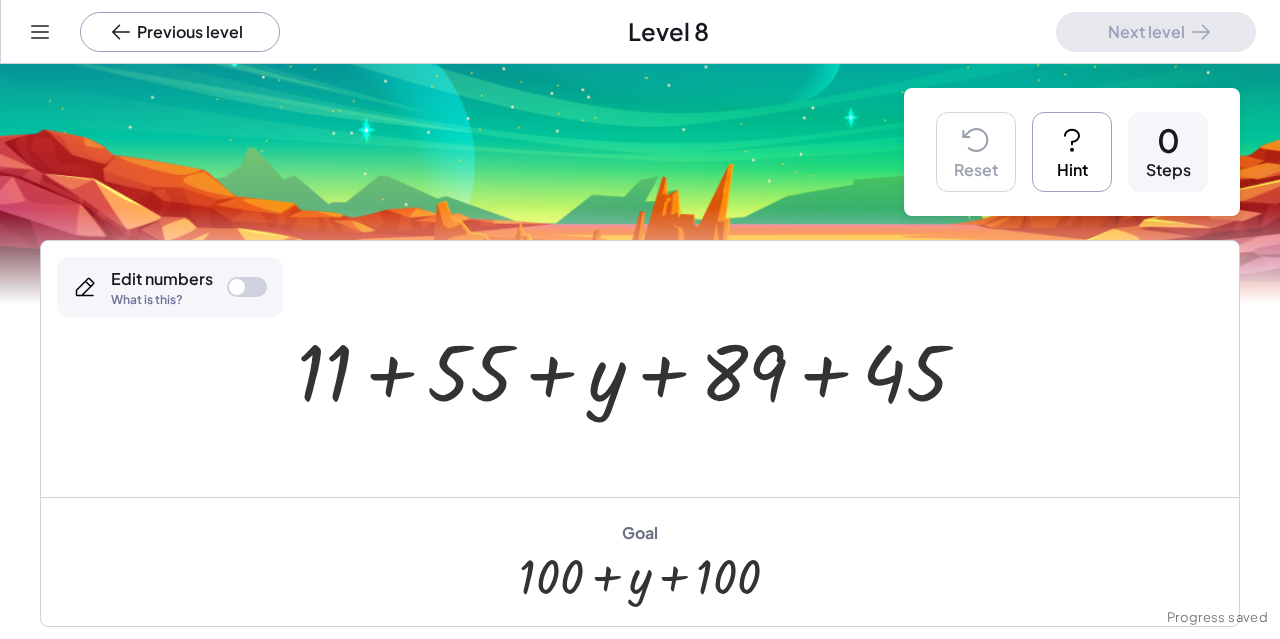 click 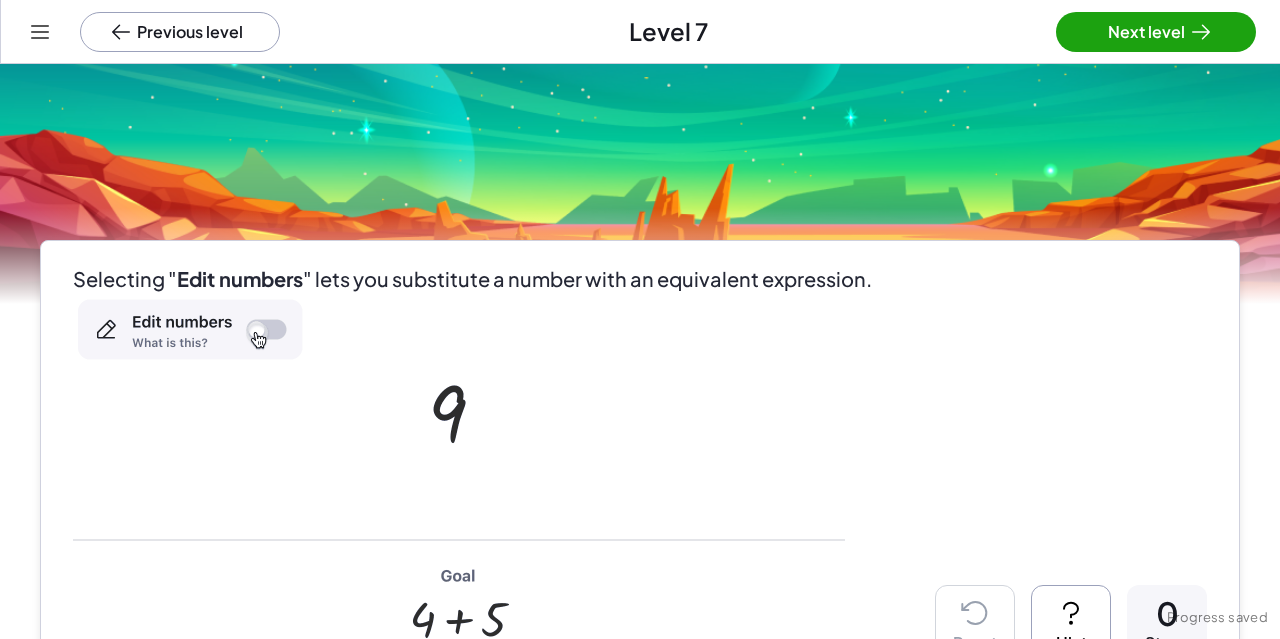 click 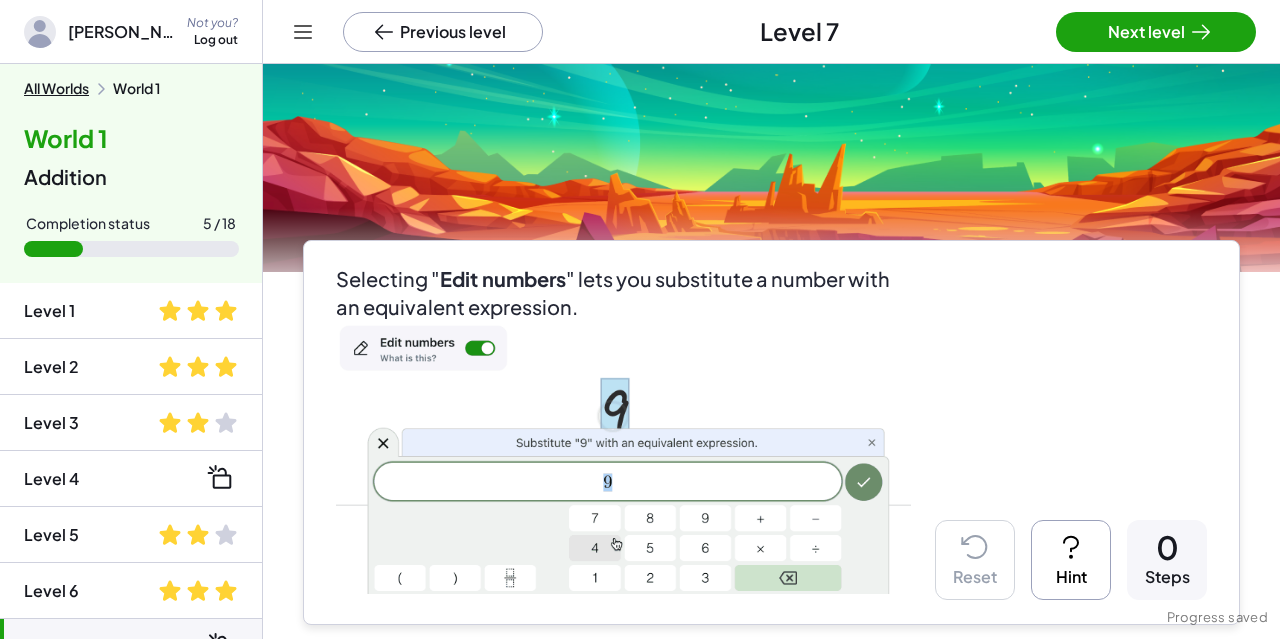 click on "All Worlds" at bounding box center (56, 89) 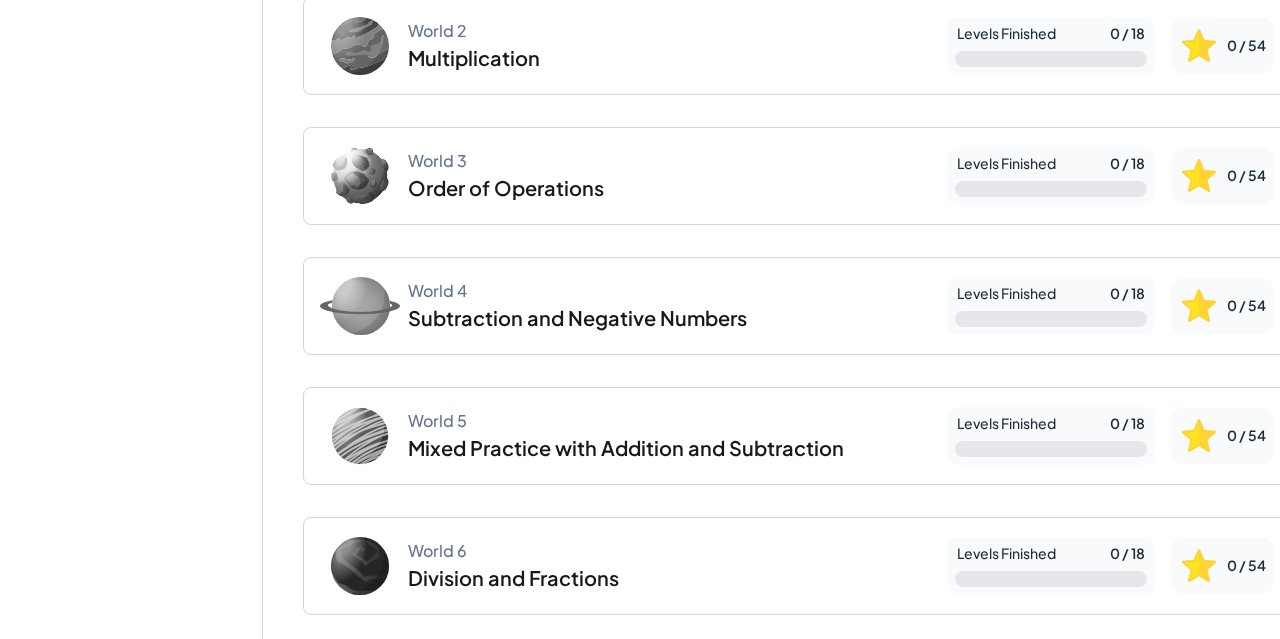 scroll, scrollTop: 1495, scrollLeft: 0, axis: vertical 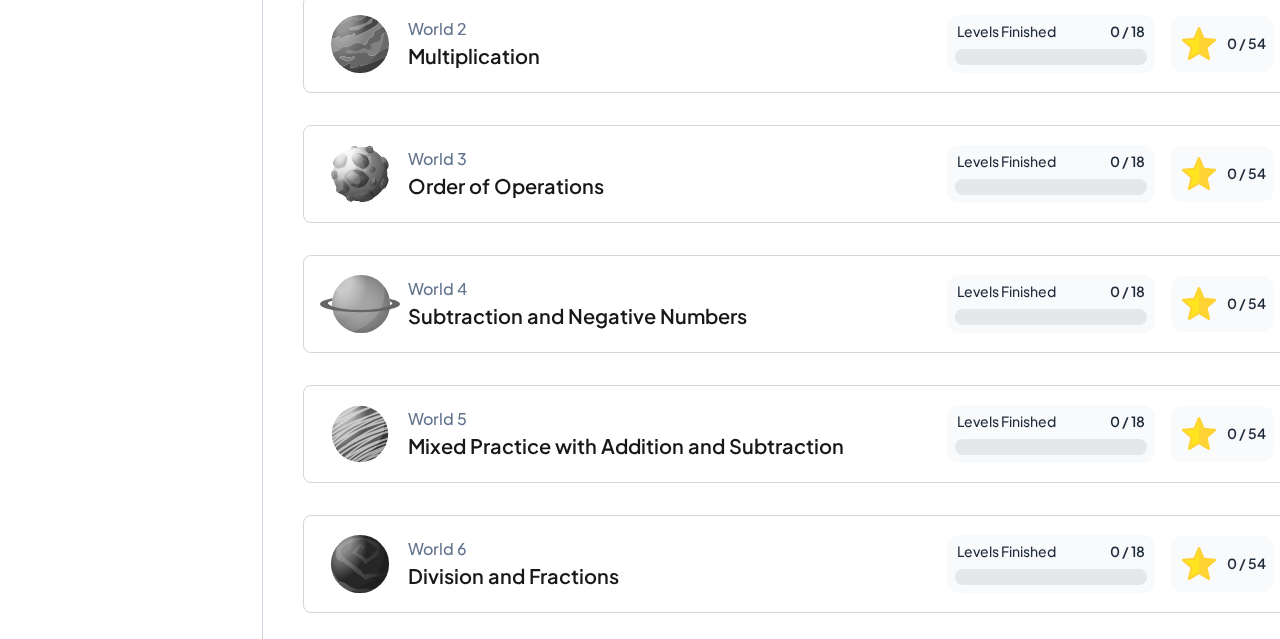 click on "Subtraction and Negative Numbers" at bounding box center (577, 316) 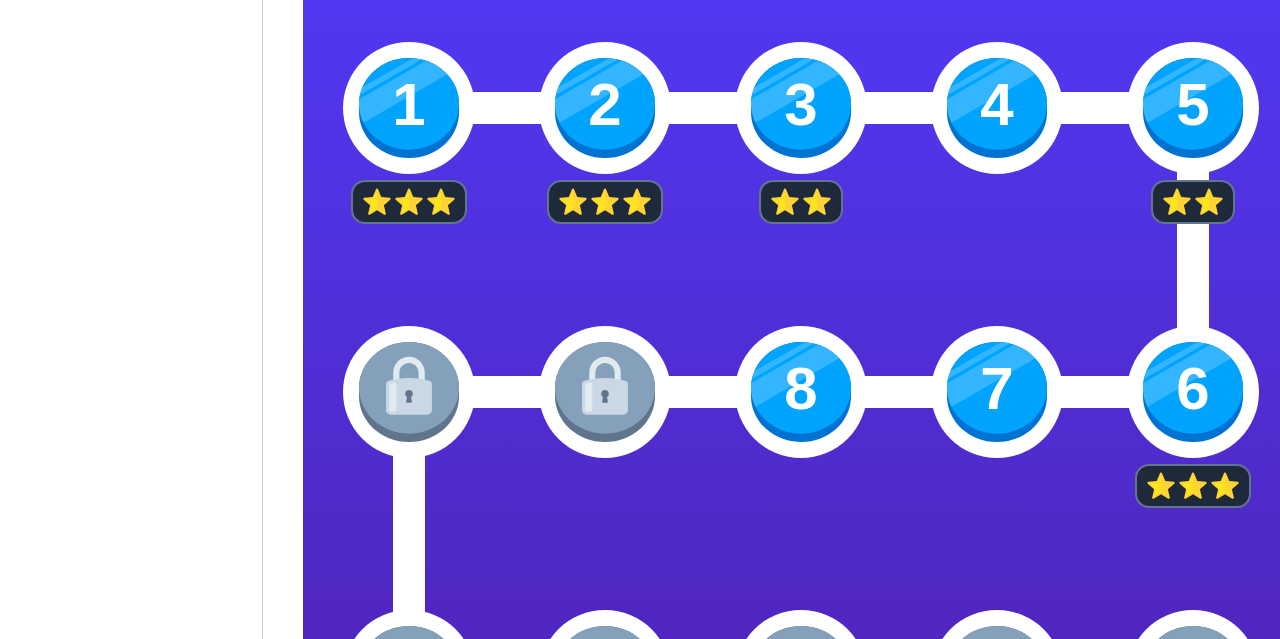 scroll, scrollTop: 0, scrollLeft: 0, axis: both 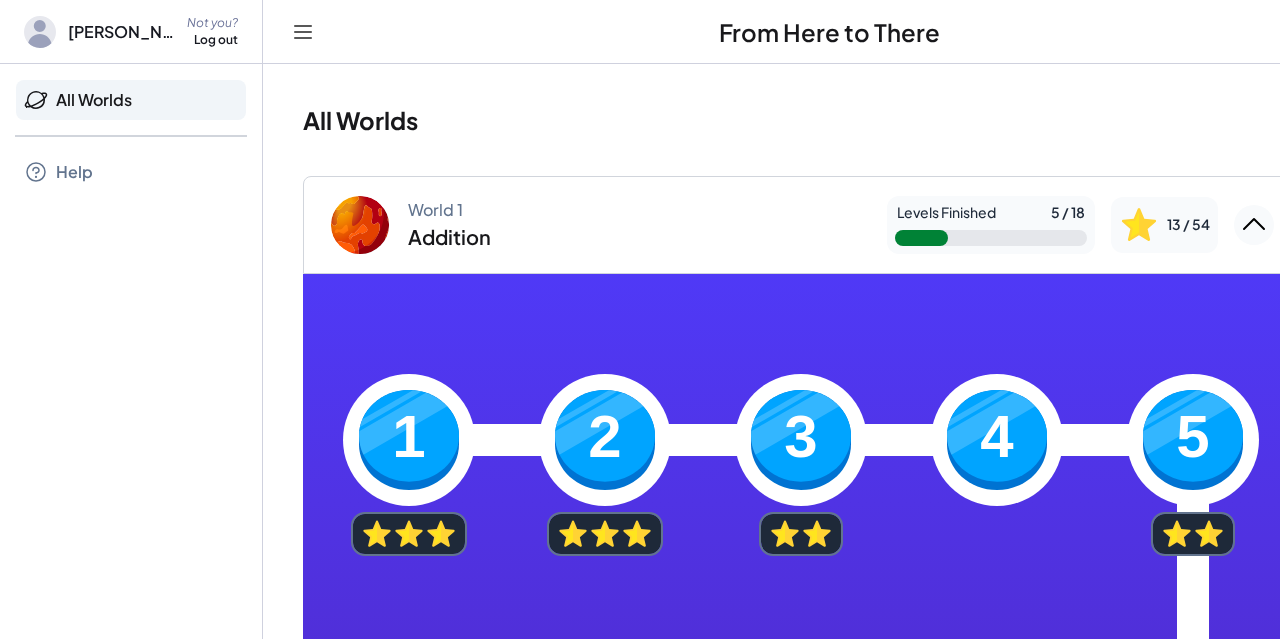 click on "Levels Finished  5 / 18 13 / 54" at bounding box center [1080, 225] 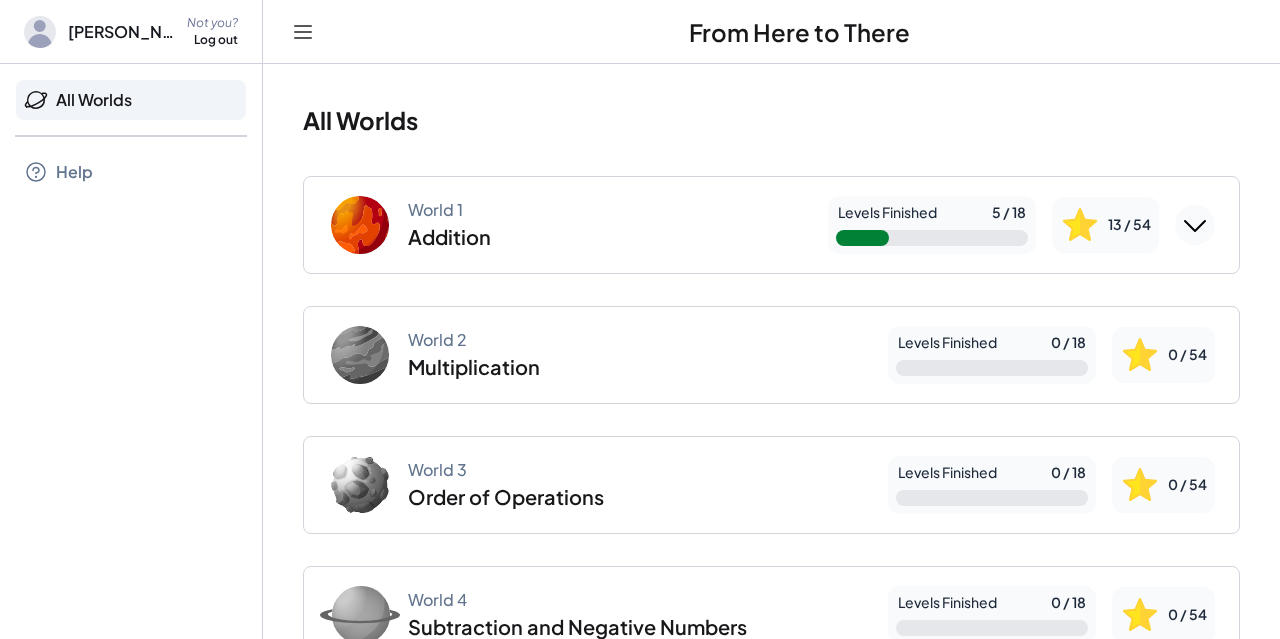 click on "Multiplication" at bounding box center (474, 367) 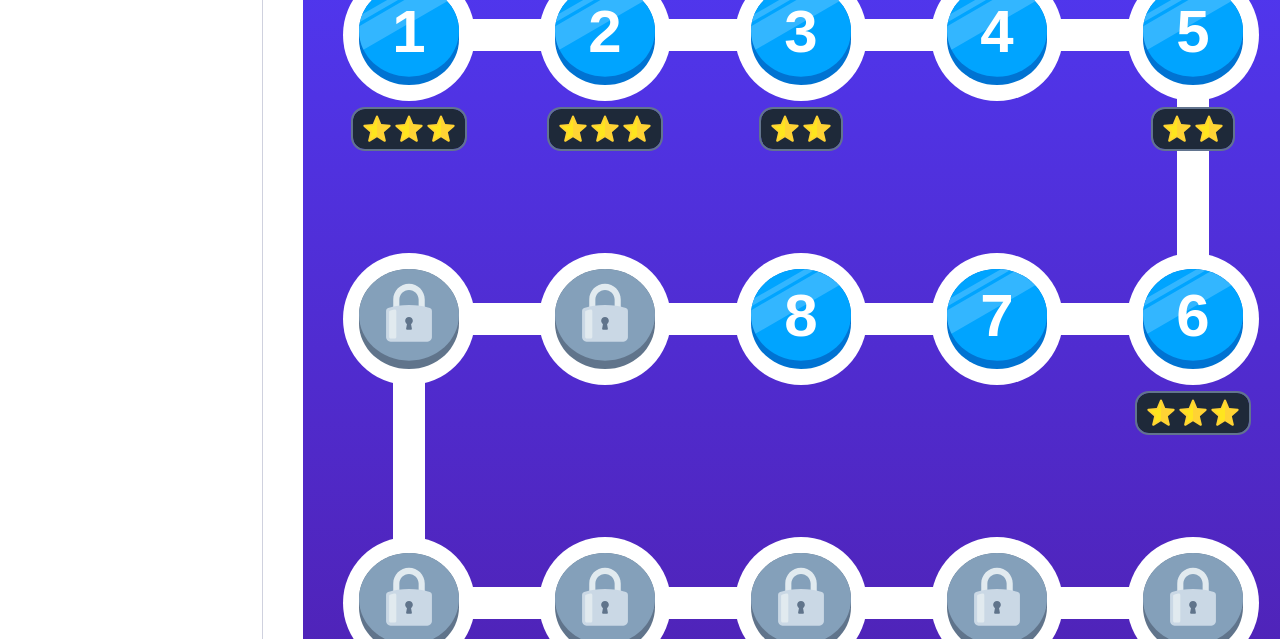 scroll, scrollTop: 592, scrollLeft: 0, axis: vertical 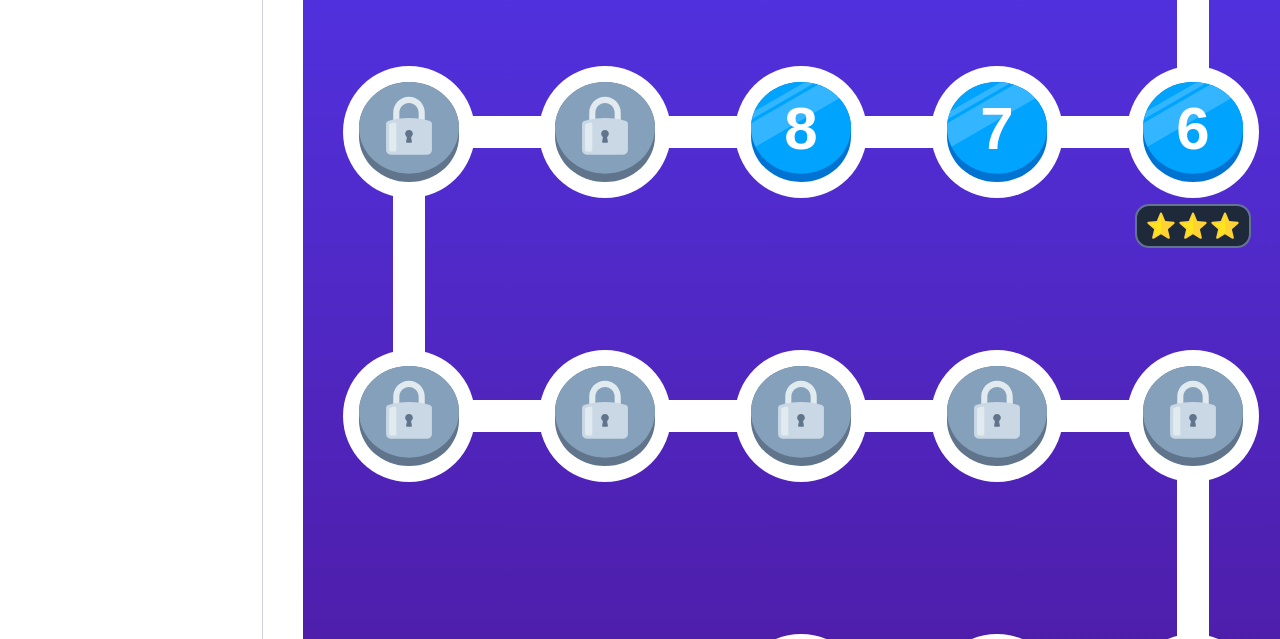 click at bounding box center (997, 132) 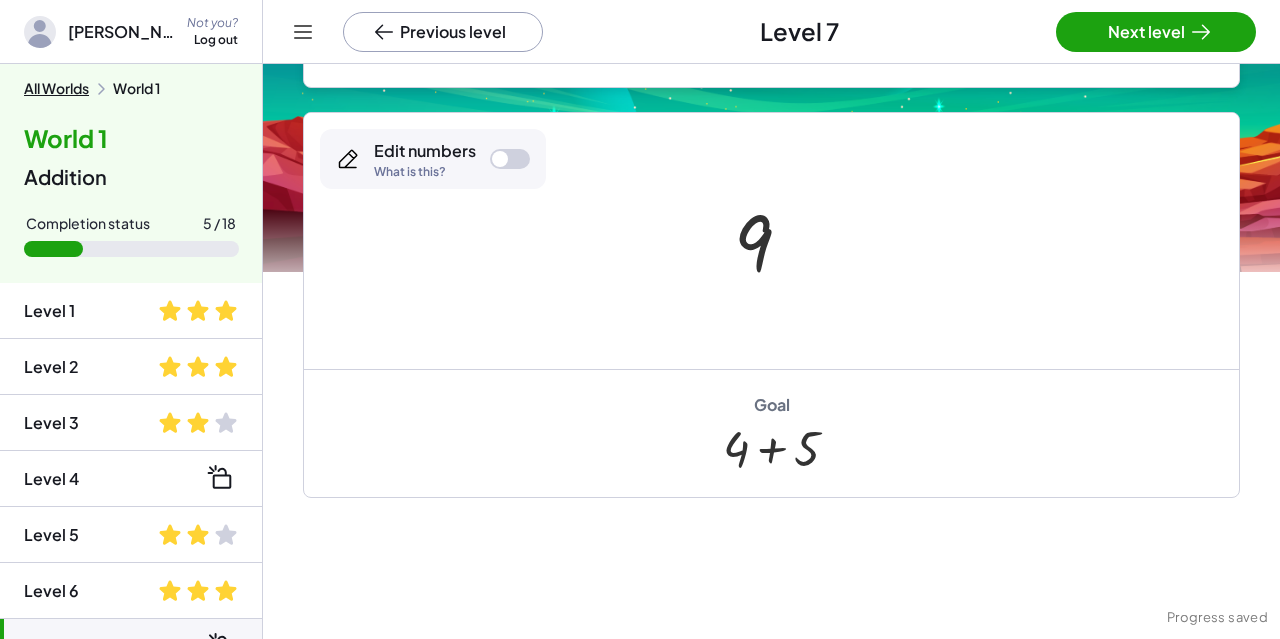 scroll, scrollTop: 541, scrollLeft: 0, axis: vertical 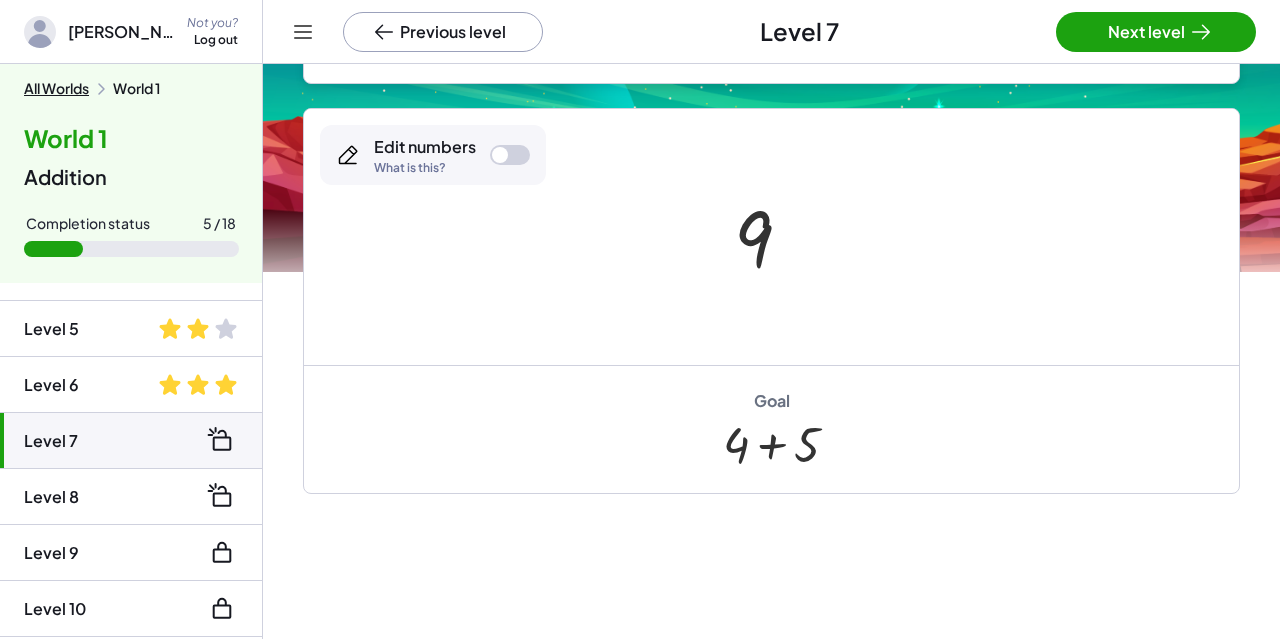 click on "Level 7" 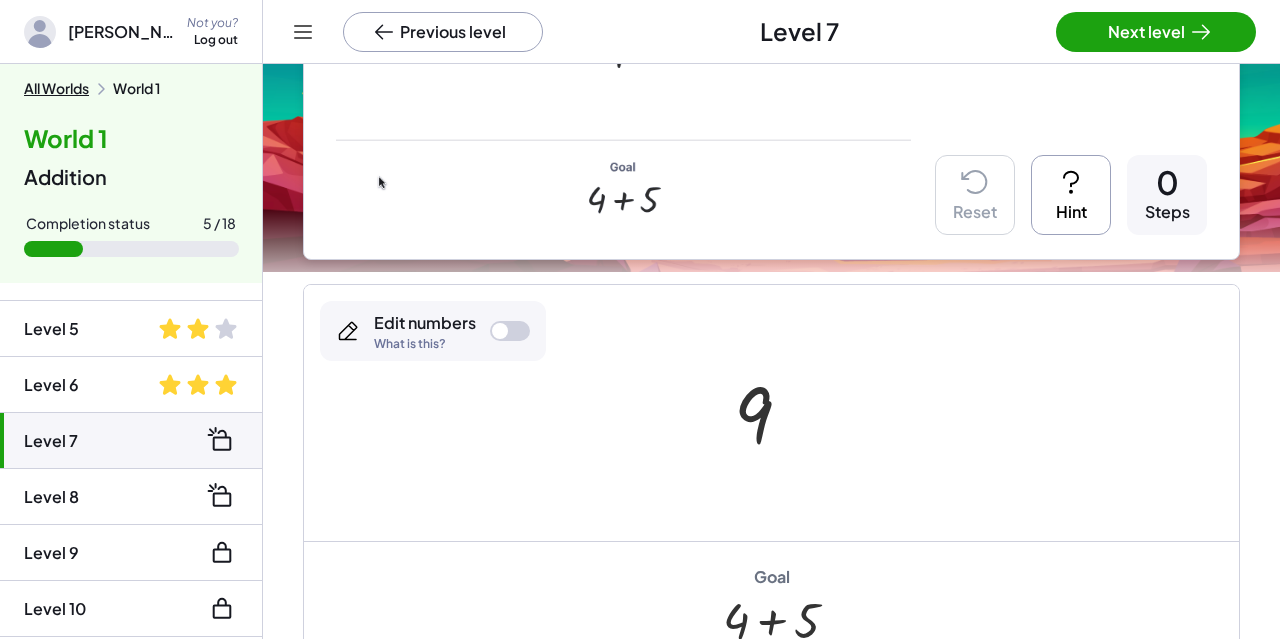 scroll, scrollTop: 604, scrollLeft: 0, axis: vertical 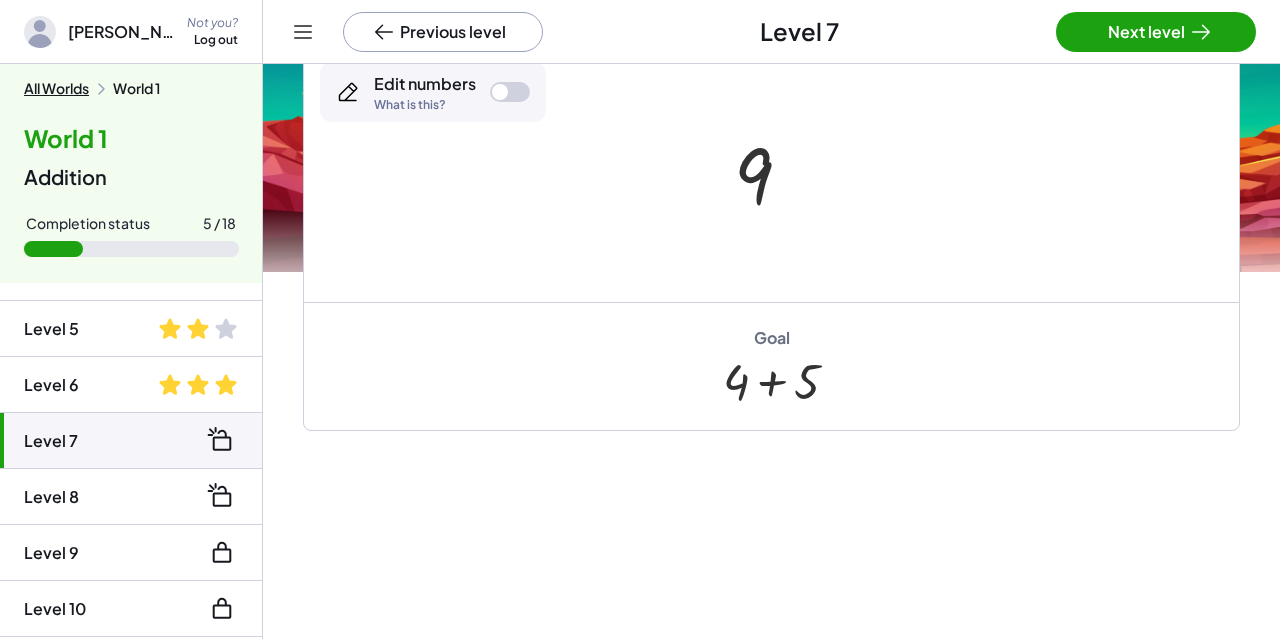 click at bounding box center [771, 174] 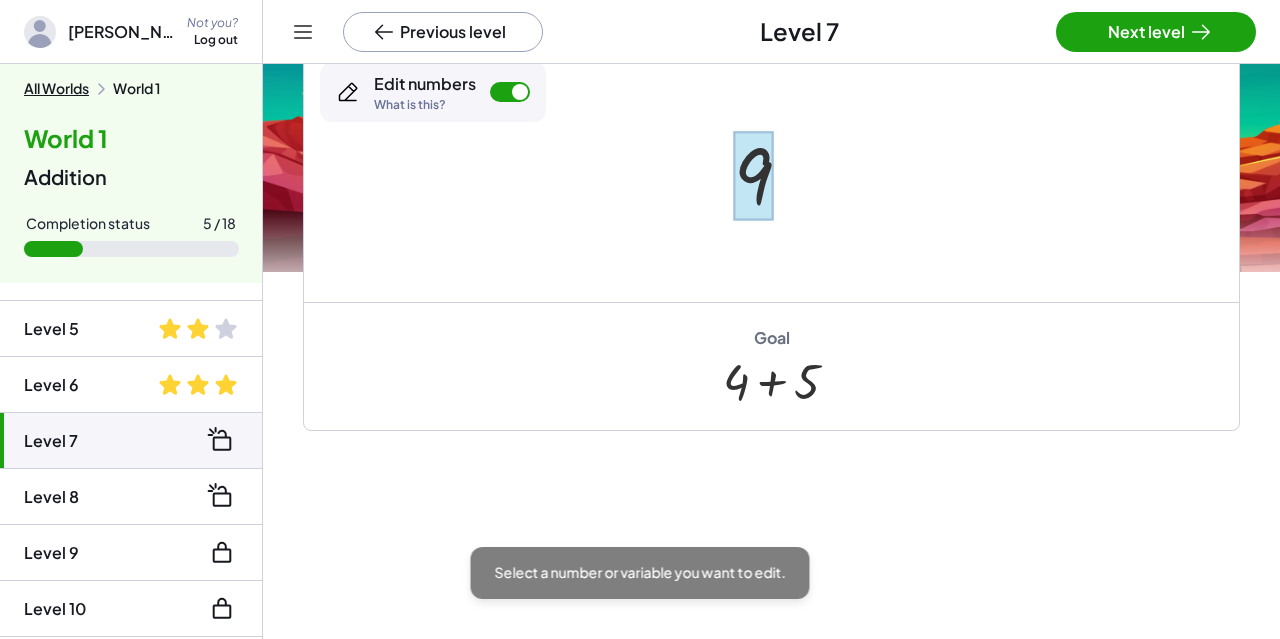 click at bounding box center [753, 176] 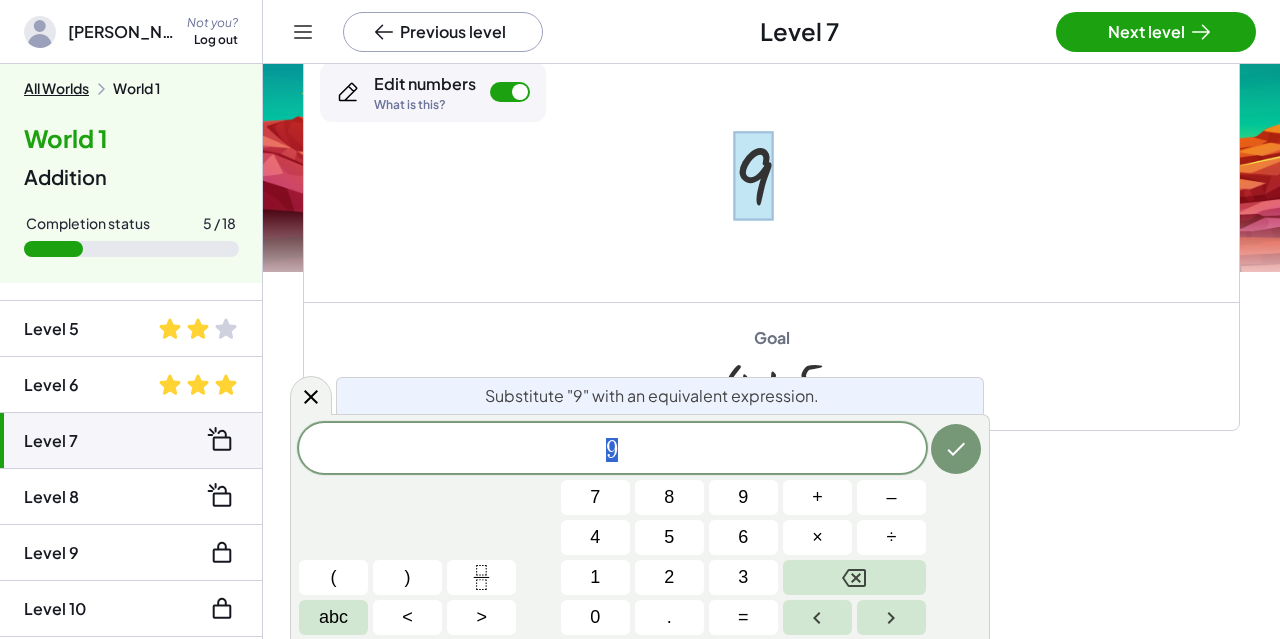 click on "9" at bounding box center (612, 450) 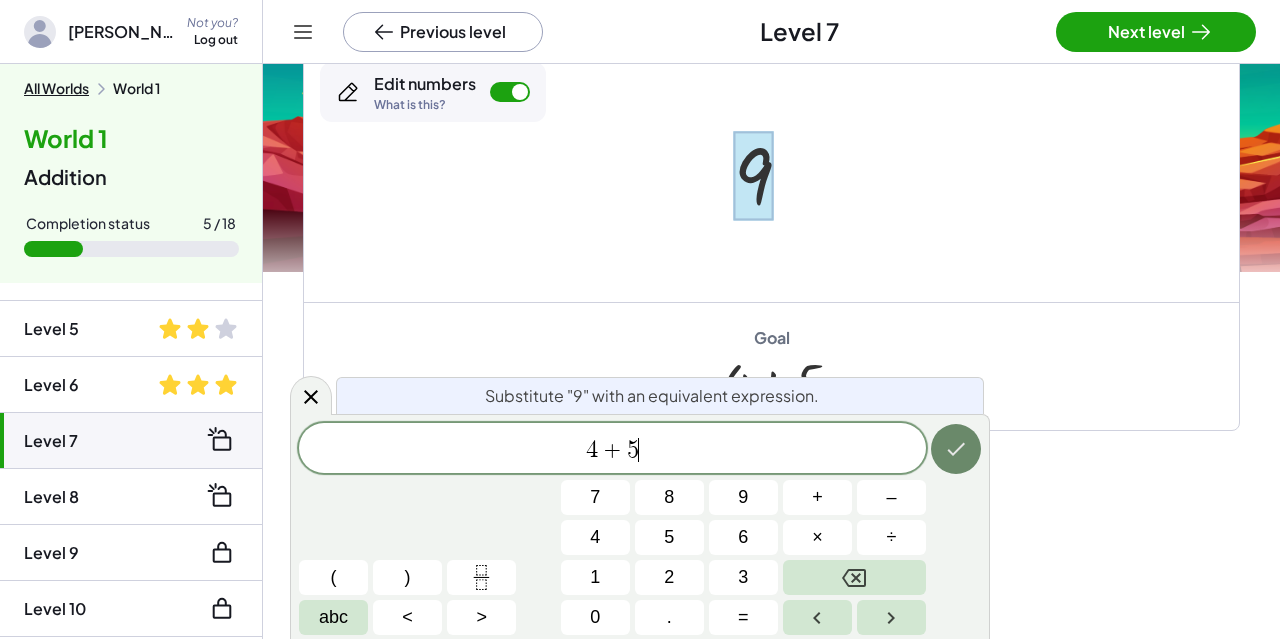 click 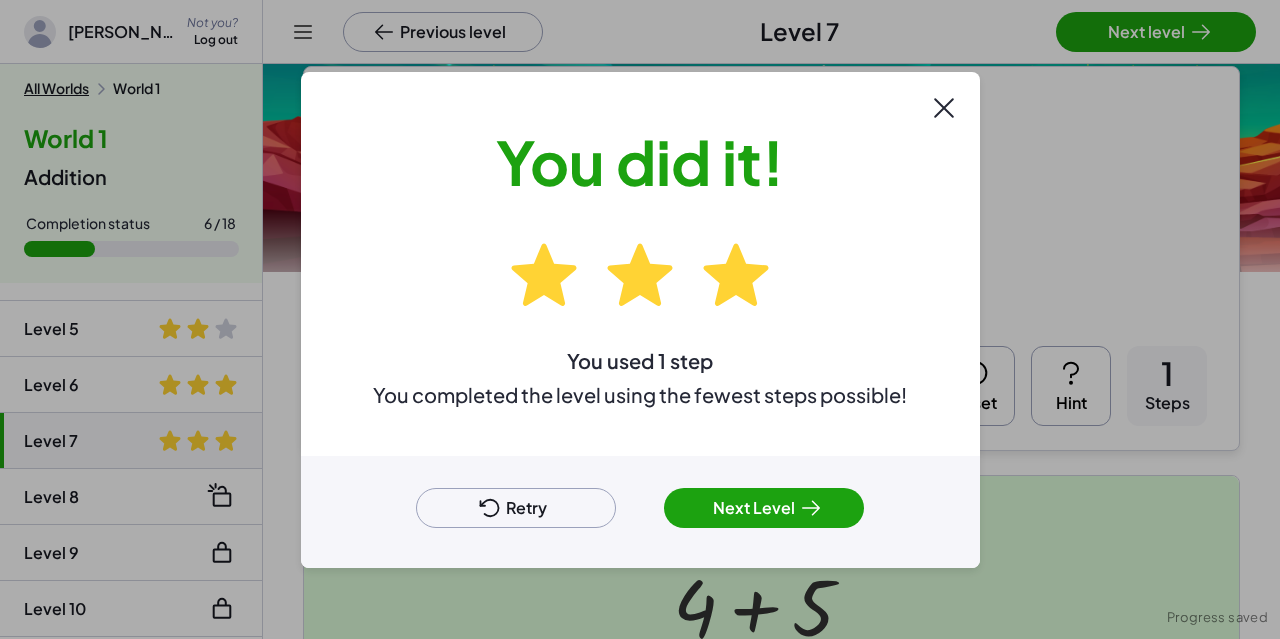 scroll, scrollTop: 136, scrollLeft: 0, axis: vertical 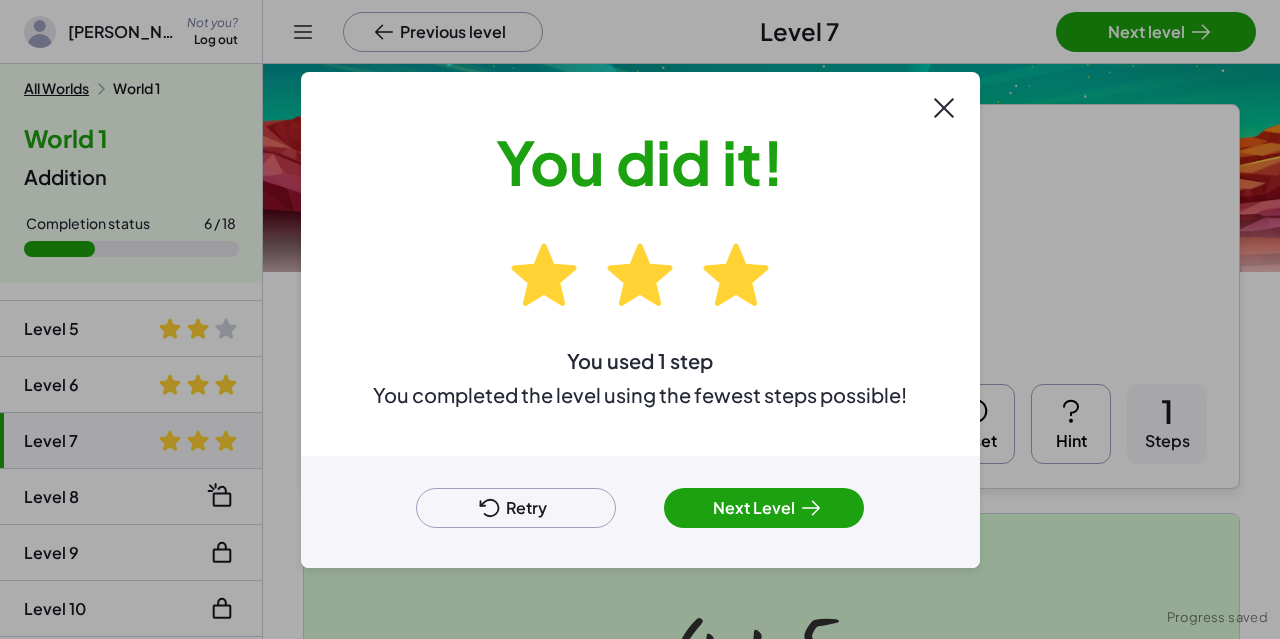 click on "Next Level" at bounding box center [764, 508] 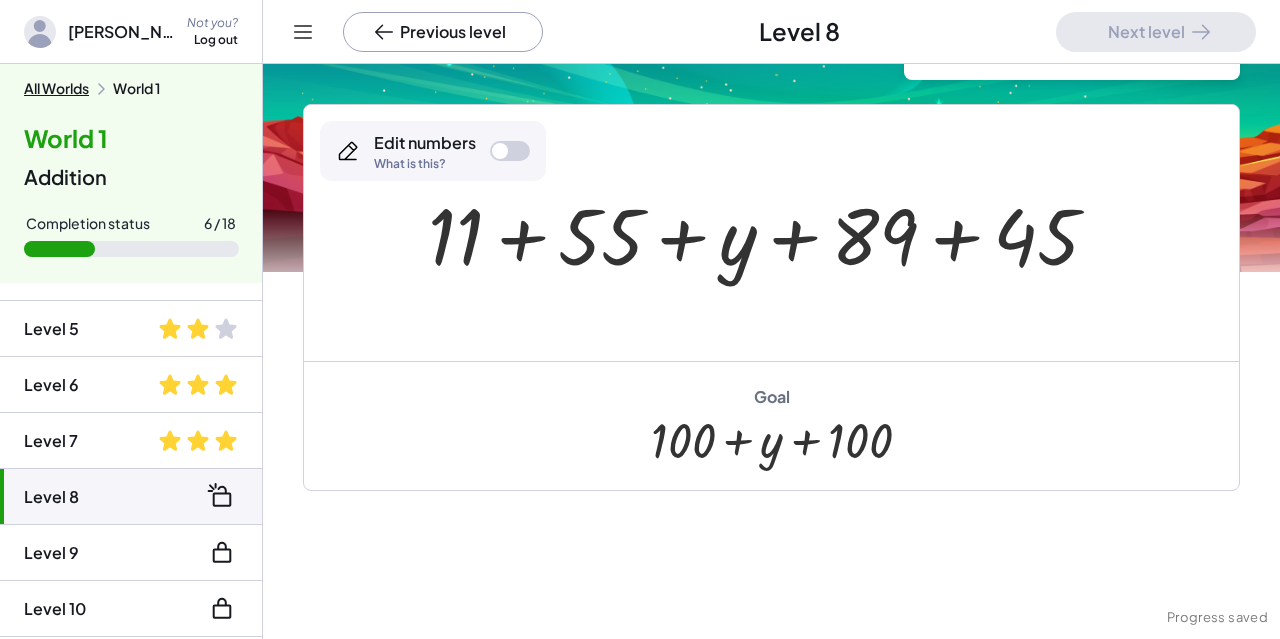 scroll, scrollTop: 158, scrollLeft: 0, axis: vertical 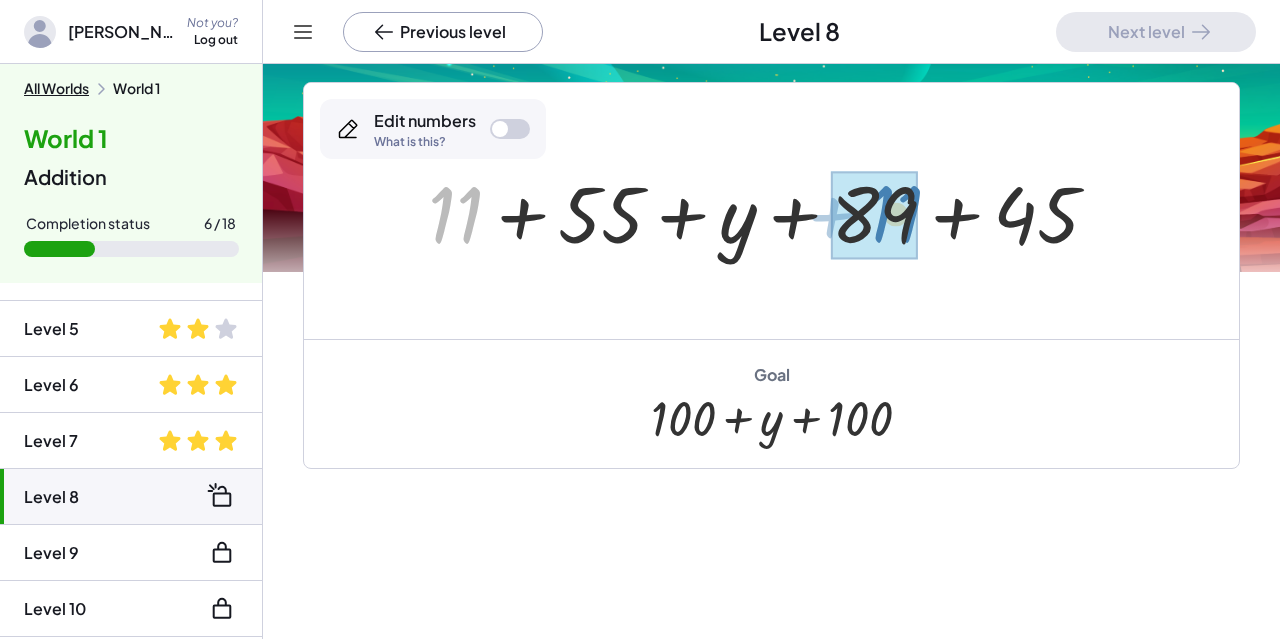 drag, startPoint x: 466, startPoint y: 237, endPoint x: 890, endPoint y: 237, distance: 424 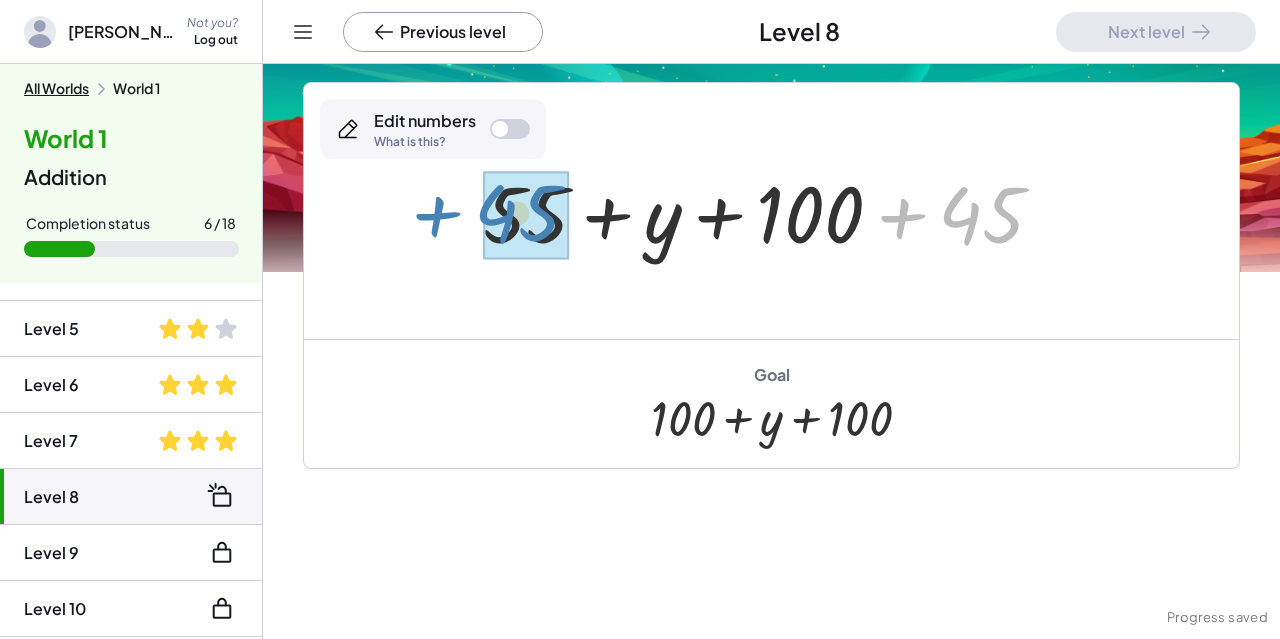 drag, startPoint x: 988, startPoint y: 213, endPoint x: 524, endPoint y: 211, distance: 464.0043 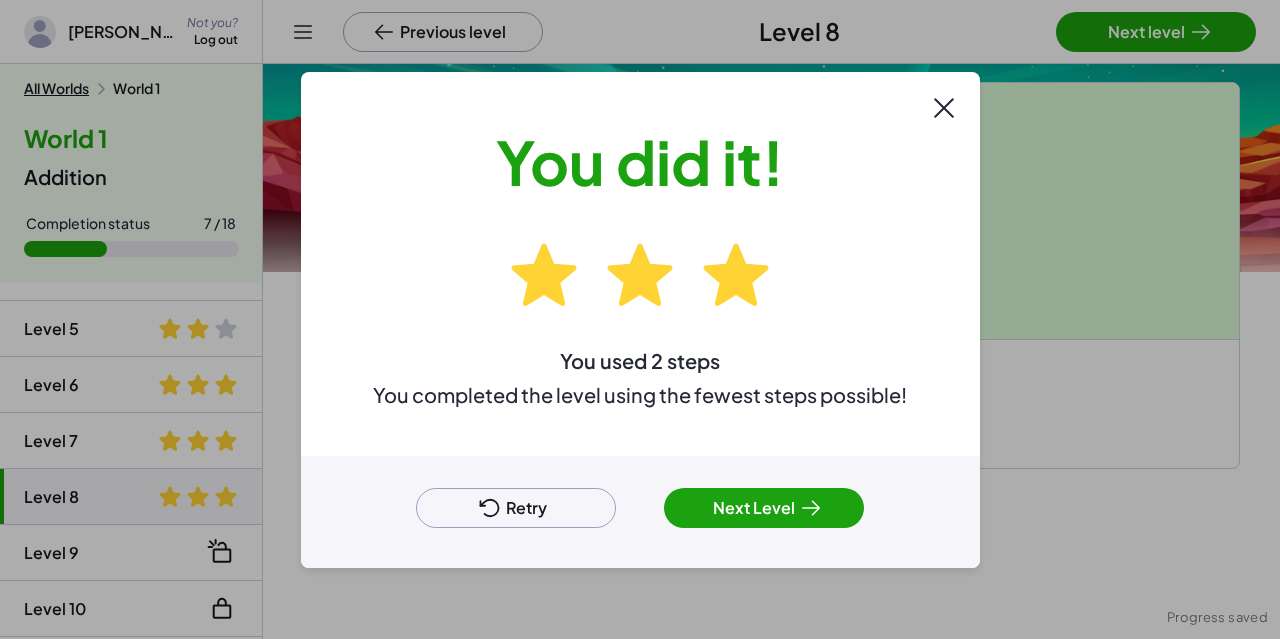 click 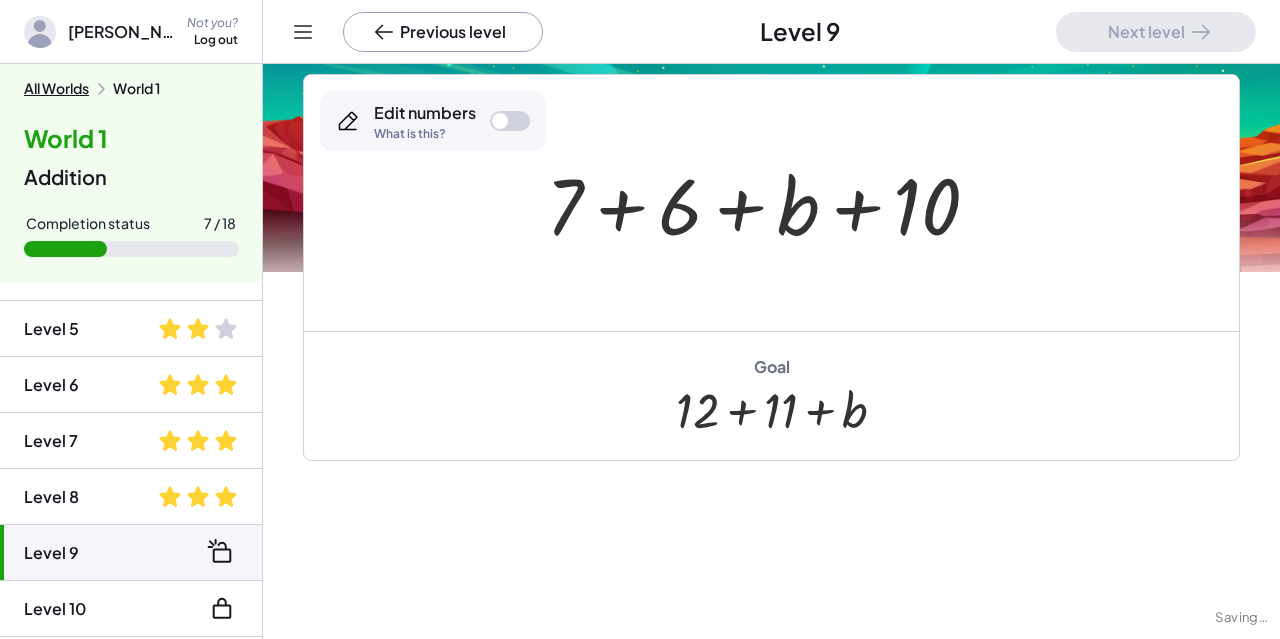 scroll, scrollTop: 324, scrollLeft: 0, axis: vertical 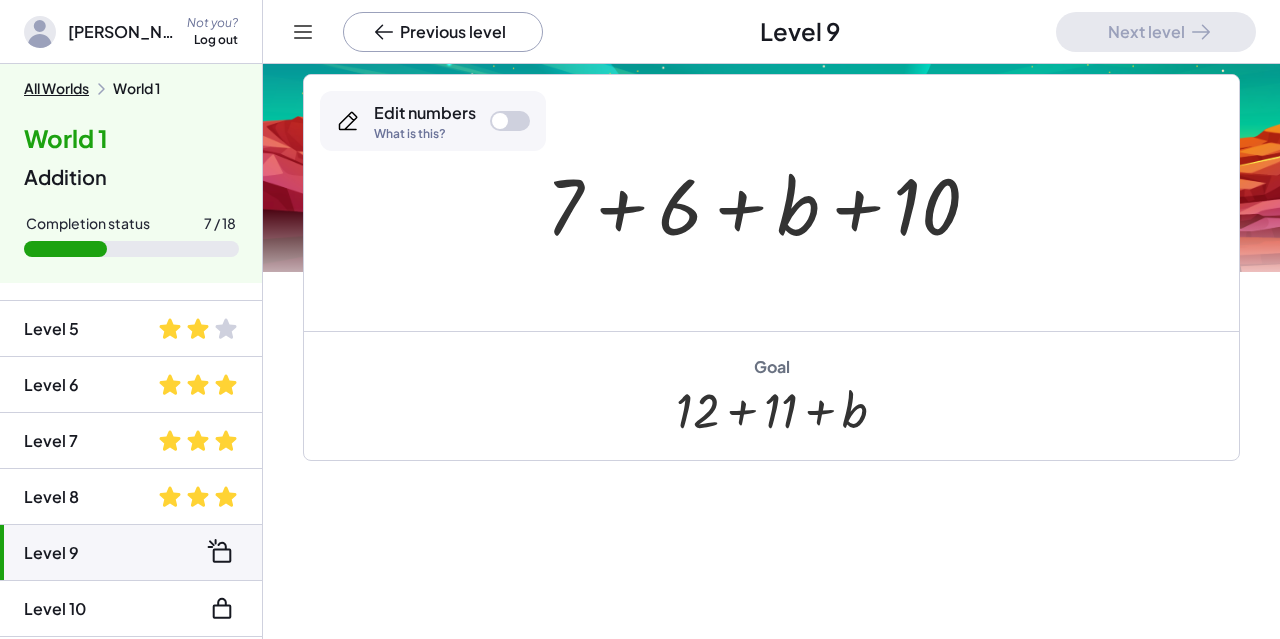 click at bounding box center (510, 121) 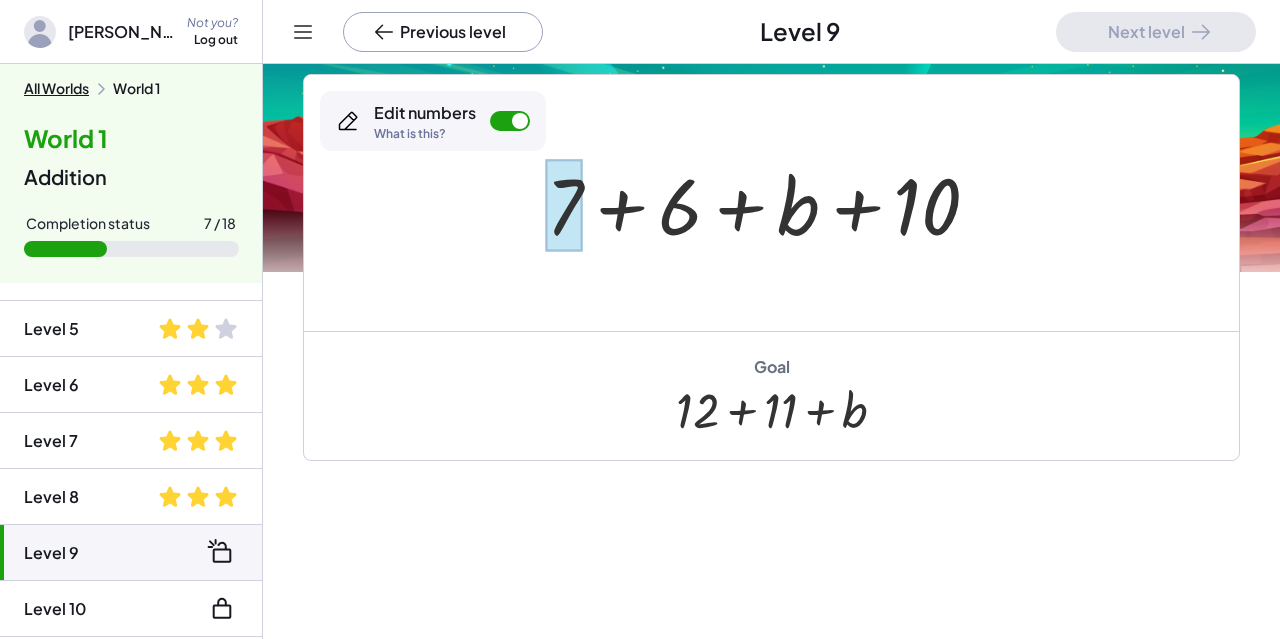 click at bounding box center [564, 205] 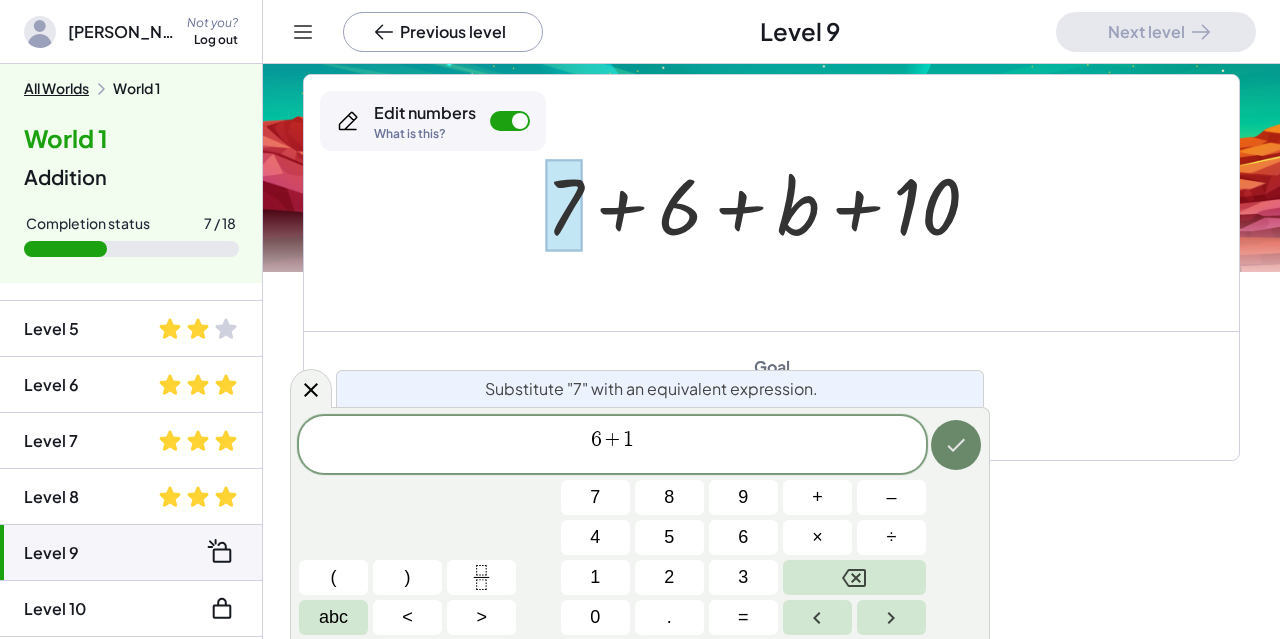 click 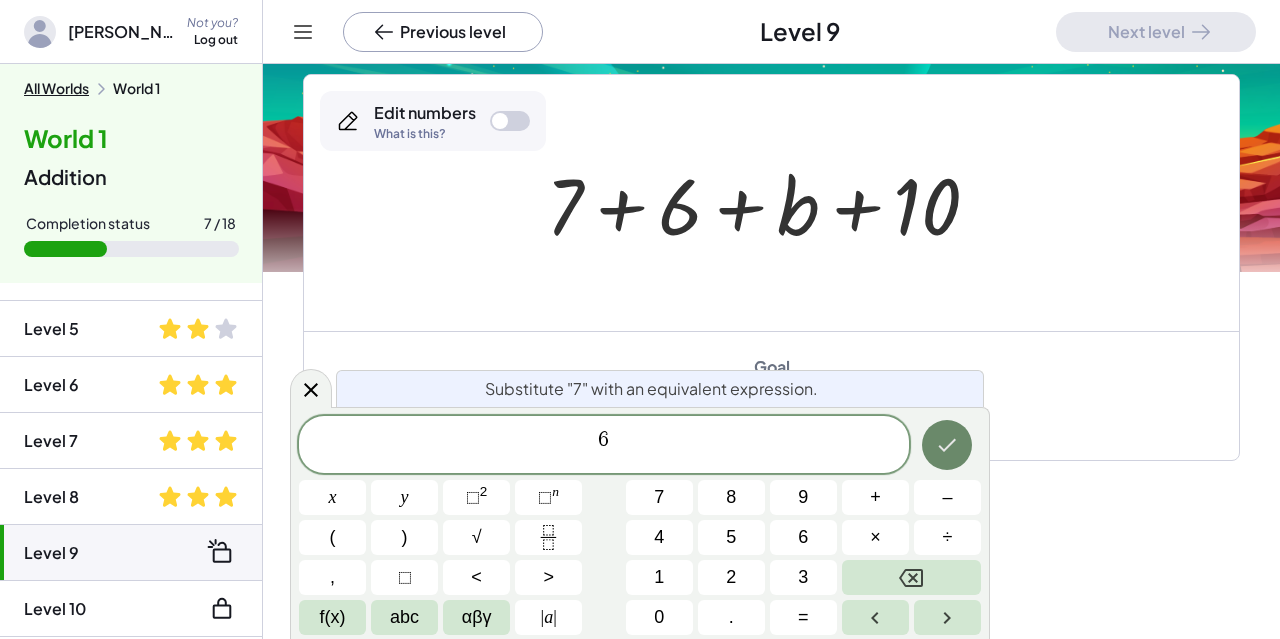 click 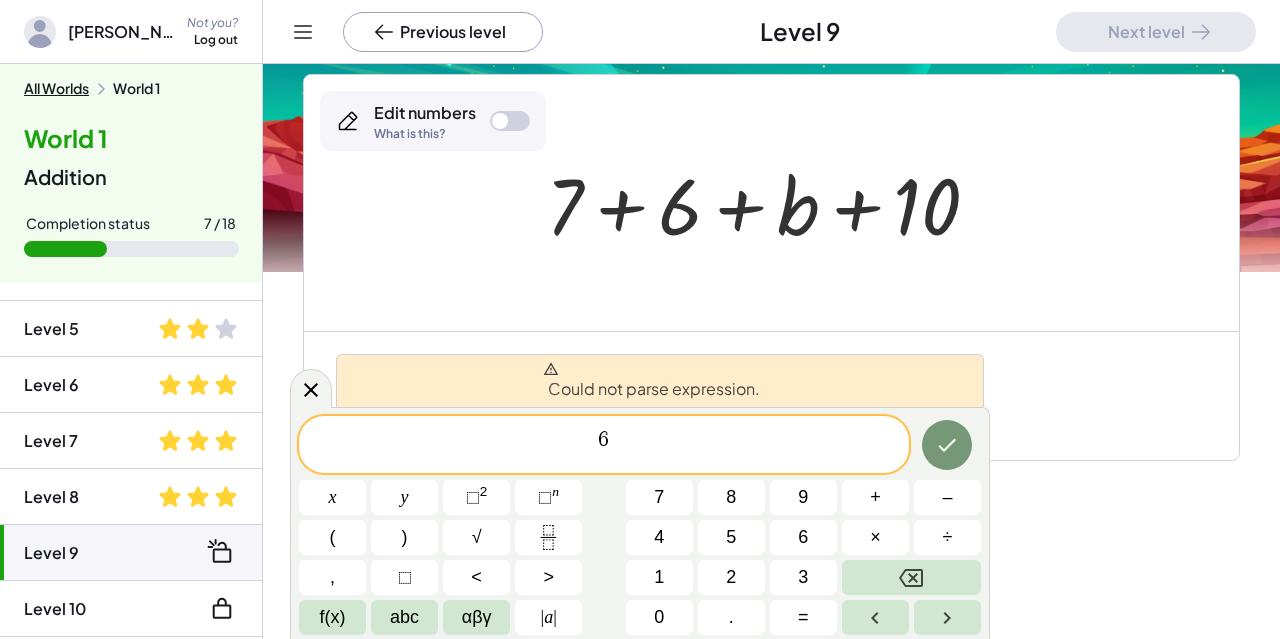 click on "Goal  + 12 + 11 + b" at bounding box center (771, 395) 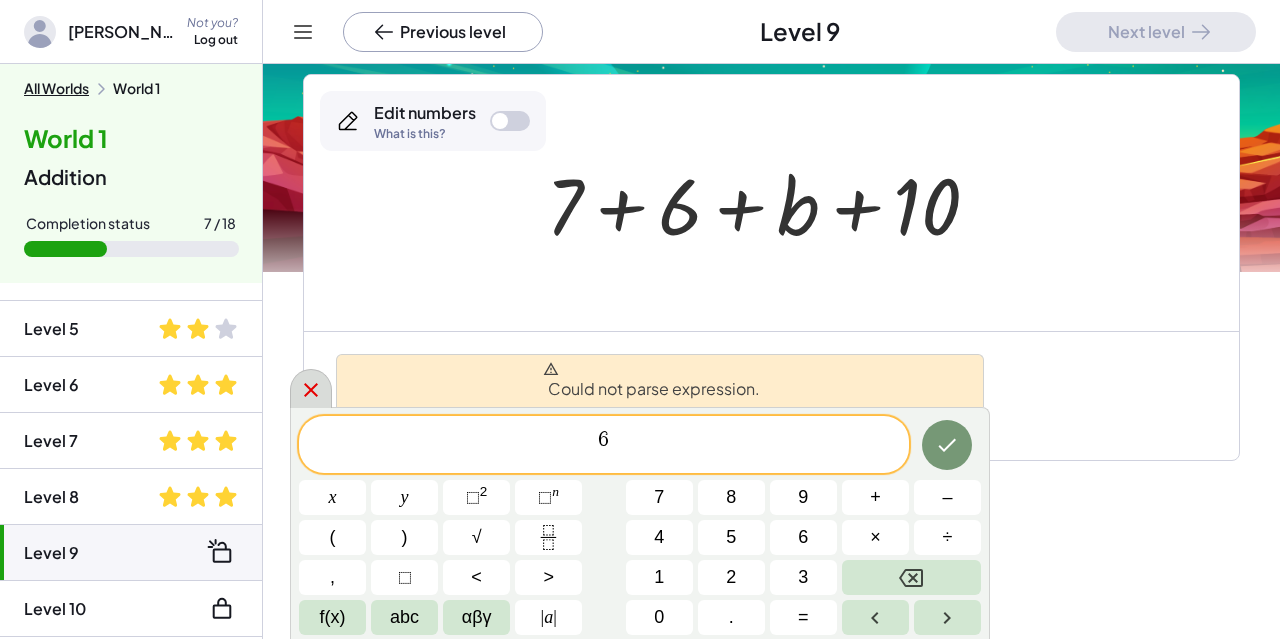 click 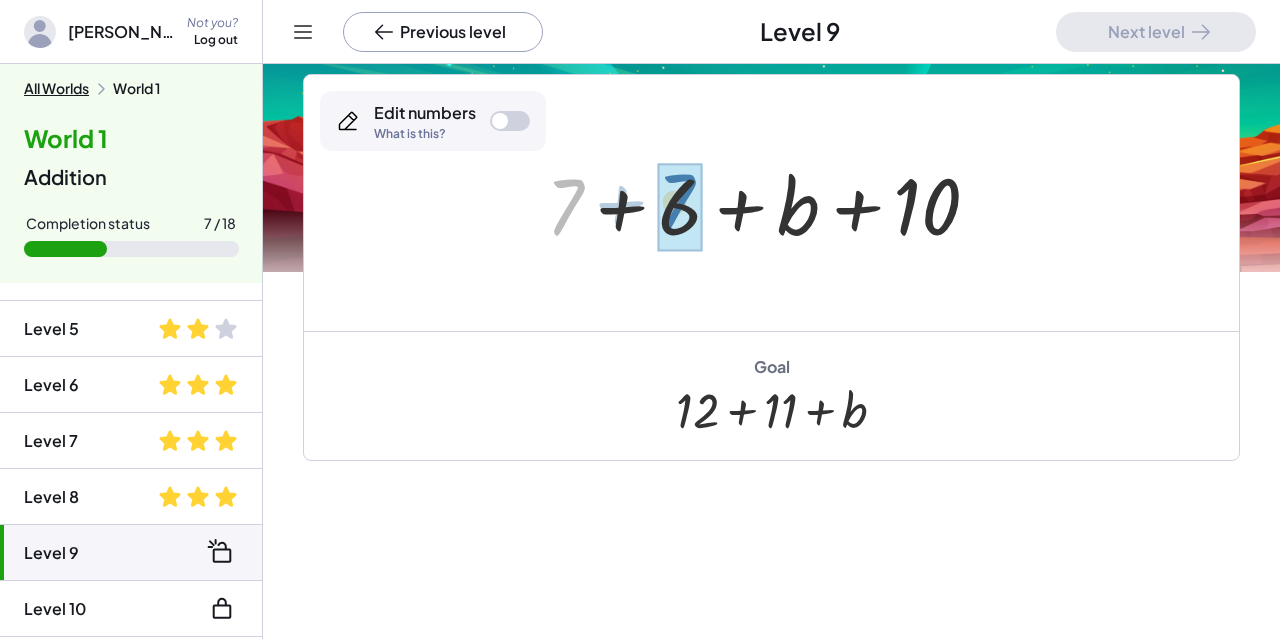drag, startPoint x: 575, startPoint y: 200, endPoint x: 688, endPoint y: 195, distance: 113.110565 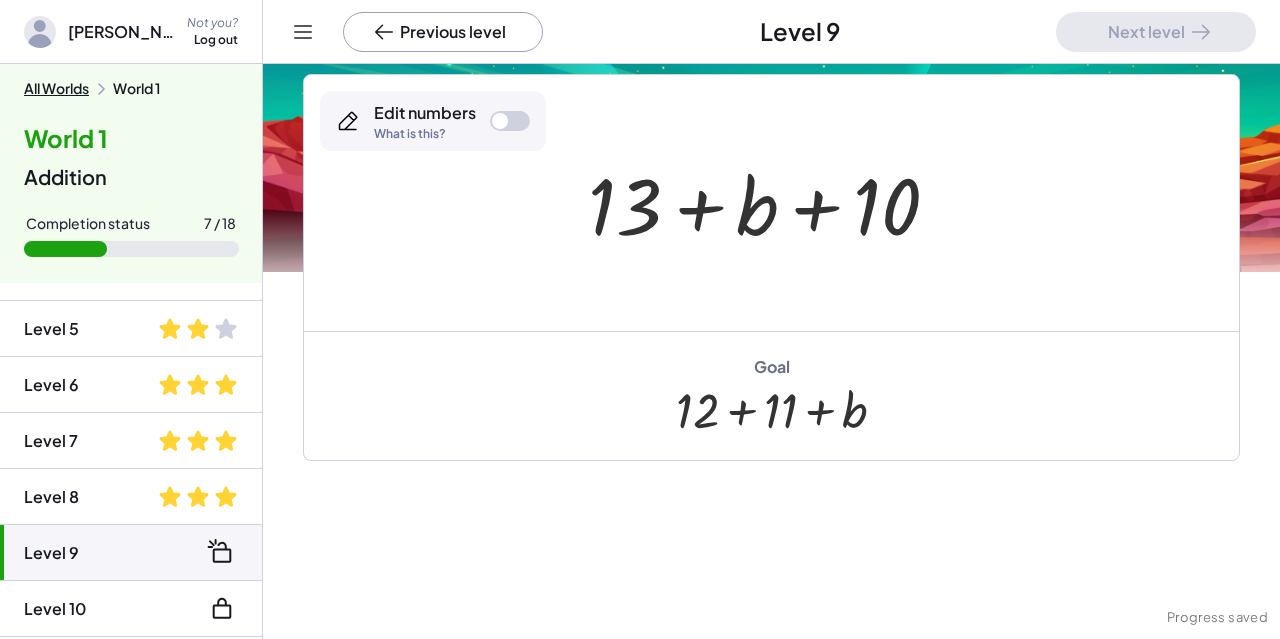 click at bounding box center (771, 203) 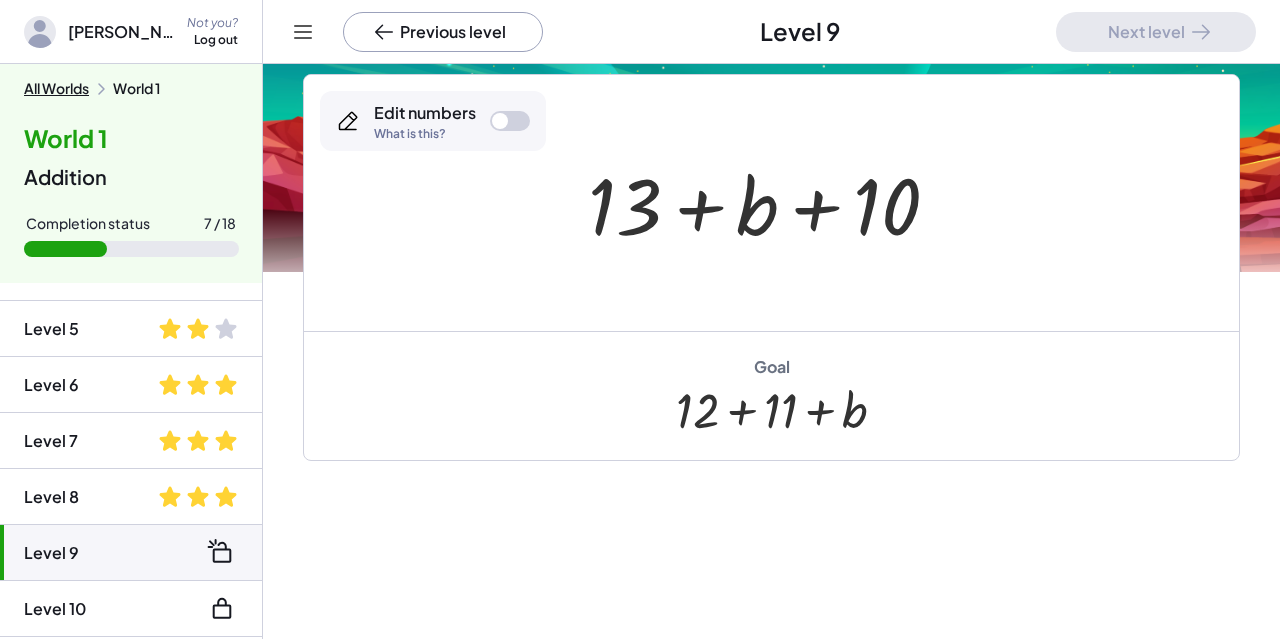 click at bounding box center [771, 203] 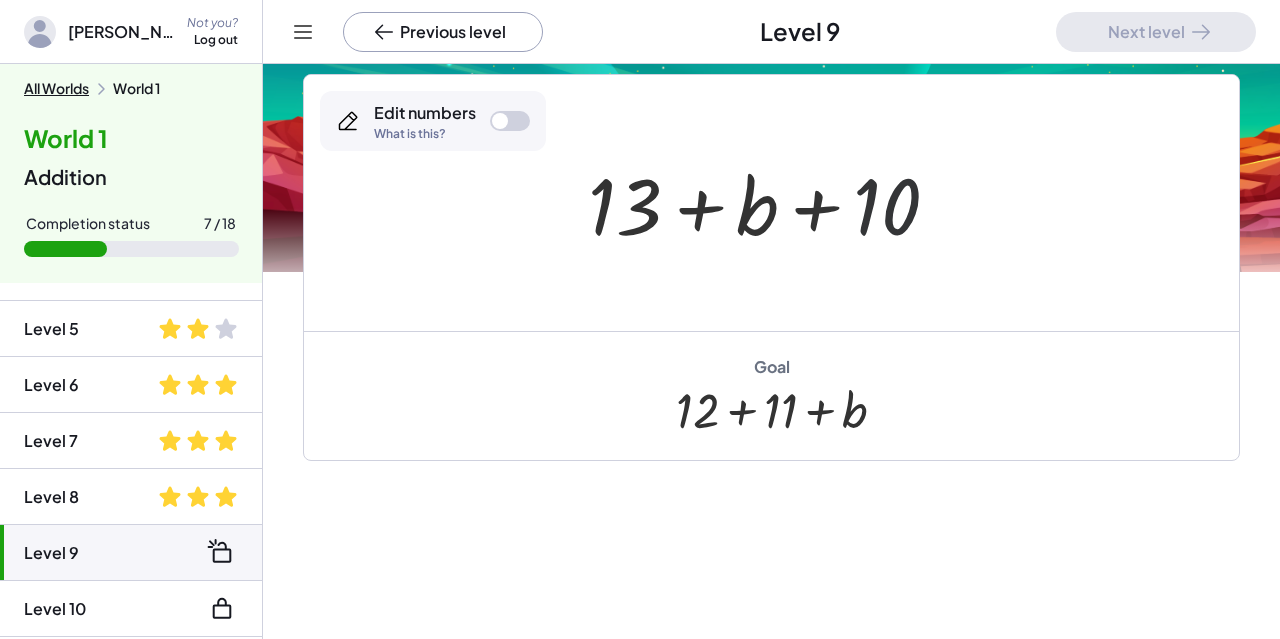 click at bounding box center [771, 203] 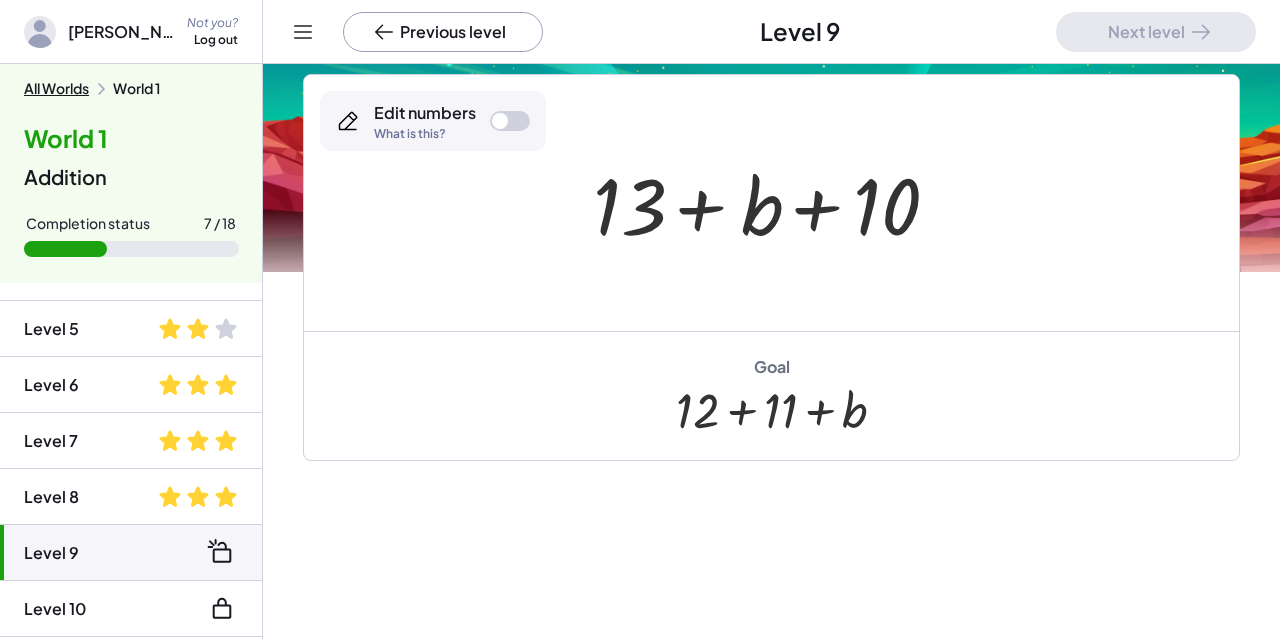 drag, startPoint x: 716, startPoint y: 214, endPoint x: 793, endPoint y: 212, distance: 77.02597 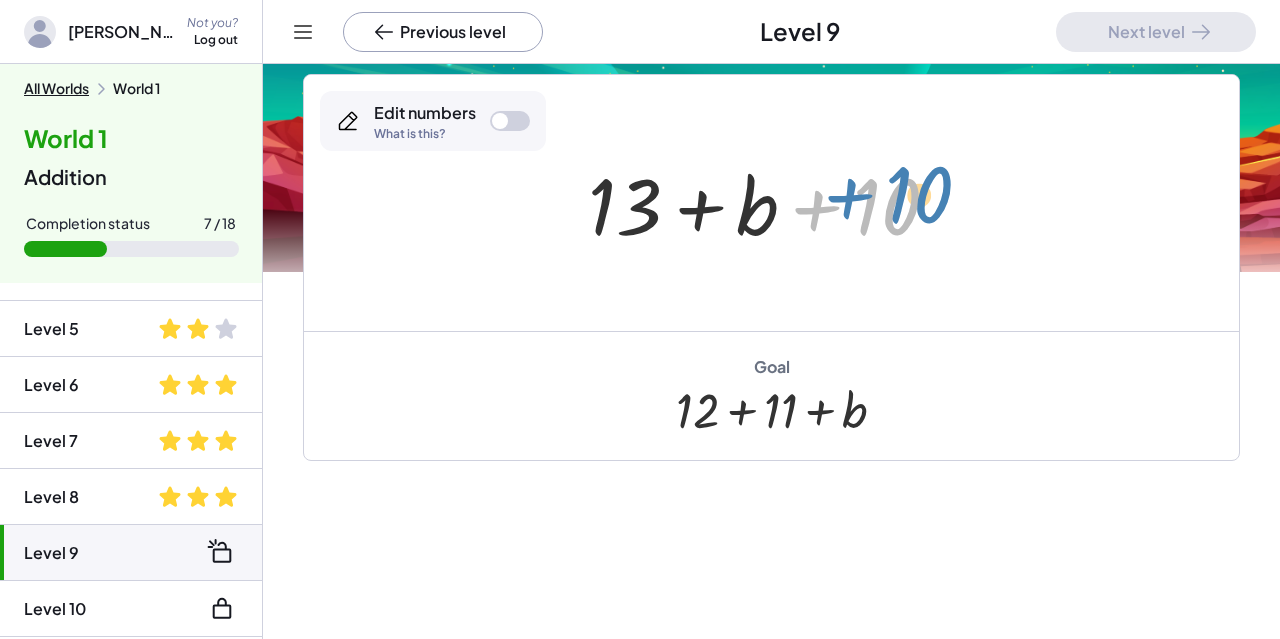 drag, startPoint x: 863, startPoint y: 207, endPoint x: 886, endPoint y: 193, distance: 26.925823 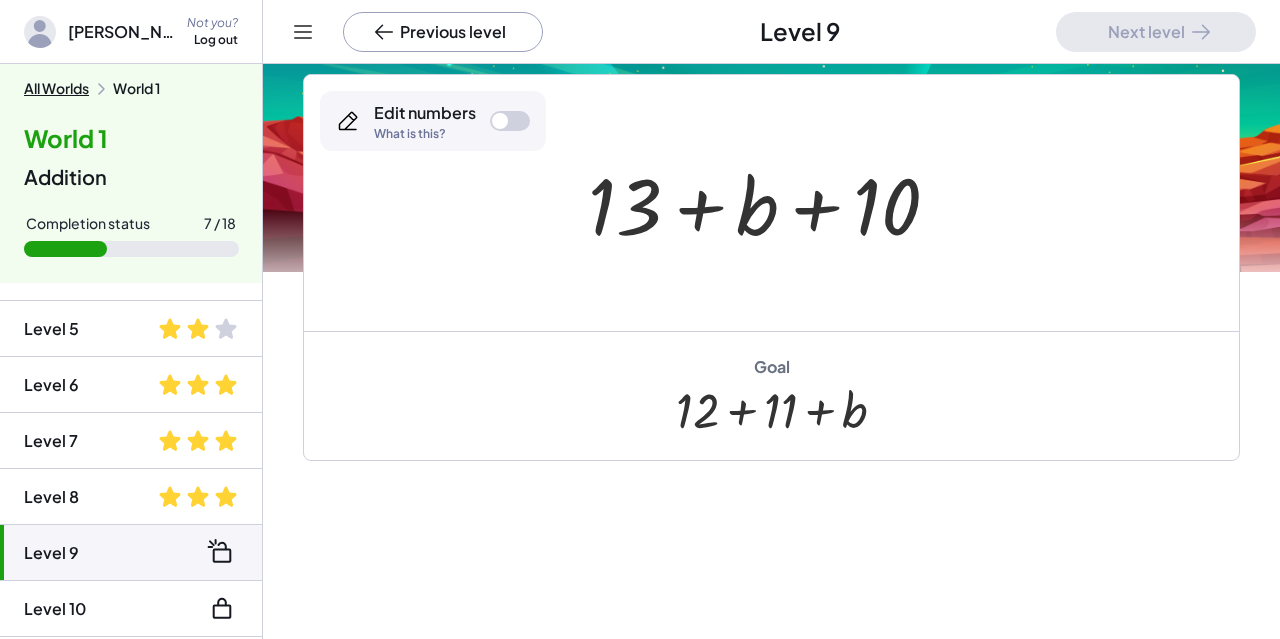 click at bounding box center [500, 121] 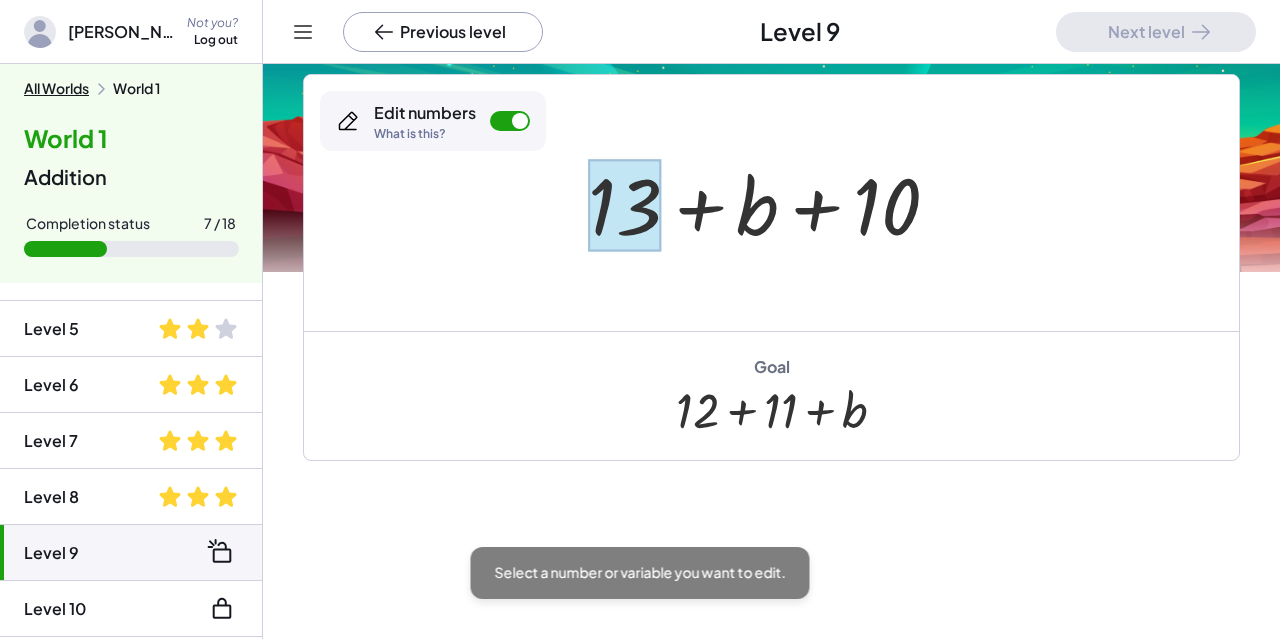click at bounding box center (624, 205) 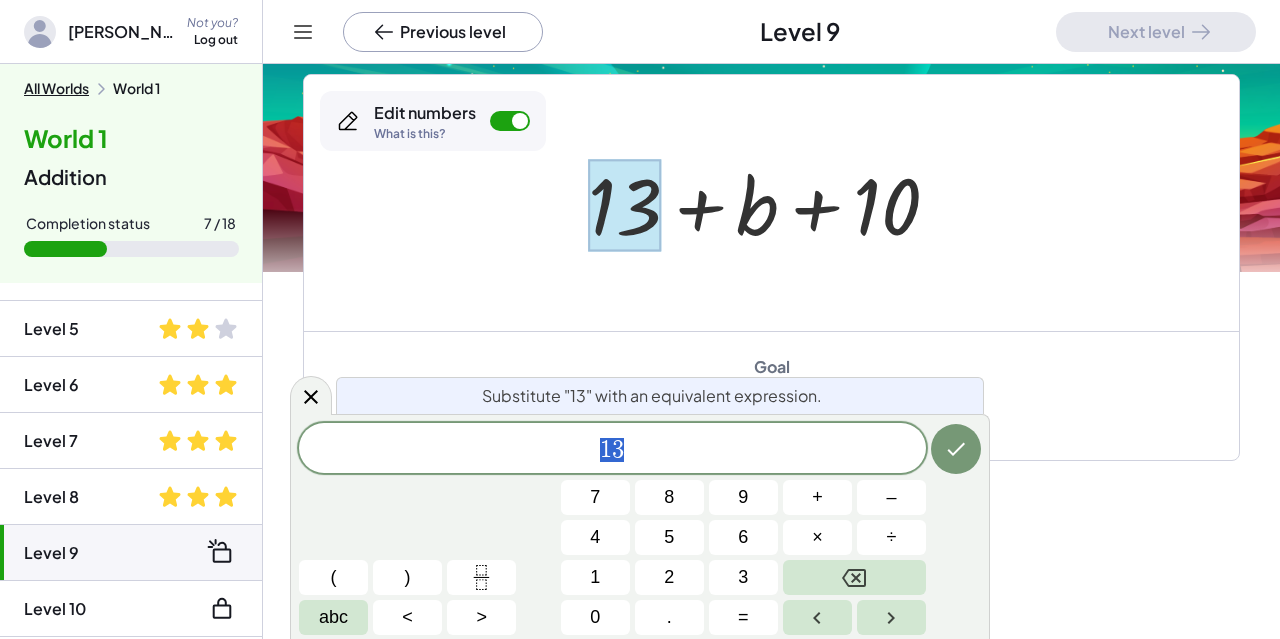 click on "1 3" at bounding box center (612, 450) 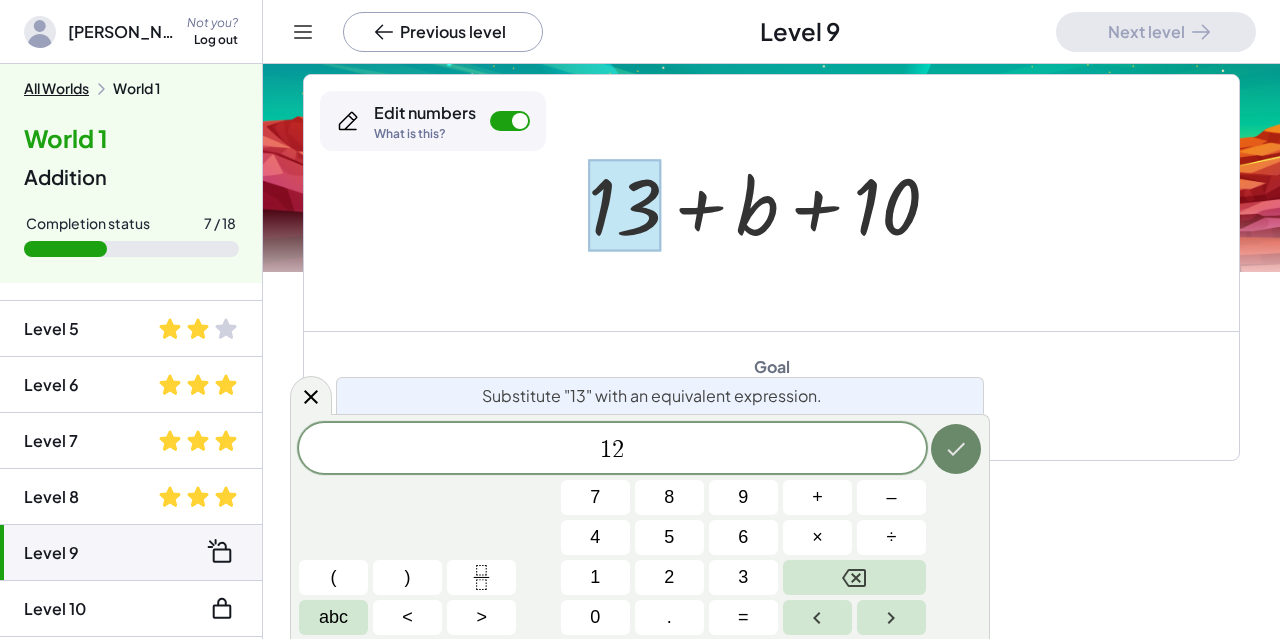 click at bounding box center (956, 449) 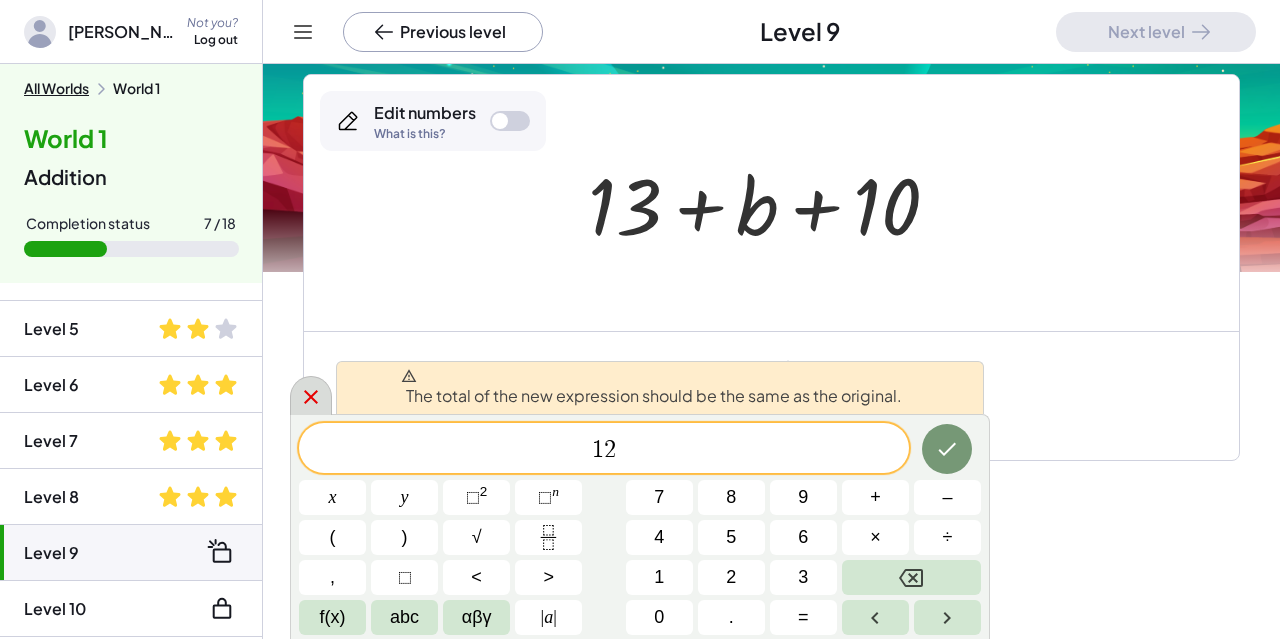 click 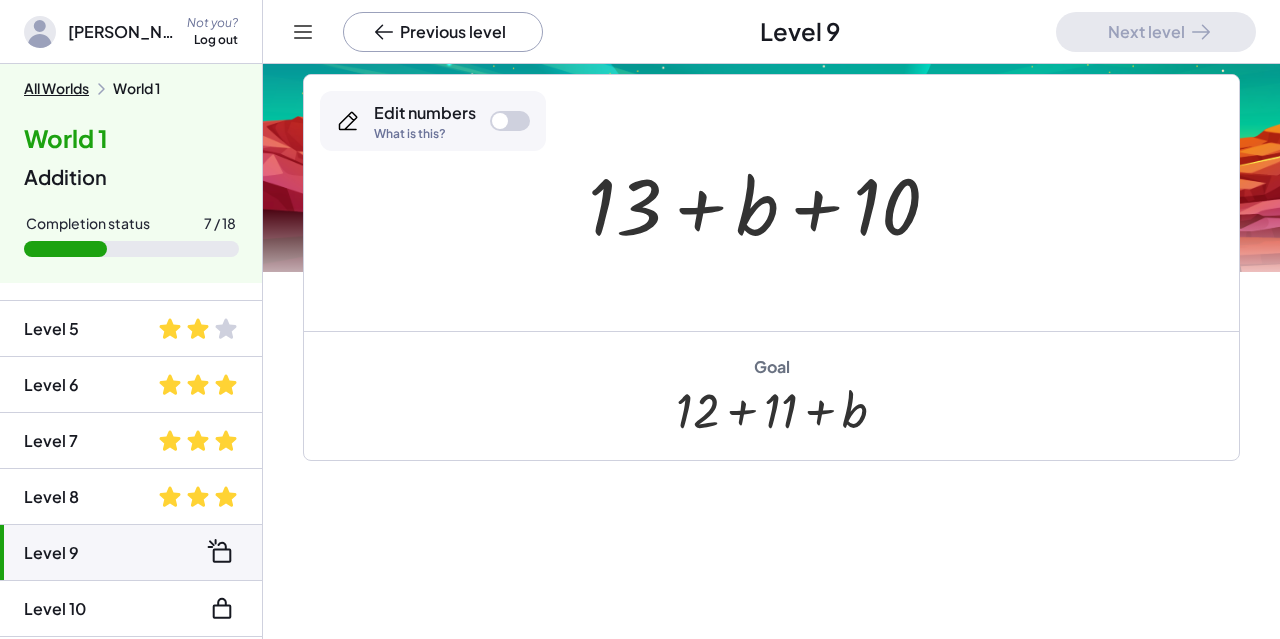 click at bounding box center [771, 203] 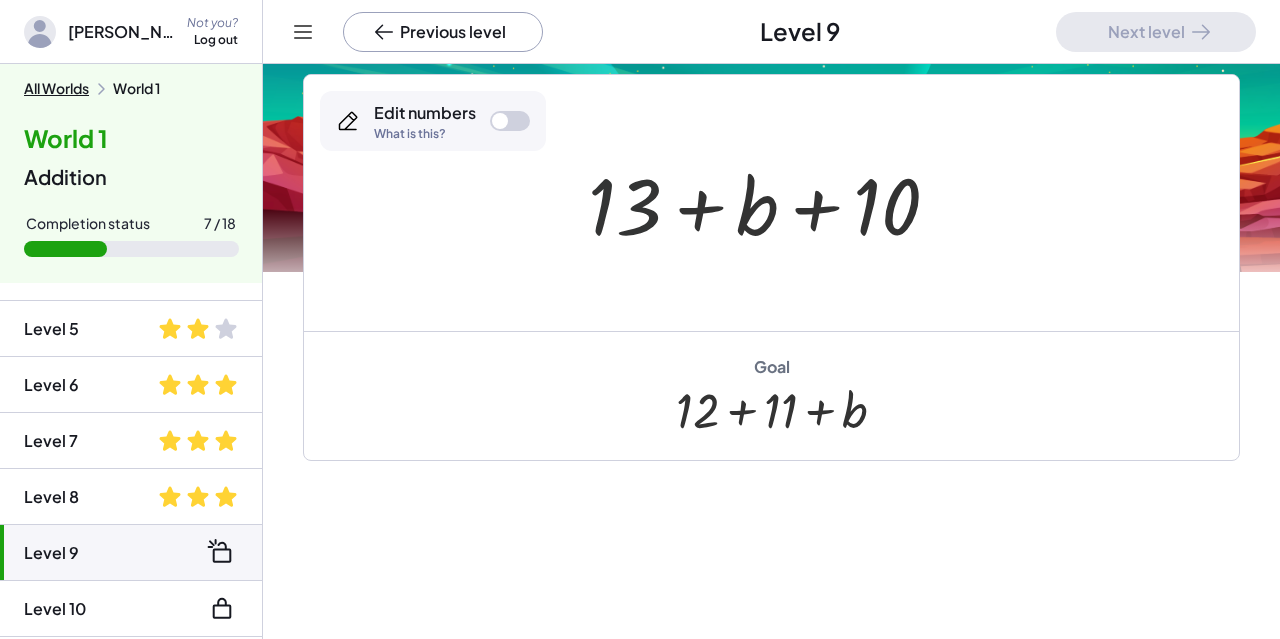 click at bounding box center (771, 203) 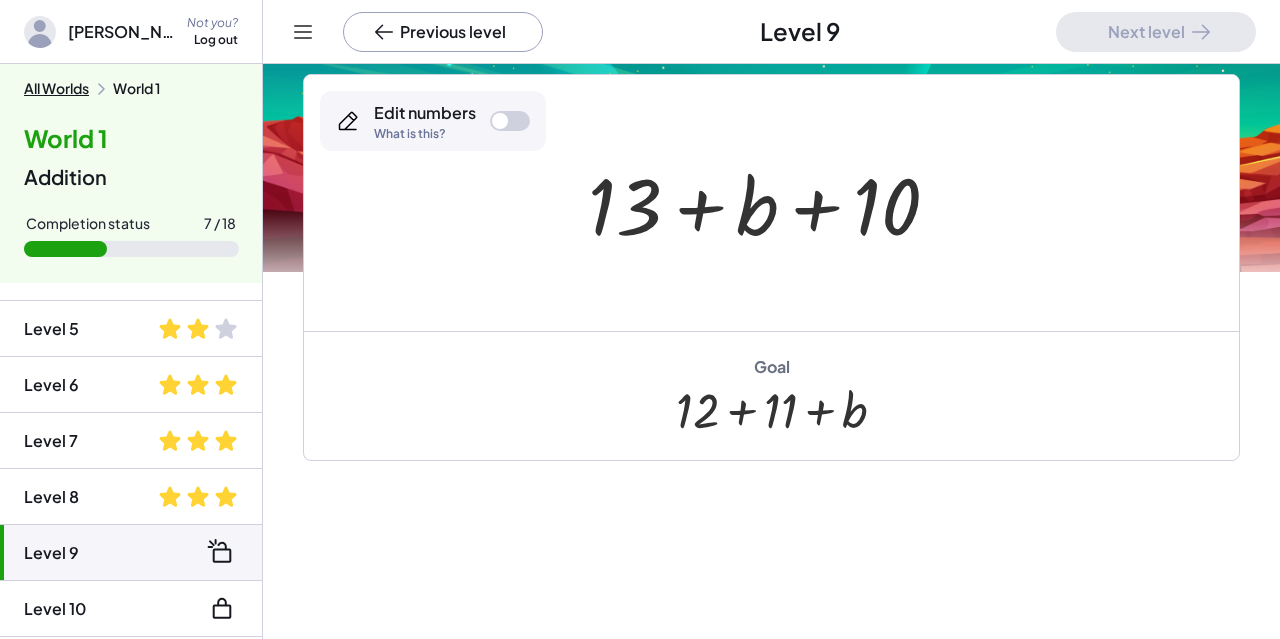 click at bounding box center [500, 121] 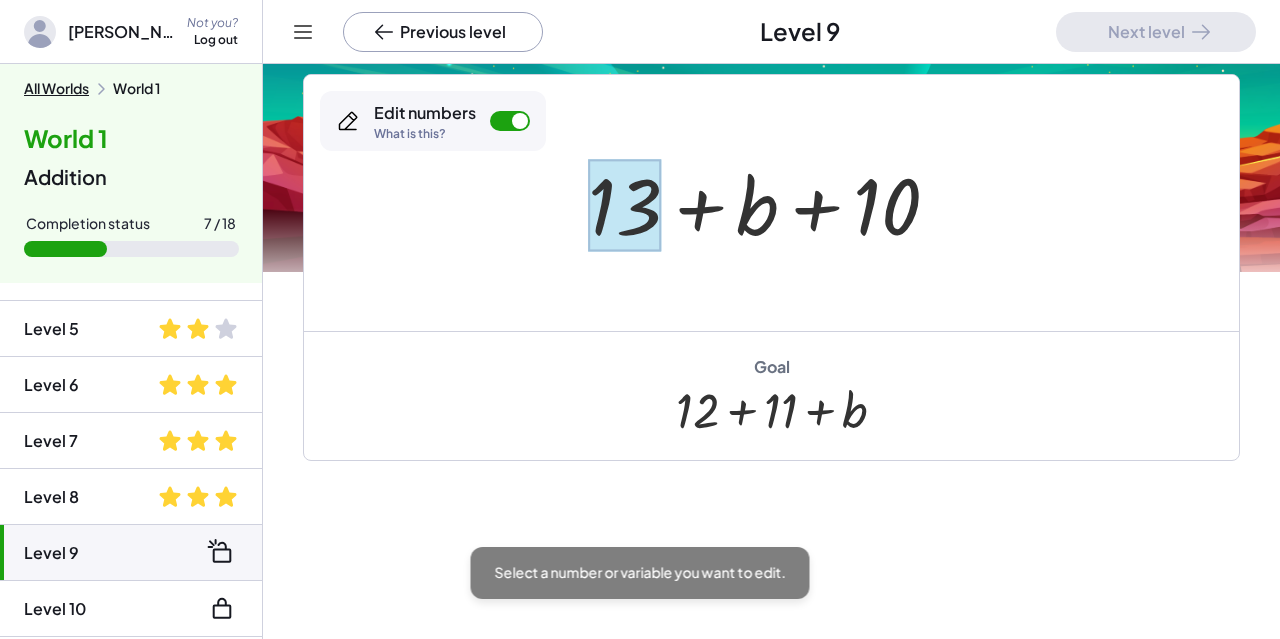 click at bounding box center (624, 205) 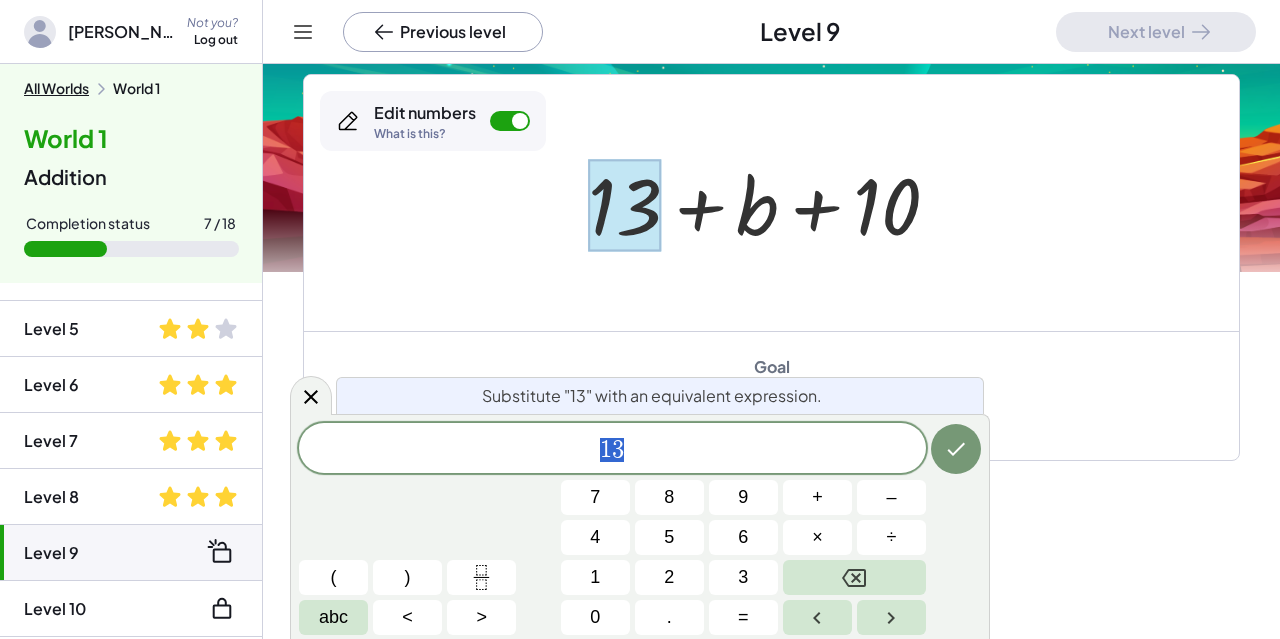 click at bounding box center (624, 205) 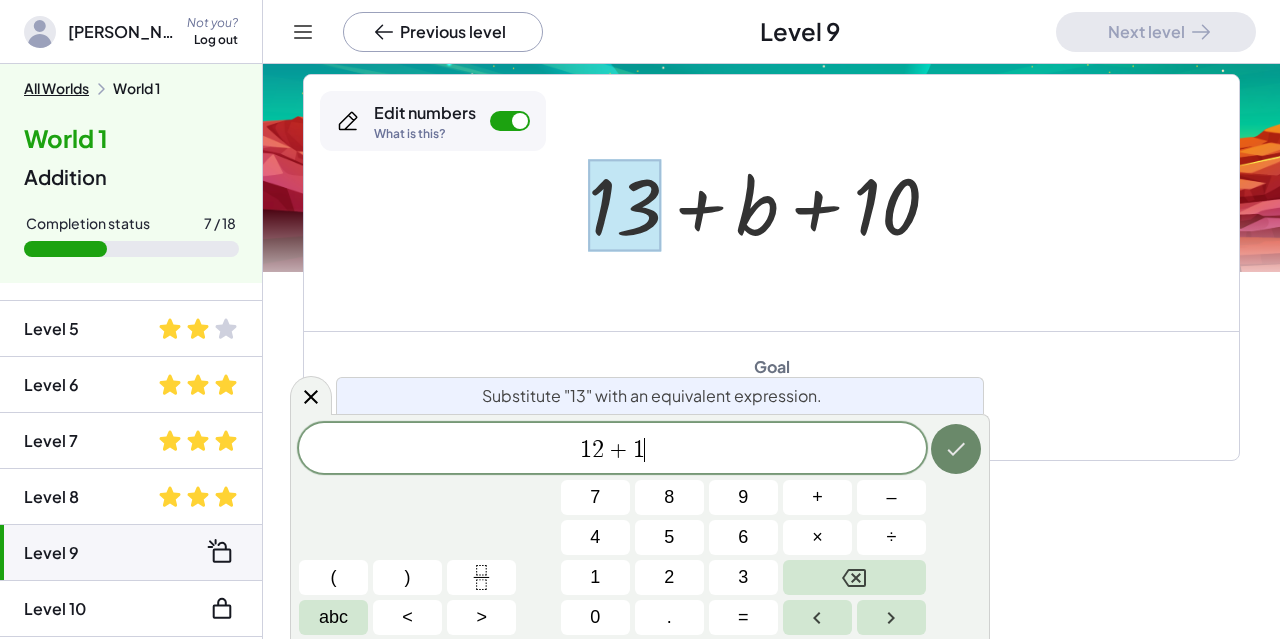 click 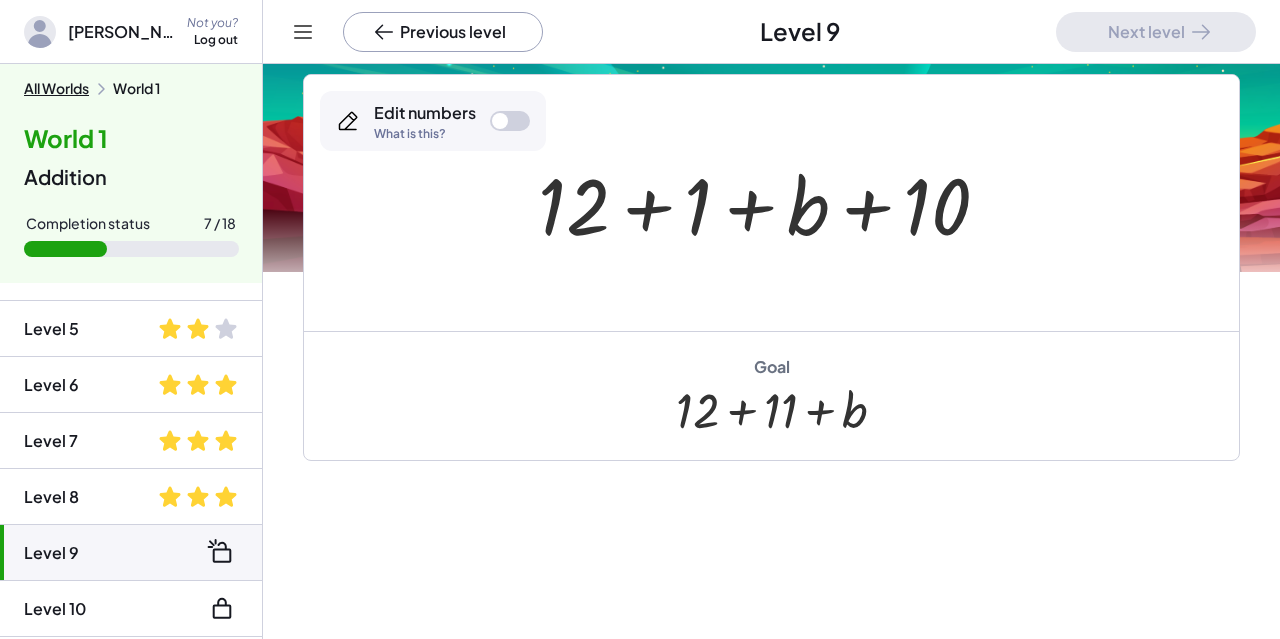 click on "Previous level" at bounding box center [443, 32] 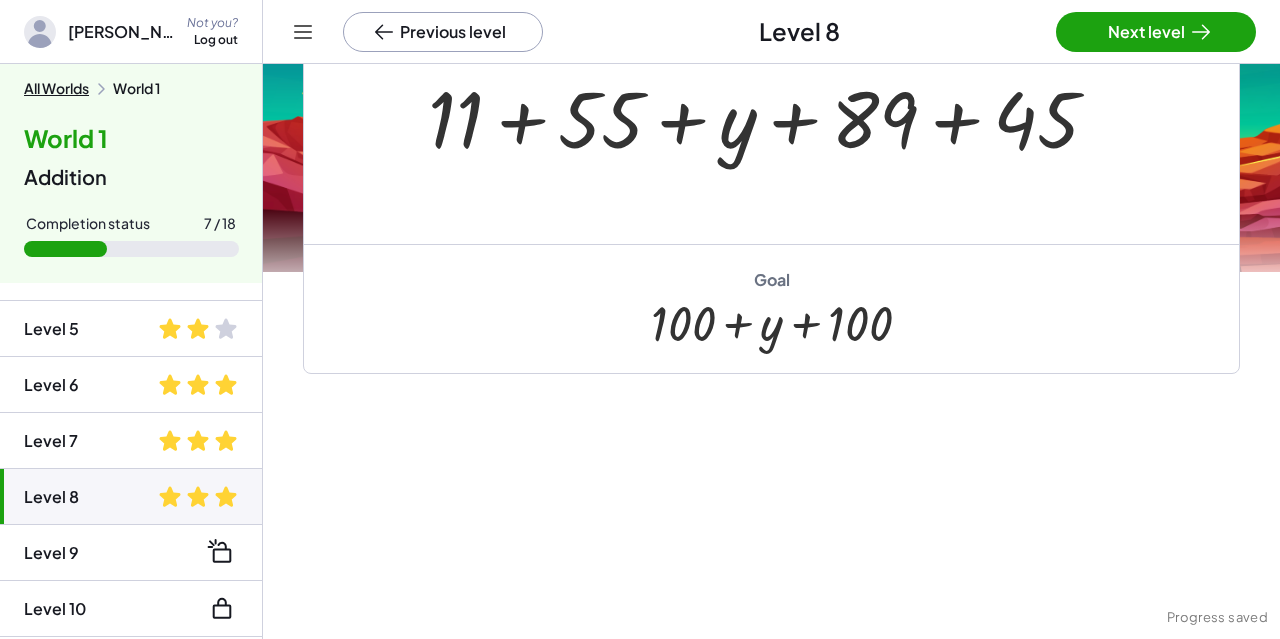 scroll, scrollTop: 158, scrollLeft: 0, axis: vertical 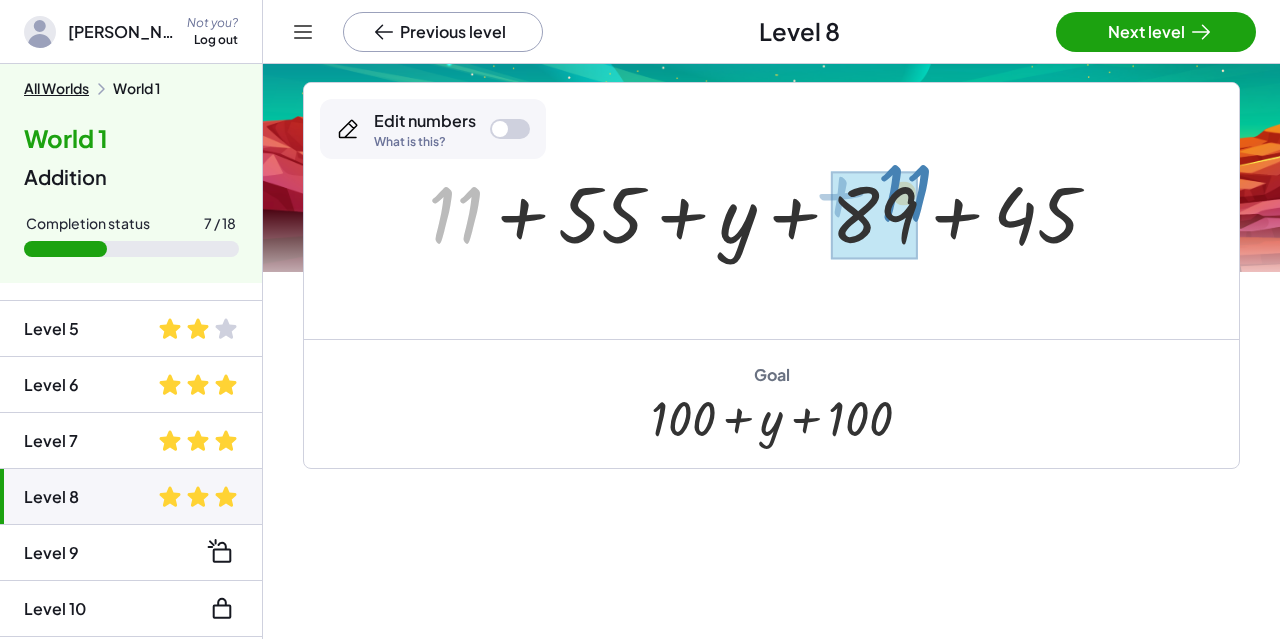 drag, startPoint x: 464, startPoint y: 219, endPoint x: 902, endPoint y: 209, distance: 438.11414 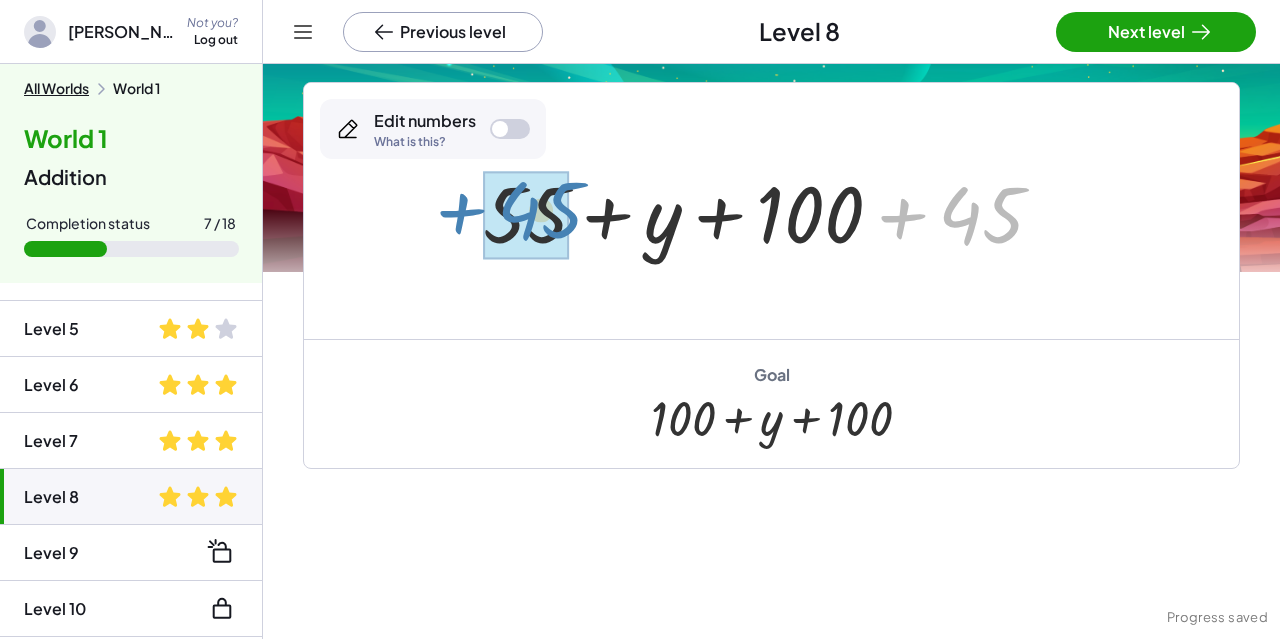 drag, startPoint x: 993, startPoint y: 214, endPoint x: 546, endPoint y: 209, distance: 447.02795 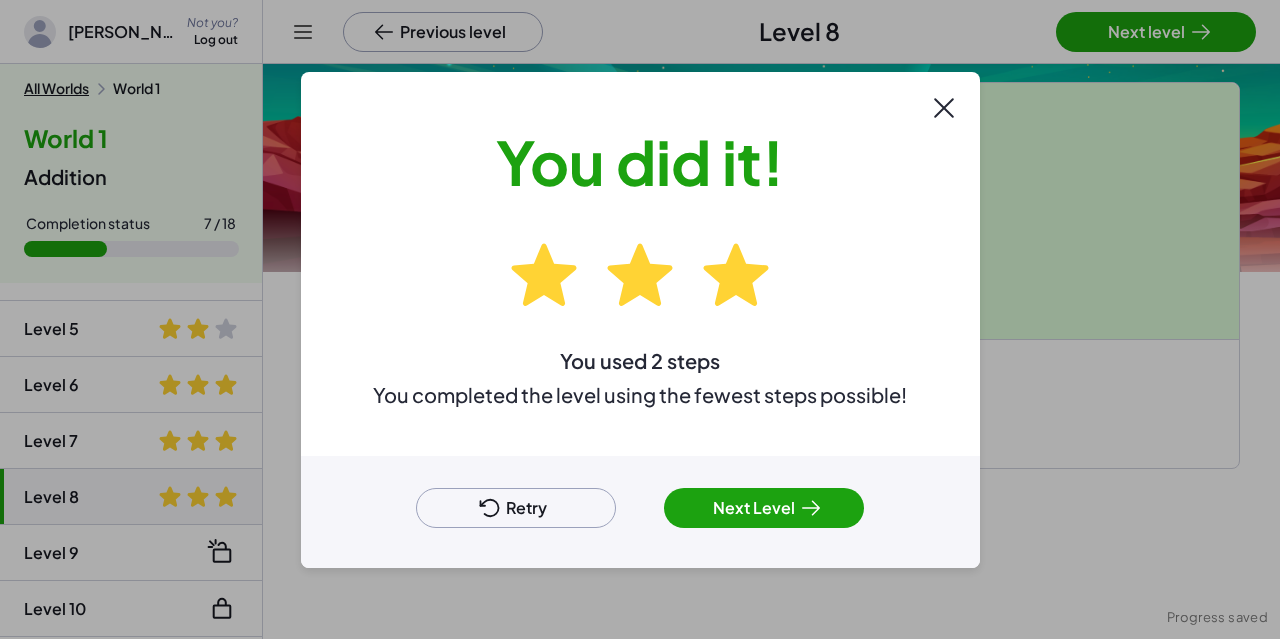 click on "Next Level" at bounding box center (764, 508) 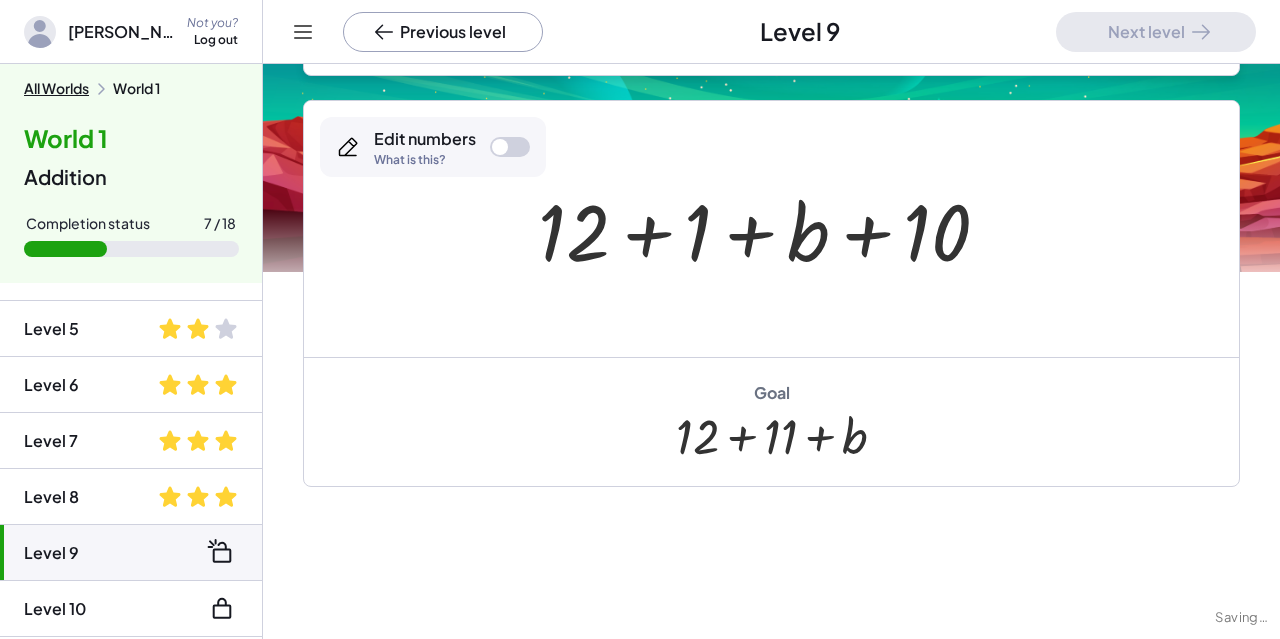 scroll, scrollTop: 301, scrollLeft: 0, axis: vertical 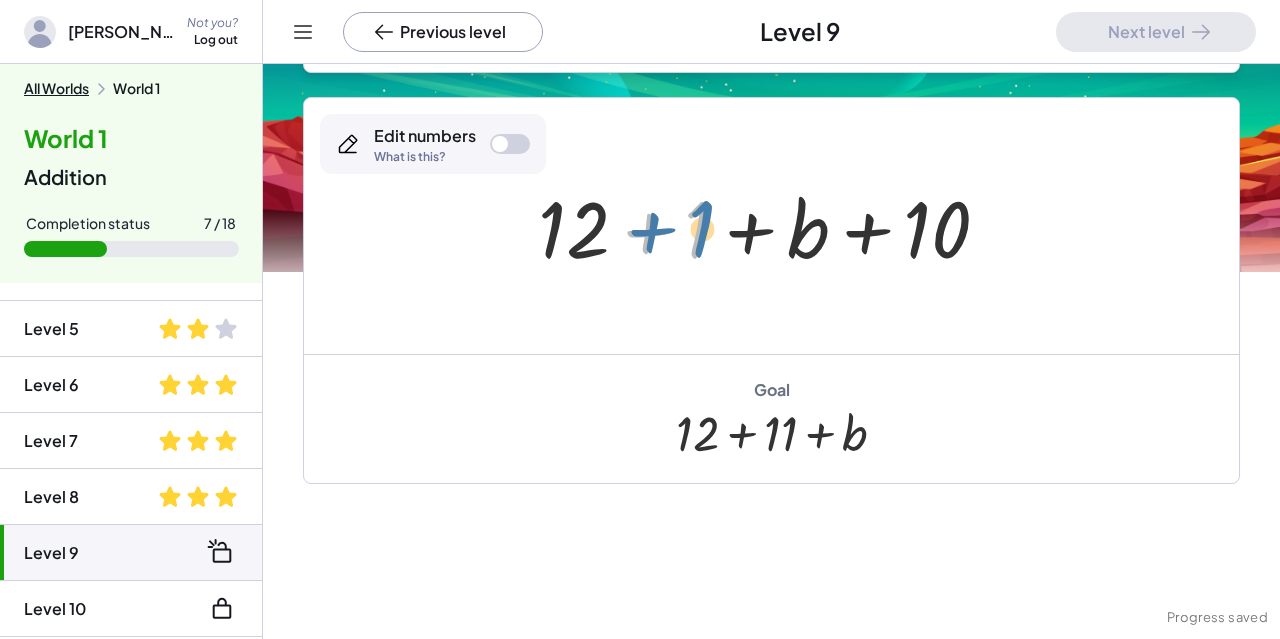 click at bounding box center (772, 226) 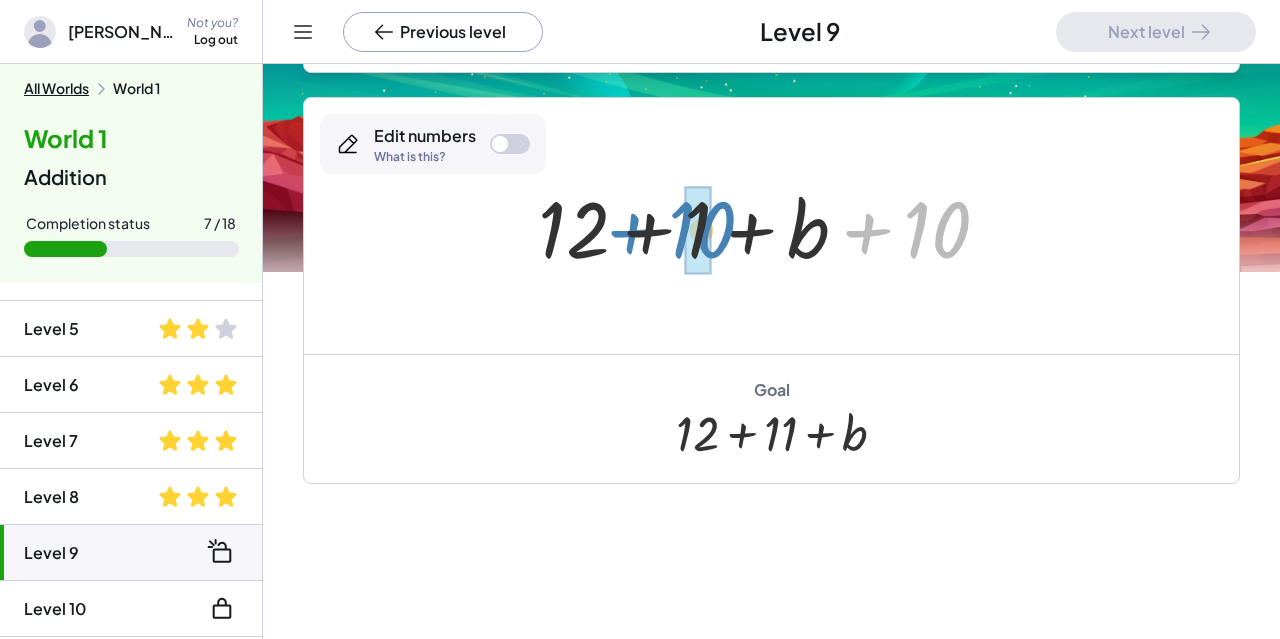 drag, startPoint x: 929, startPoint y: 219, endPoint x: 694, endPoint y: 219, distance: 235 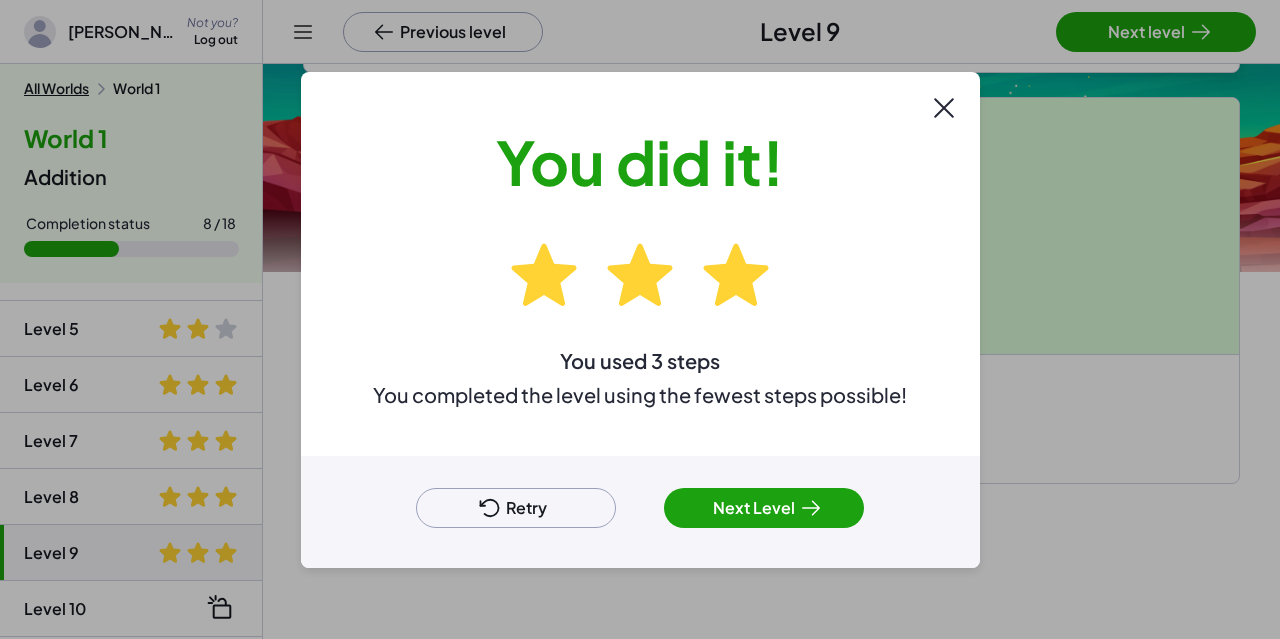 click on "Next Level" at bounding box center [764, 508] 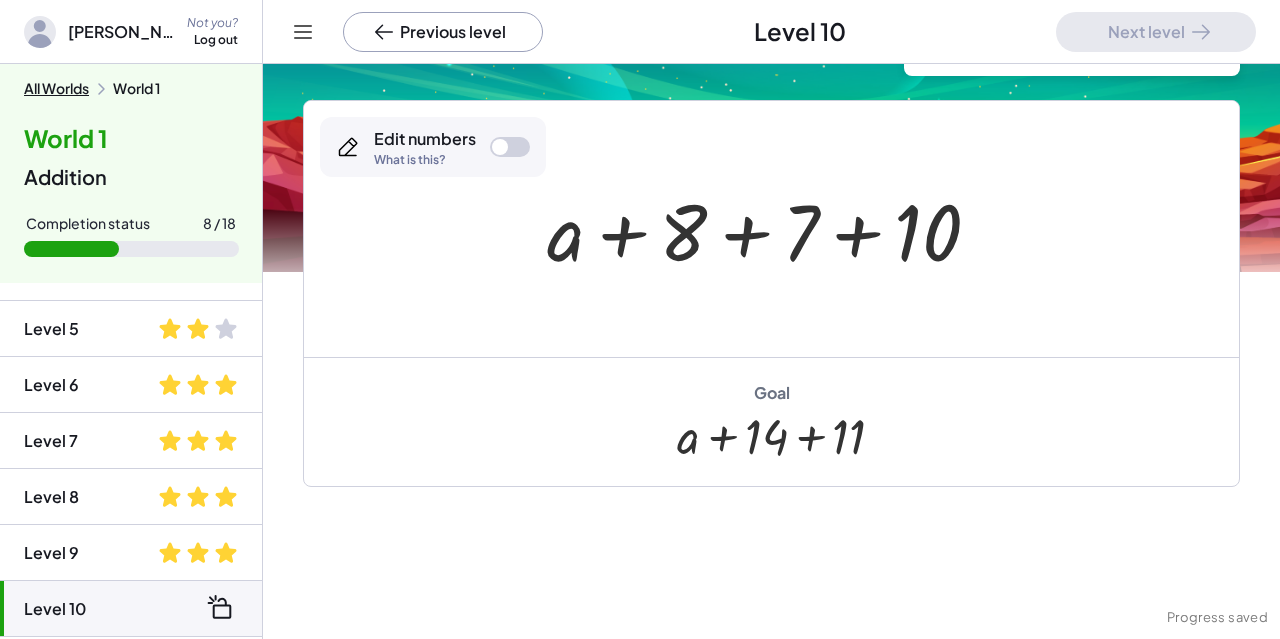 scroll, scrollTop: 138, scrollLeft: 0, axis: vertical 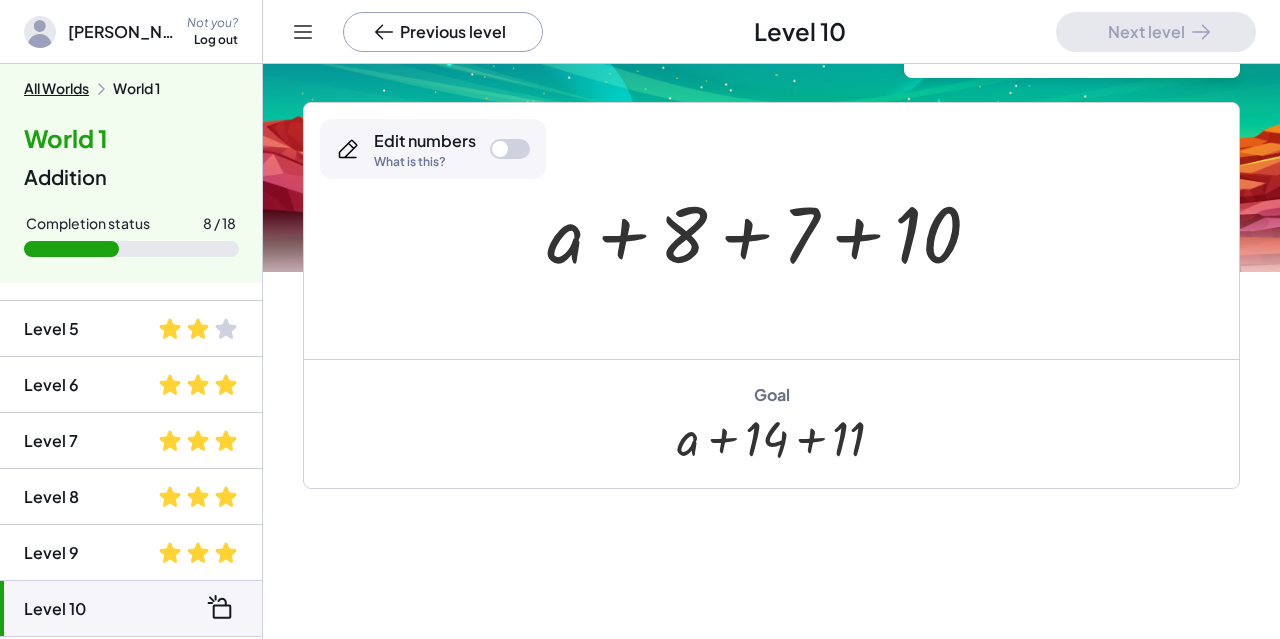 click at bounding box center (771, 231) 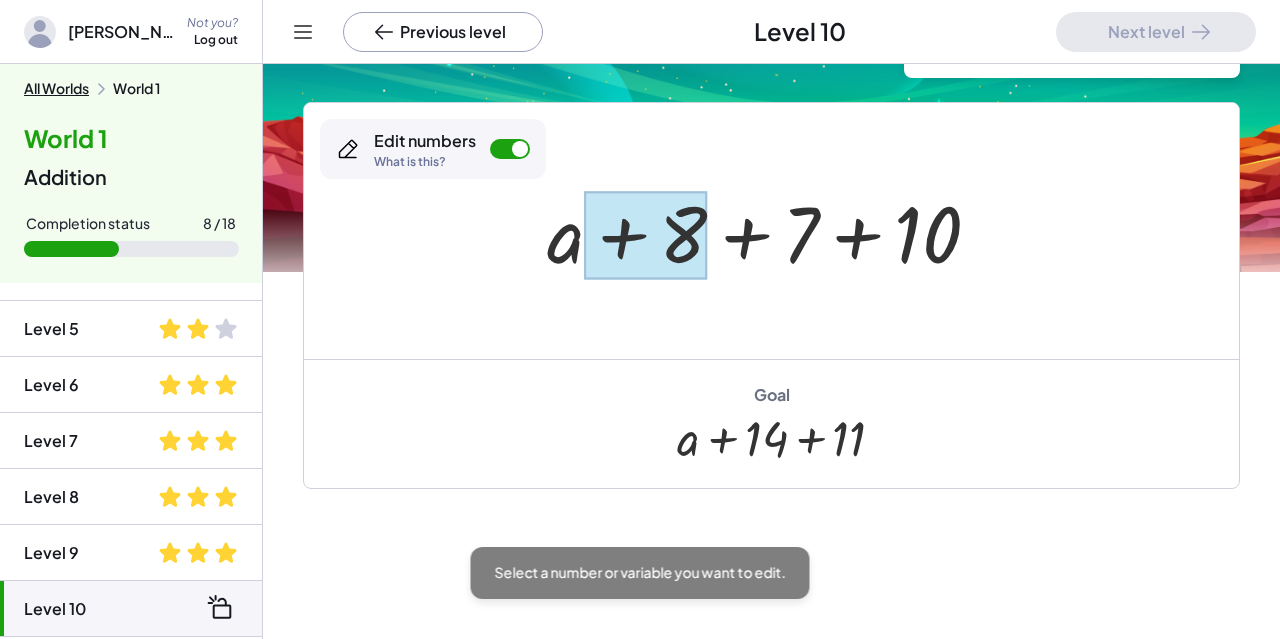 click at bounding box center [646, 235] 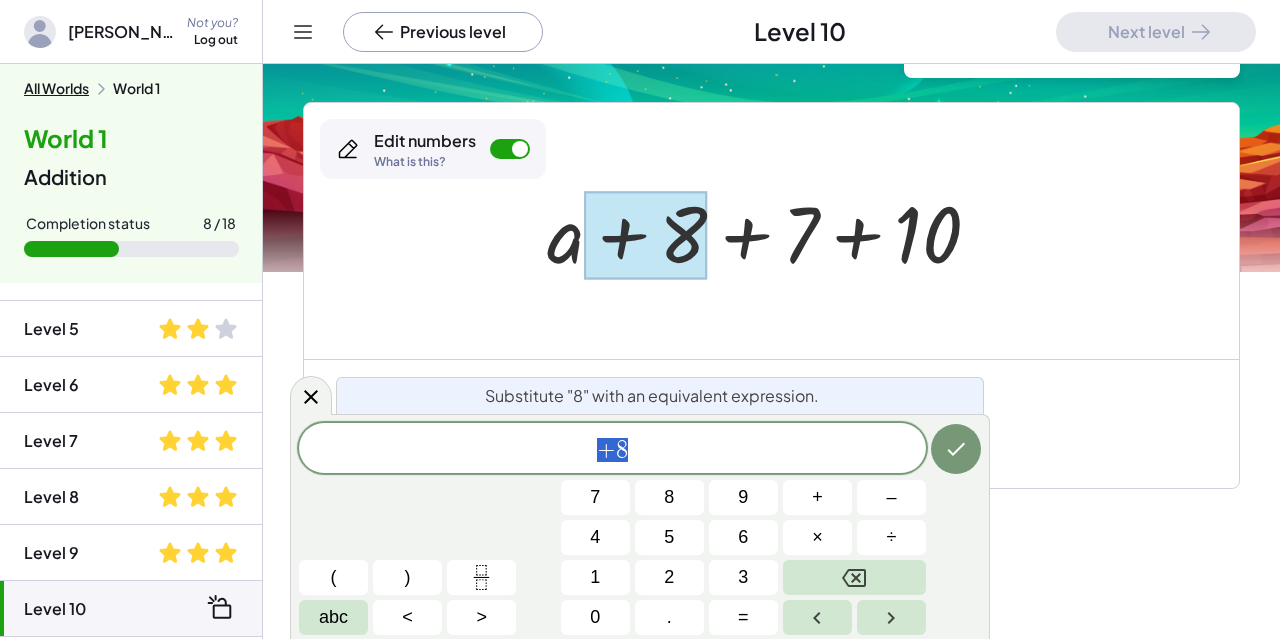 click on "+ 8" at bounding box center (612, 450) 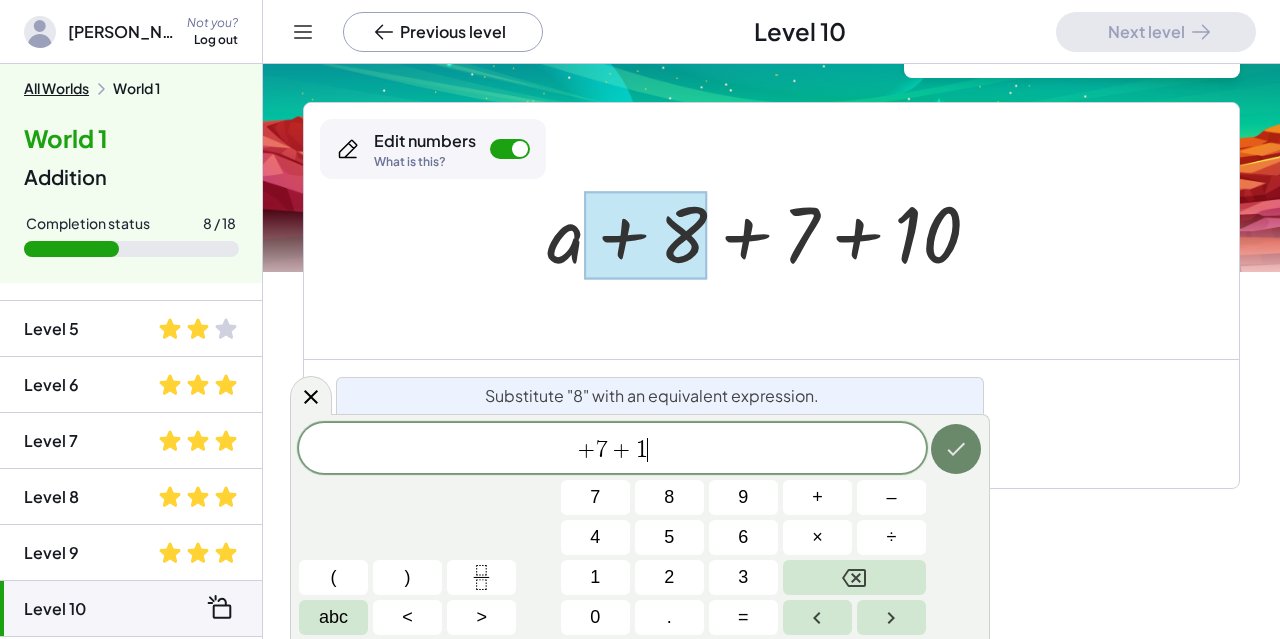 click at bounding box center (956, 449) 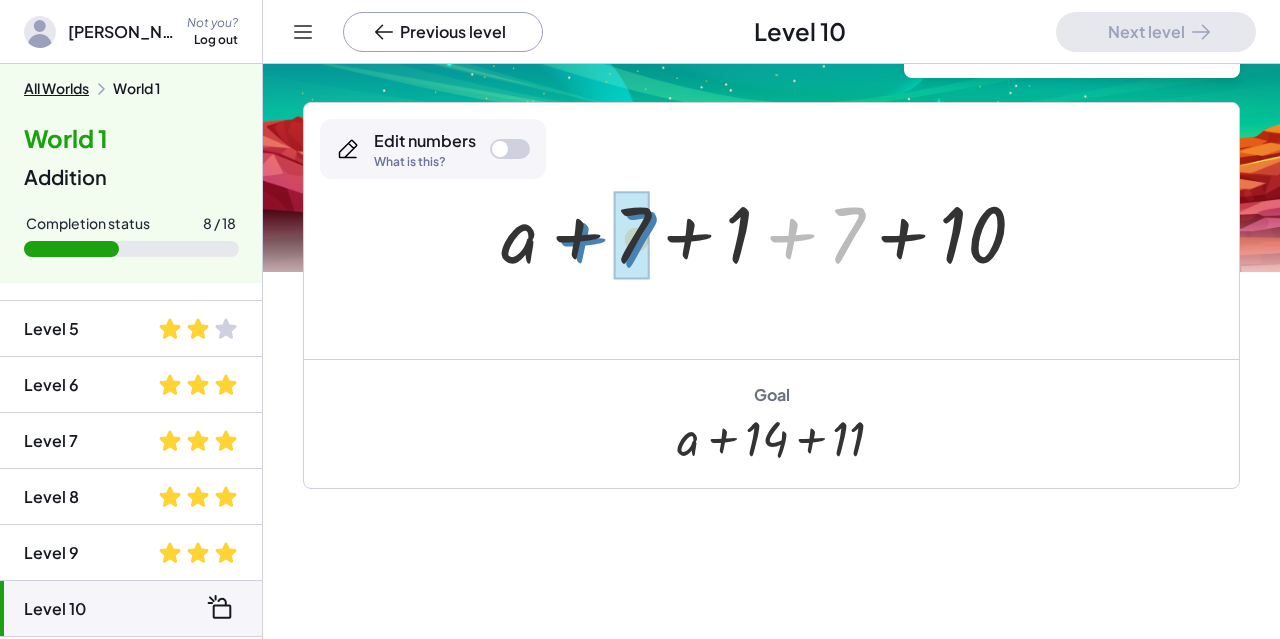 drag, startPoint x: 843, startPoint y: 224, endPoint x: 634, endPoint y: 228, distance: 209.03827 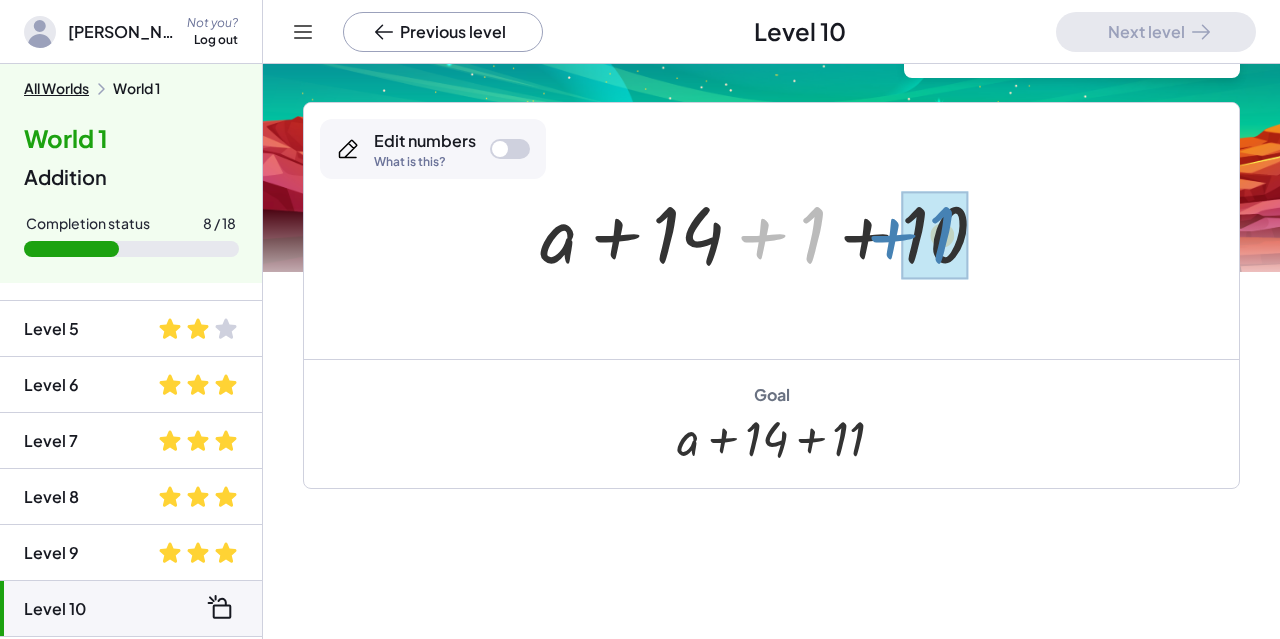 drag, startPoint x: 812, startPoint y: 234, endPoint x: 942, endPoint y: 235, distance: 130.00385 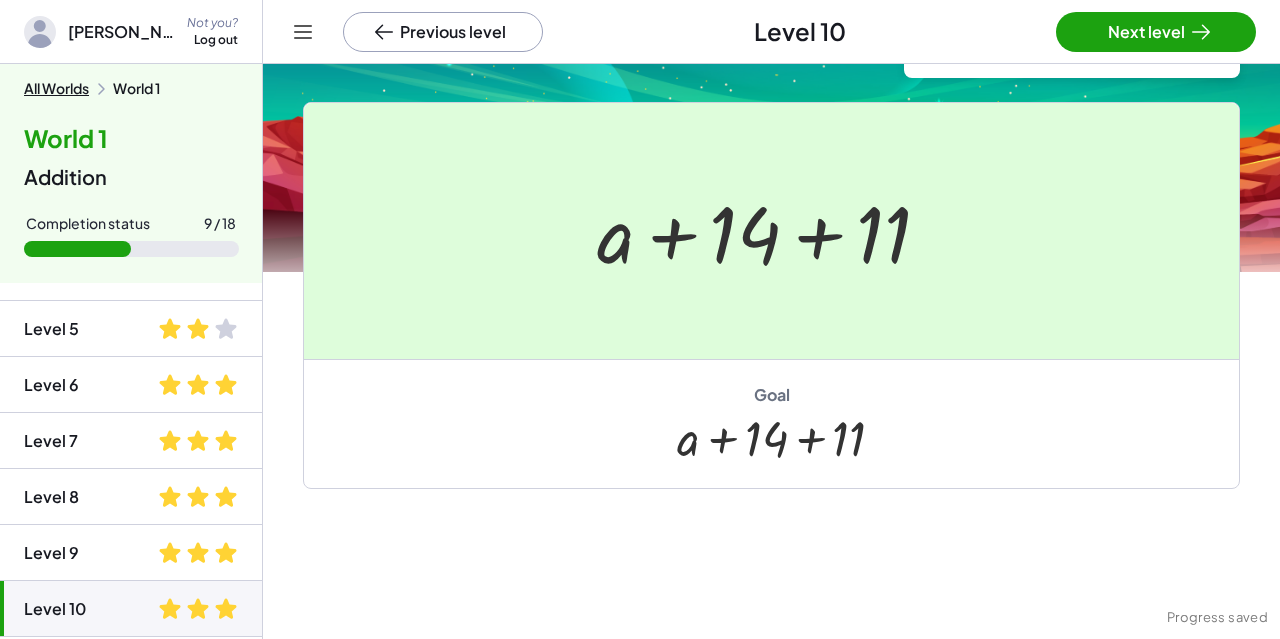 scroll, scrollTop: 260, scrollLeft: 0, axis: vertical 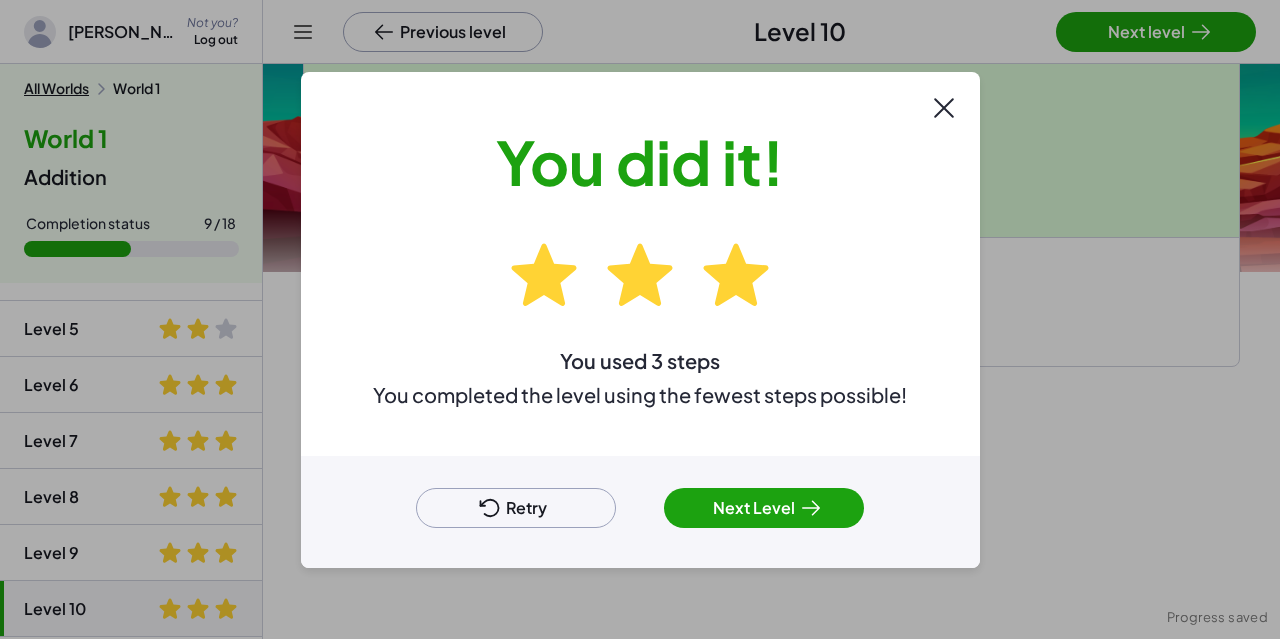 click on "Next Level" at bounding box center (764, 508) 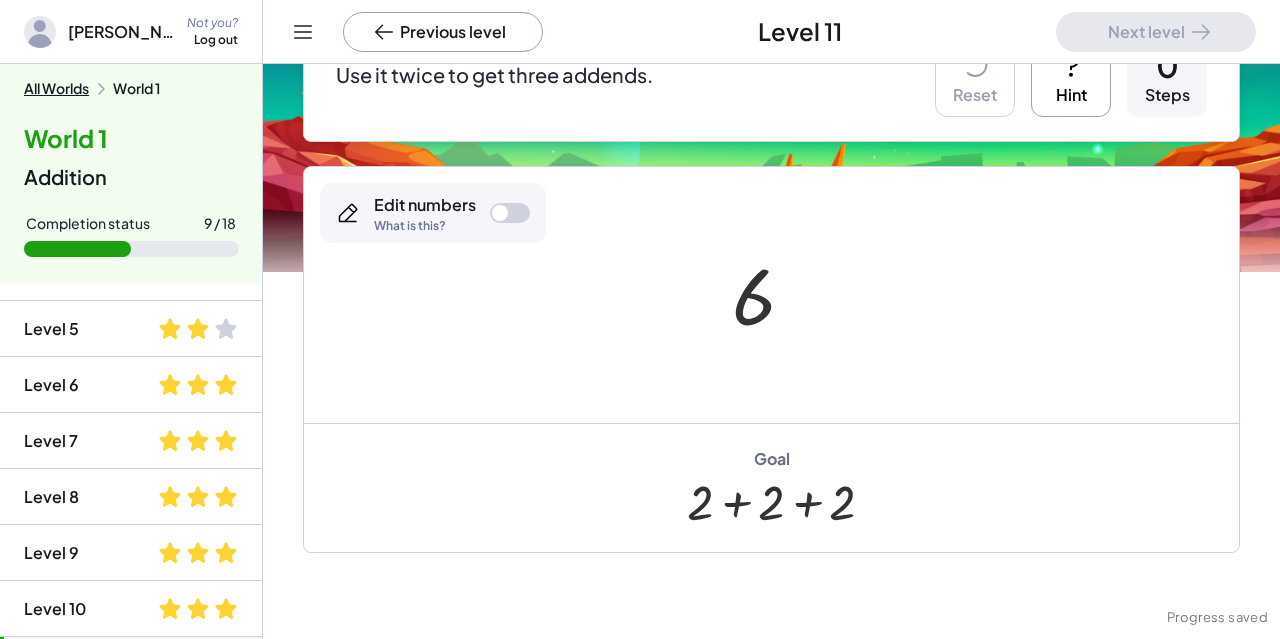 scroll, scrollTop: 365, scrollLeft: 0, axis: vertical 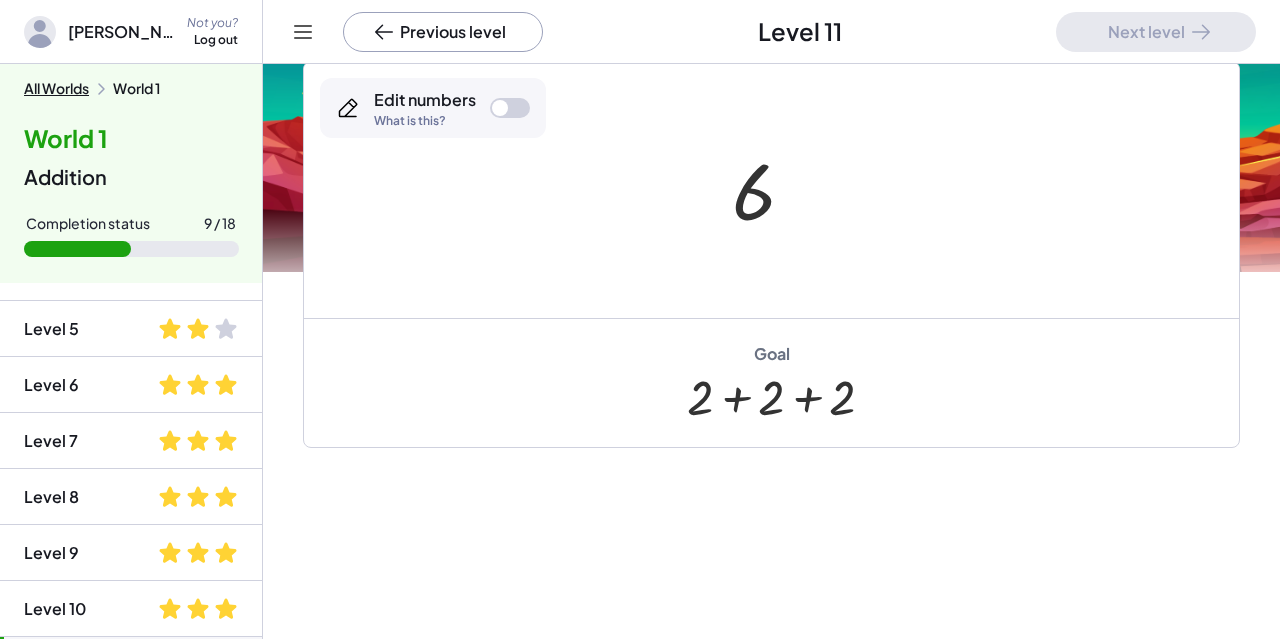 click at bounding box center [510, 108] 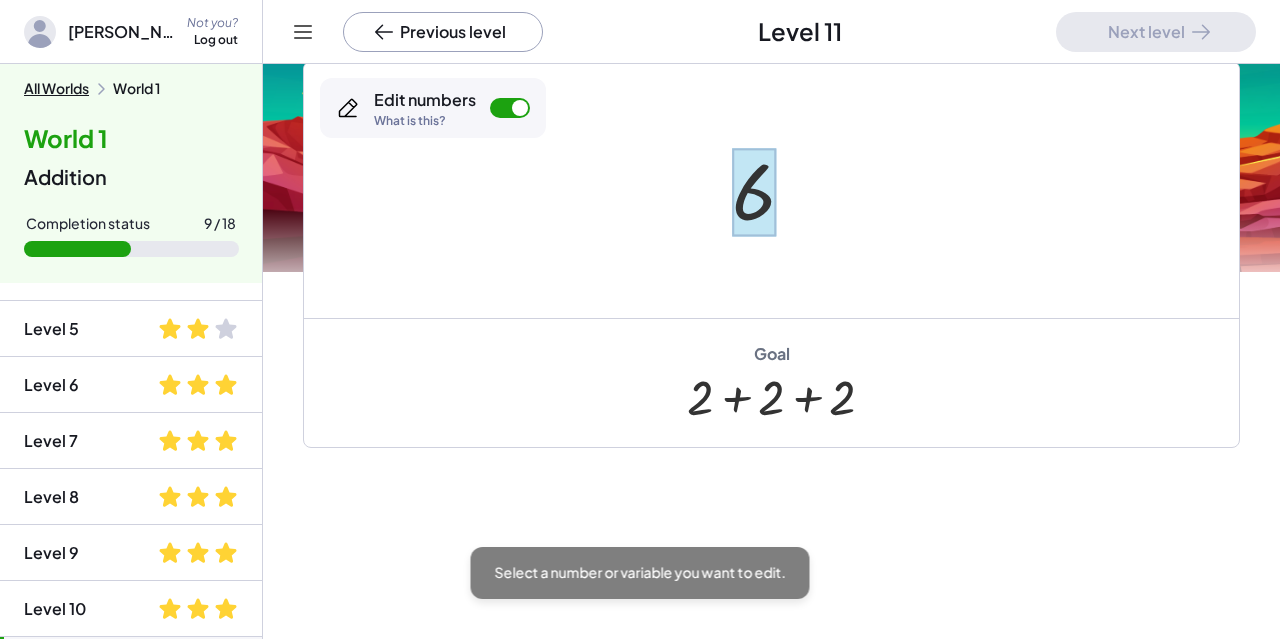 click at bounding box center [754, 192] 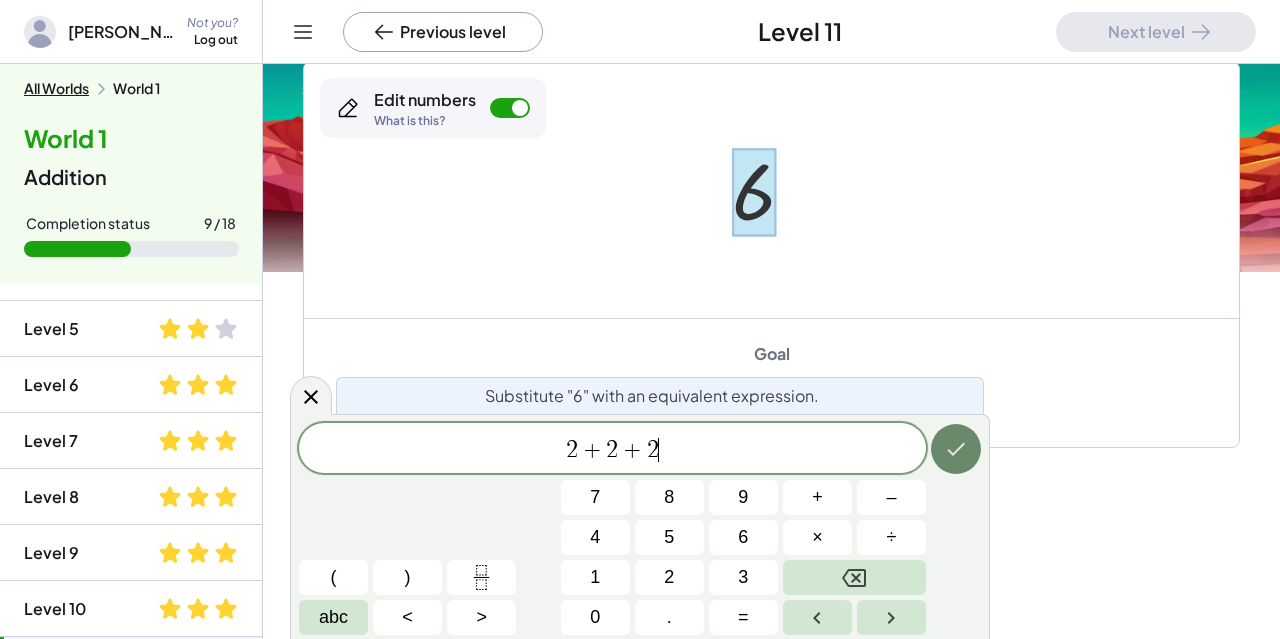 click 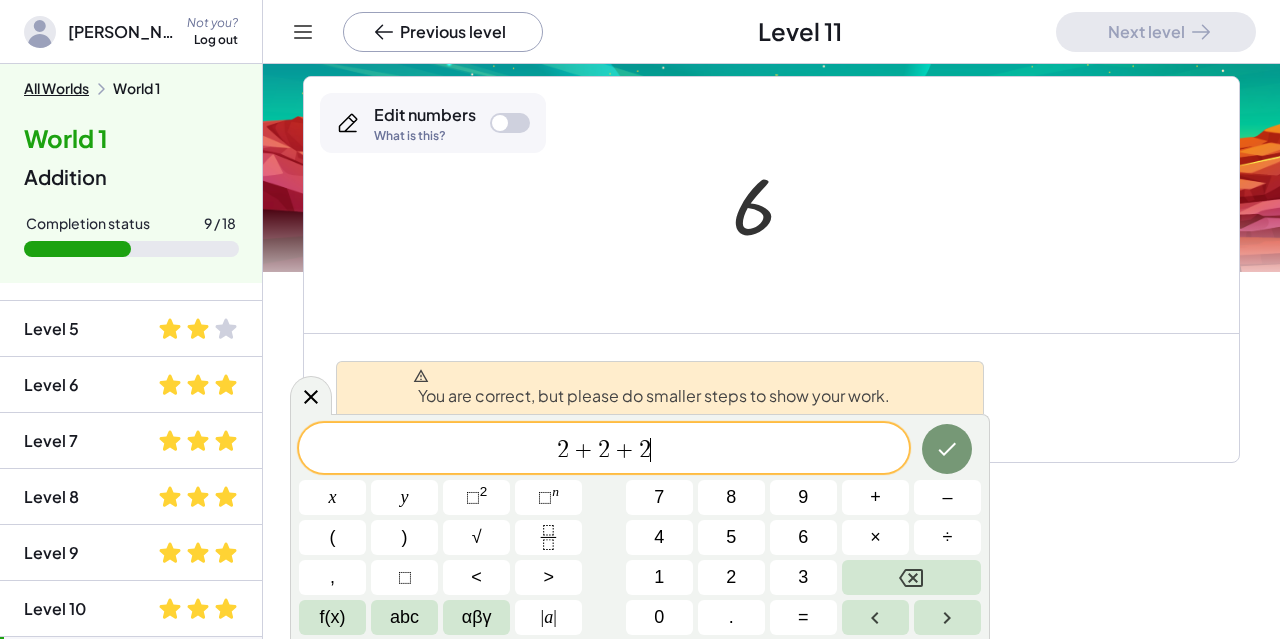 scroll, scrollTop: 445, scrollLeft: 0, axis: vertical 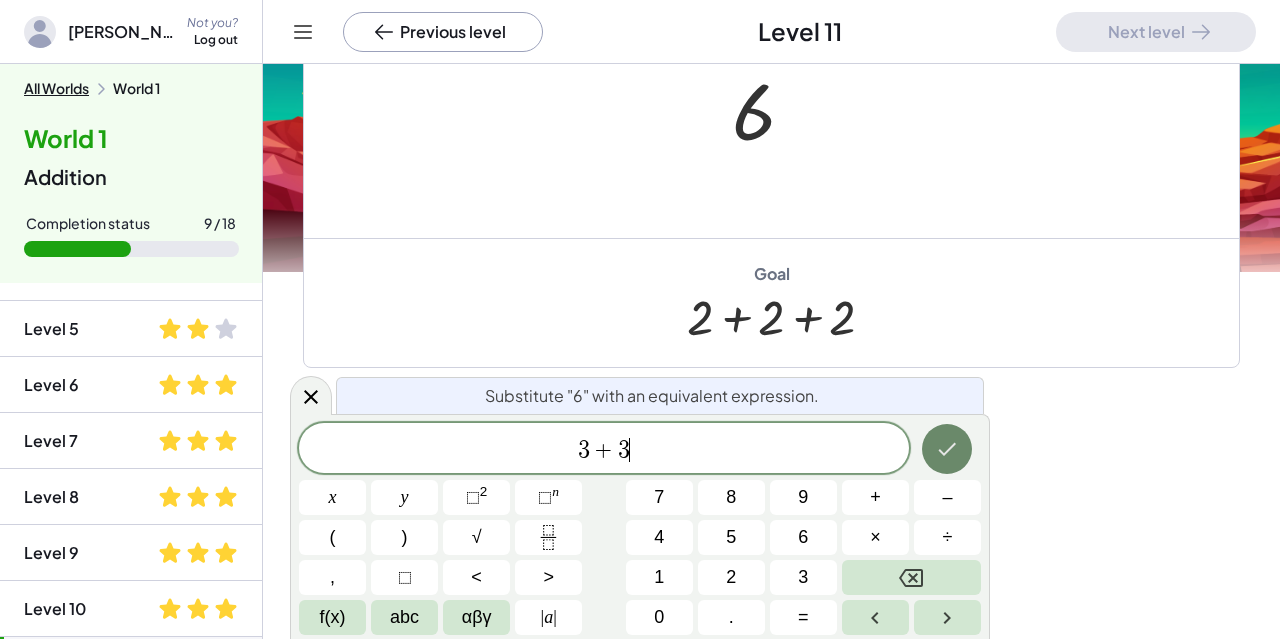 click 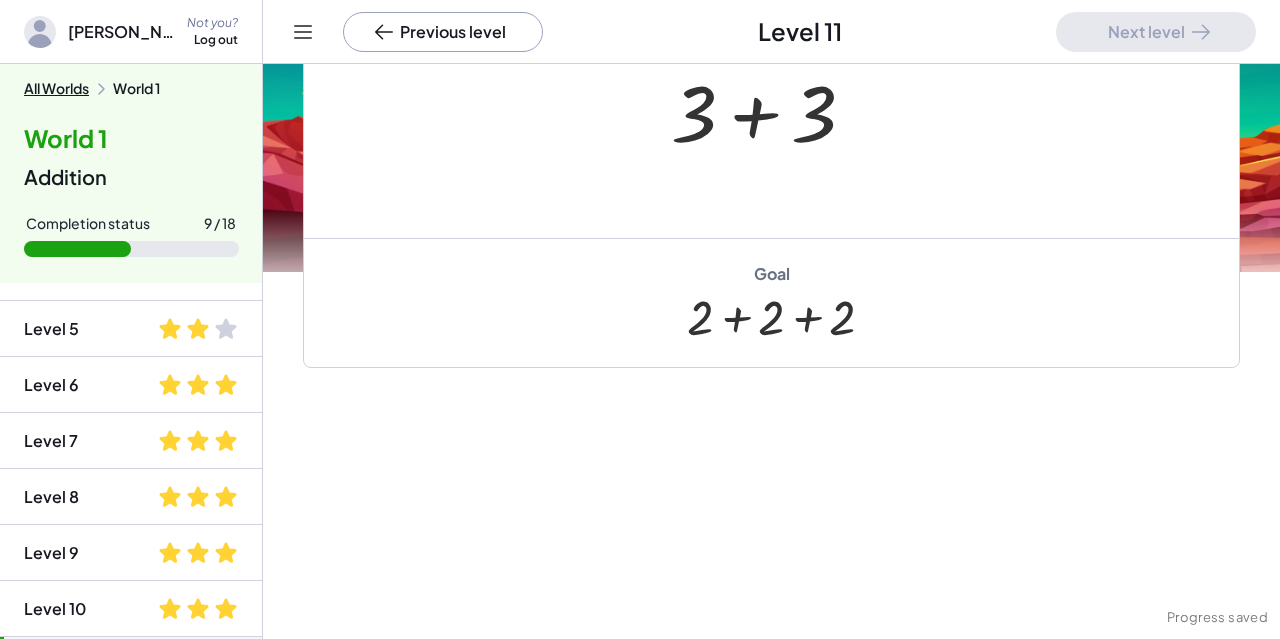 click at bounding box center [771, 110] 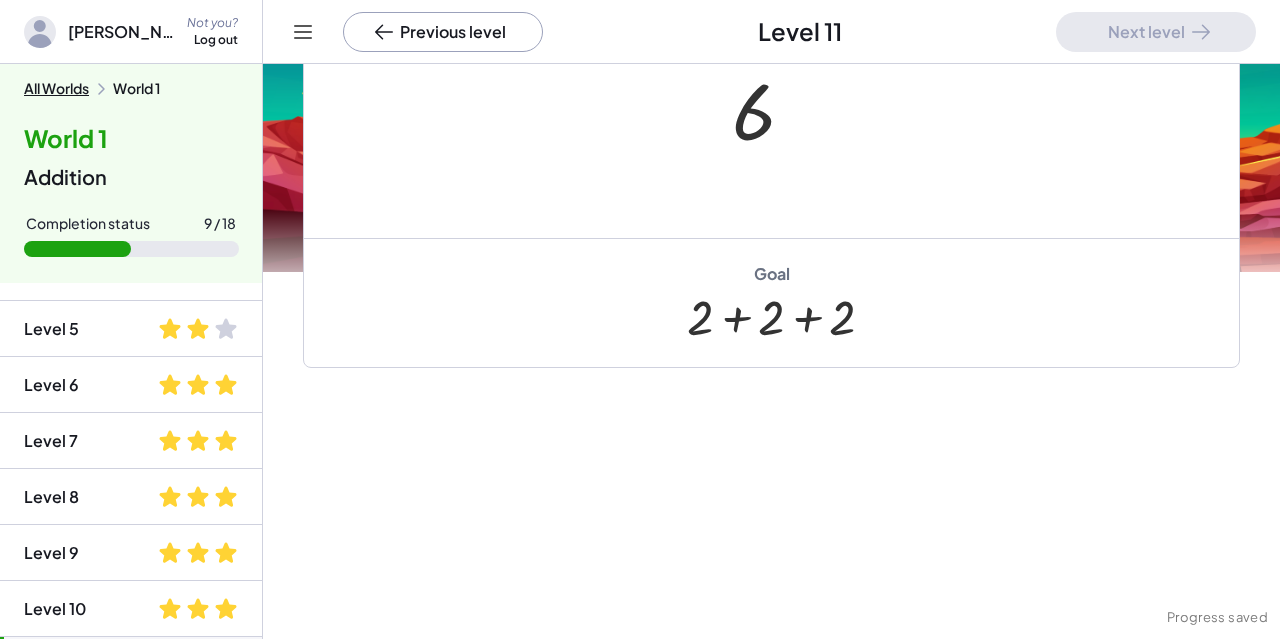 click at bounding box center (771, 110) 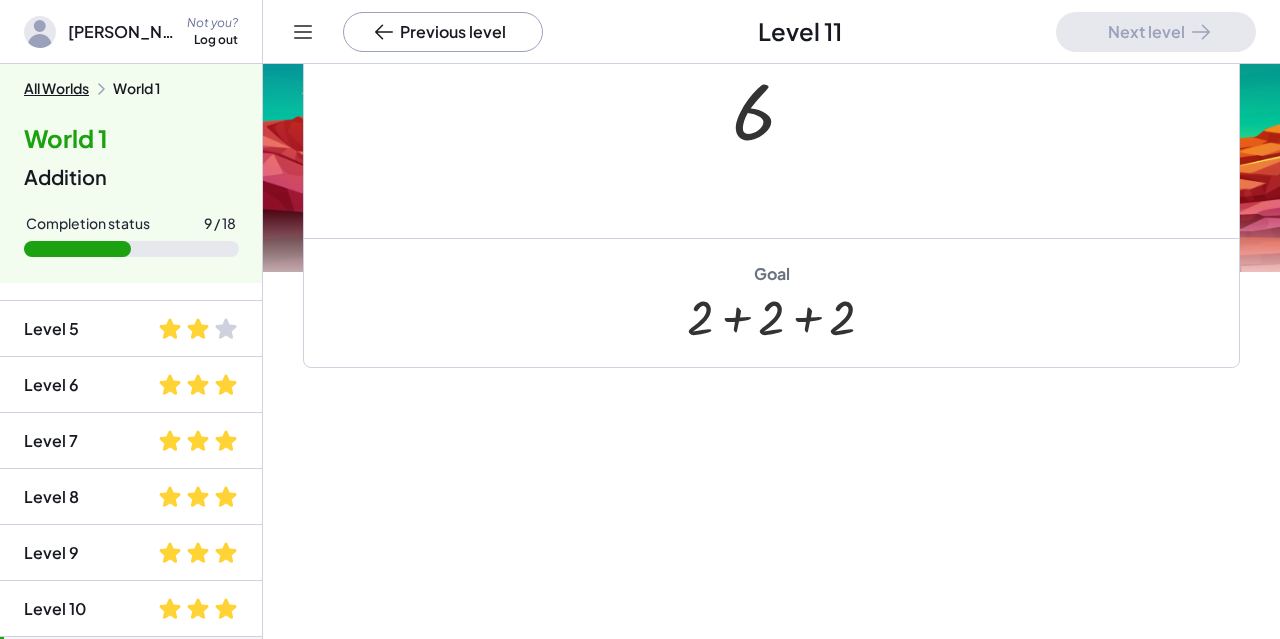 click on "Previous level" at bounding box center [443, 32] 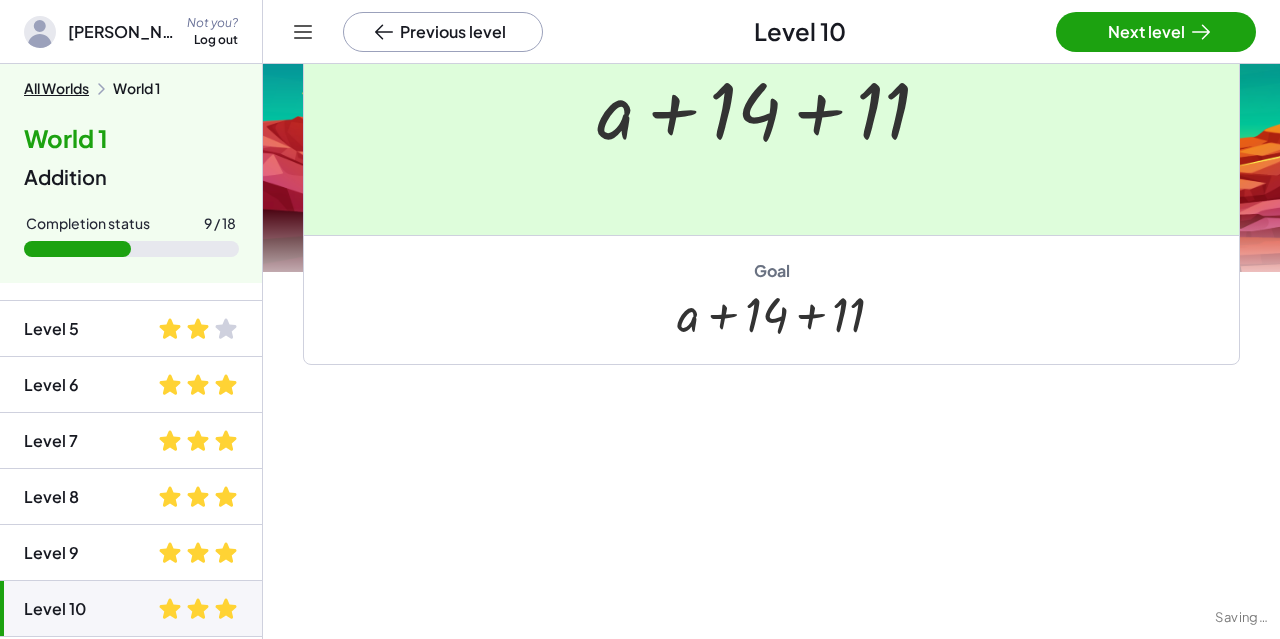 scroll, scrollTop: 260, scrollLeft: 0, axis: vertical 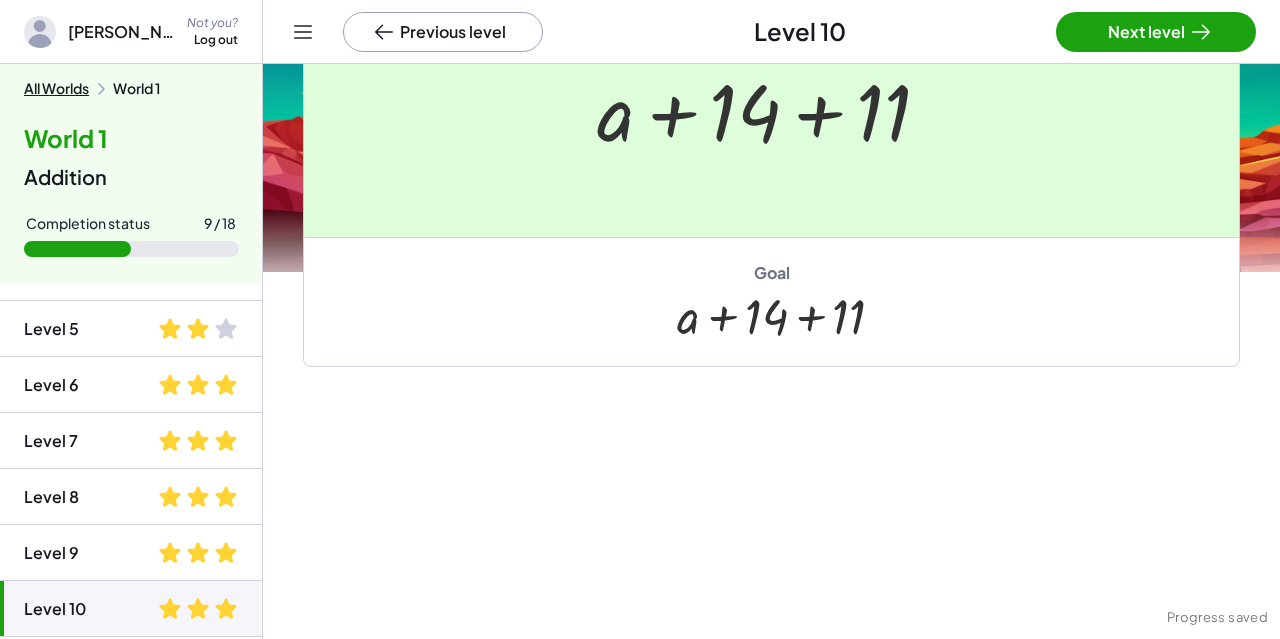 click on "Next level" at bounding box center (1156, 32) 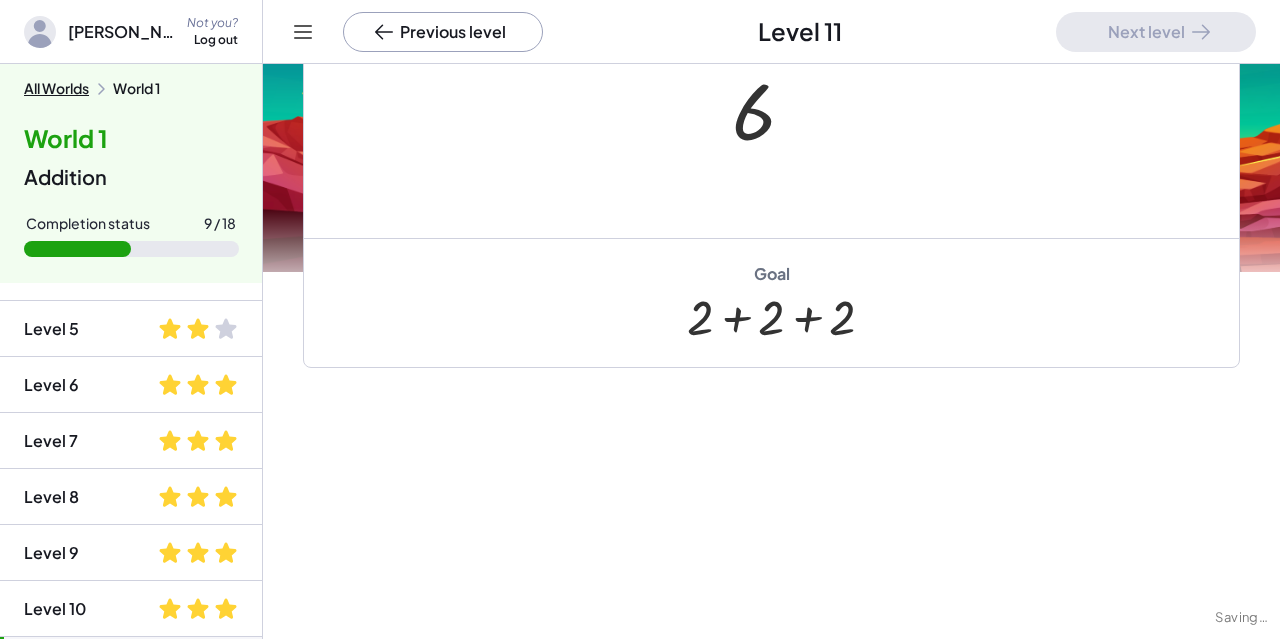 click at bounding box center [771, 110] 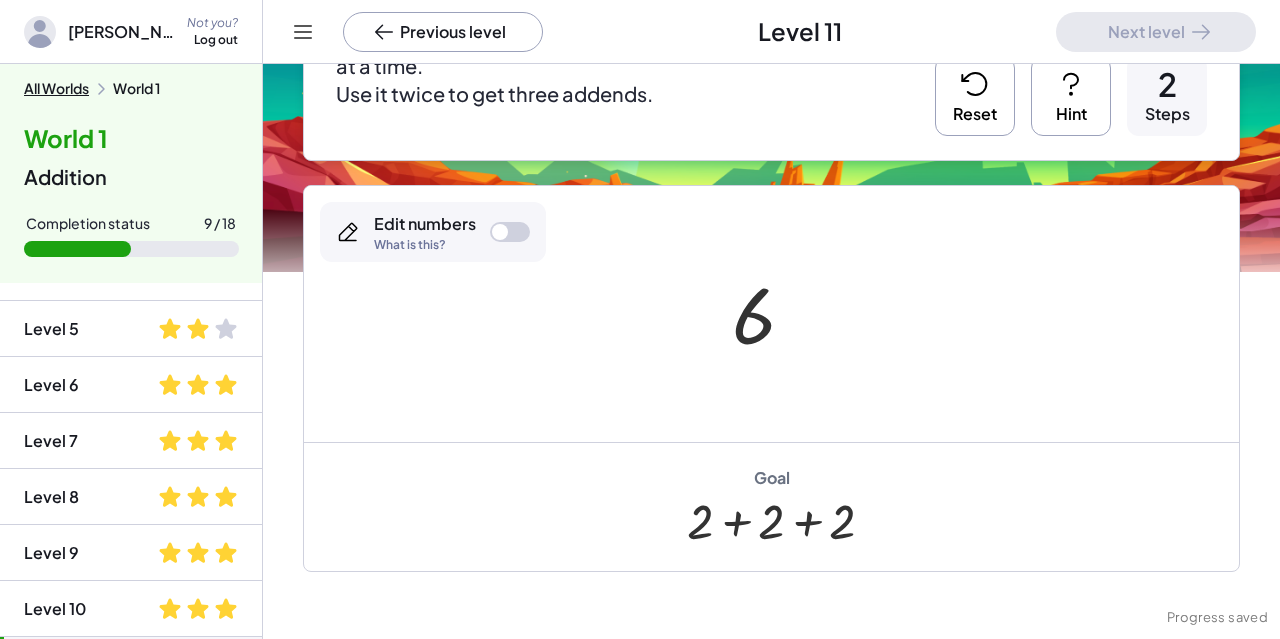 scroll, scrollTop: 237, scrollLeft: 0, axis: vertical 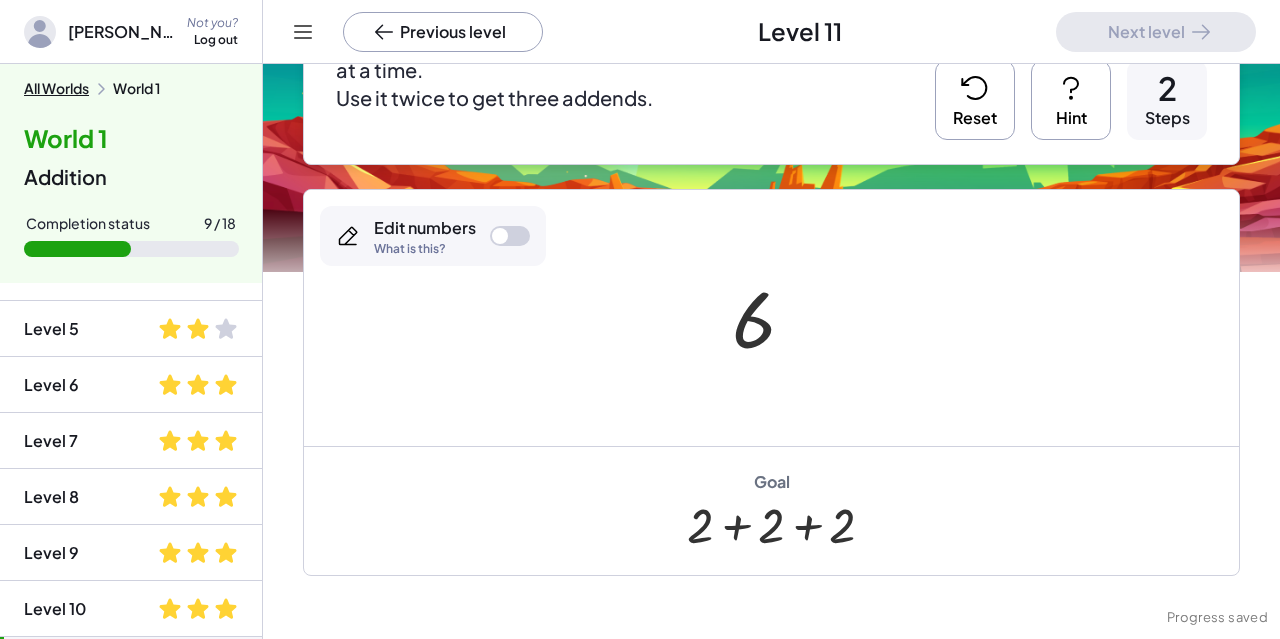 click at bounding box center [500, 236] 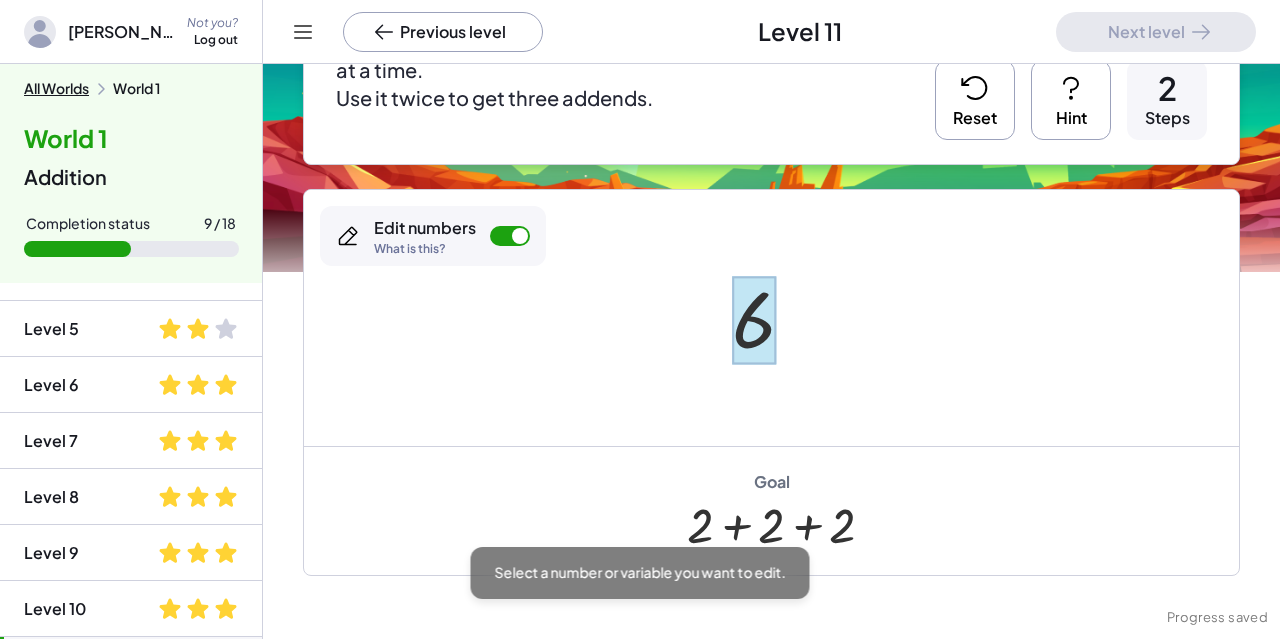 click at bounding box center (754, 320) 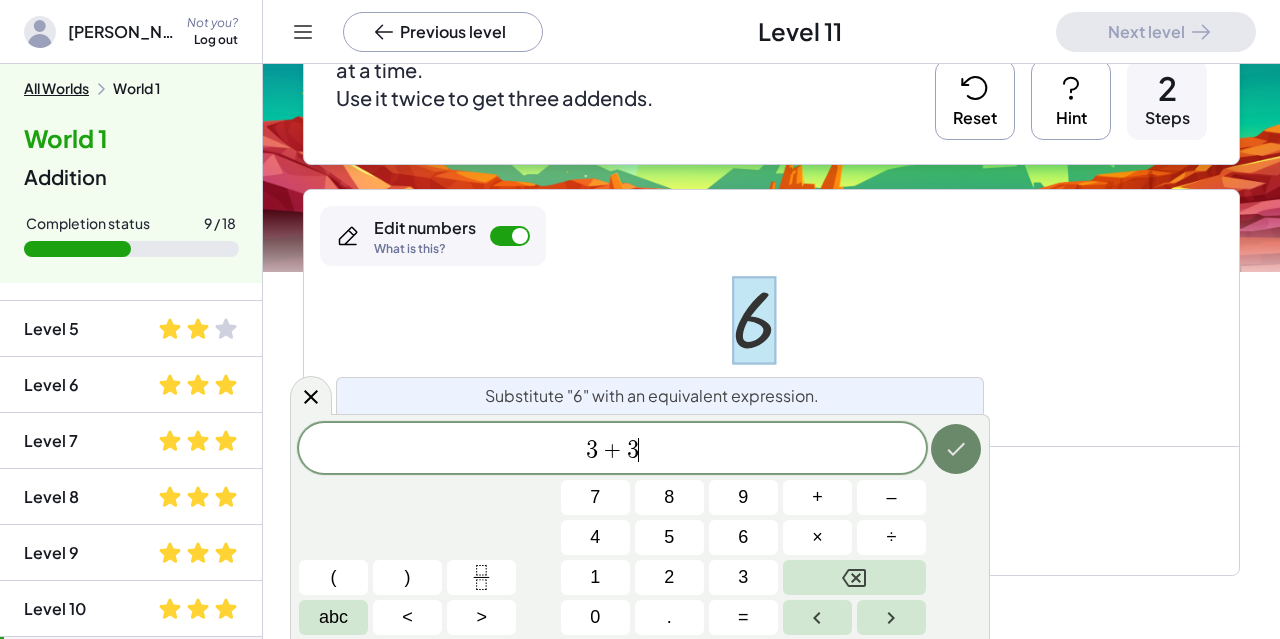 click 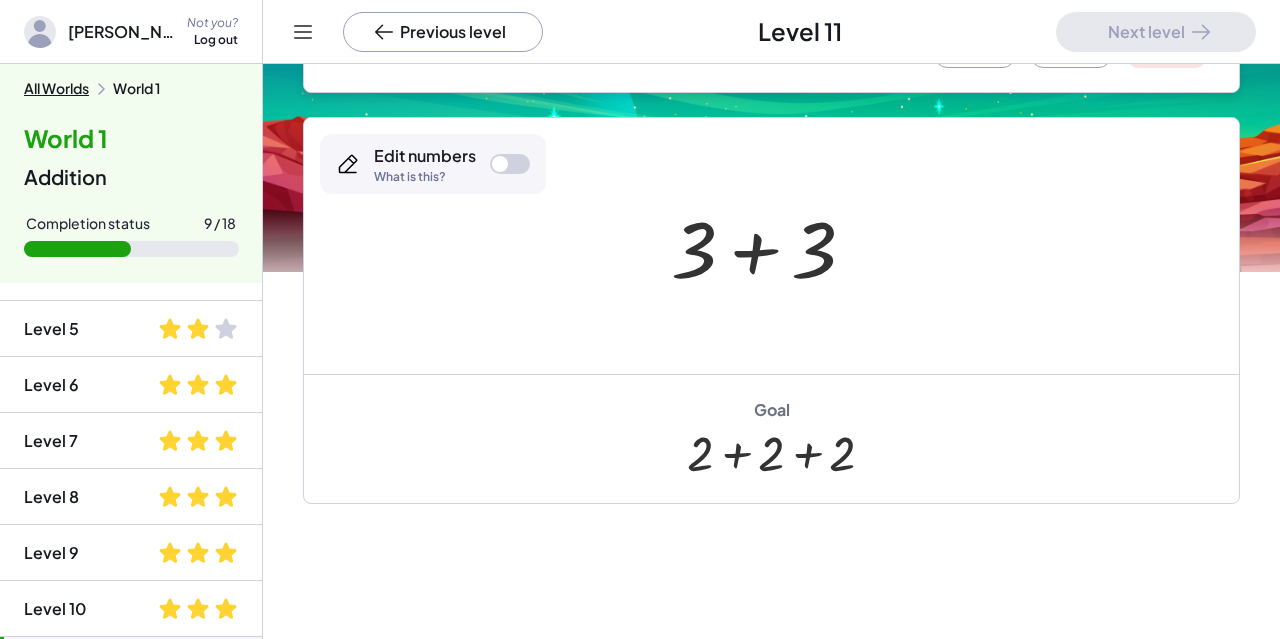 scroll, scrollTop: 310, scrollLeft: 0, axis: vertical 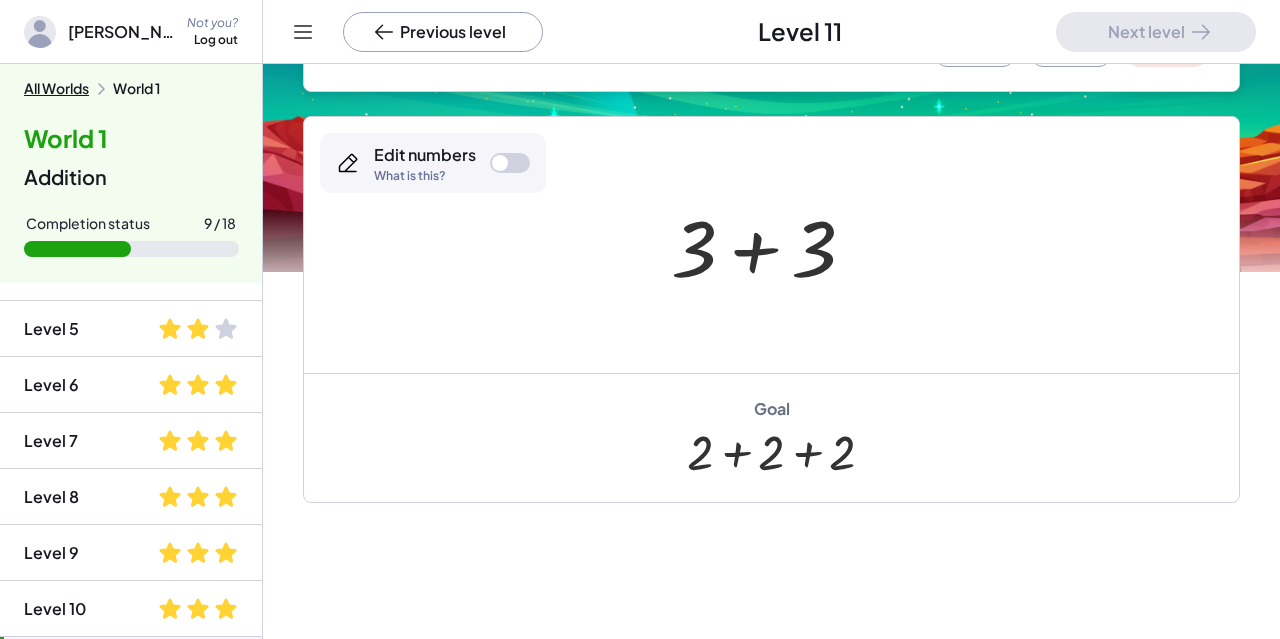 click at bounding box center [500, 163] 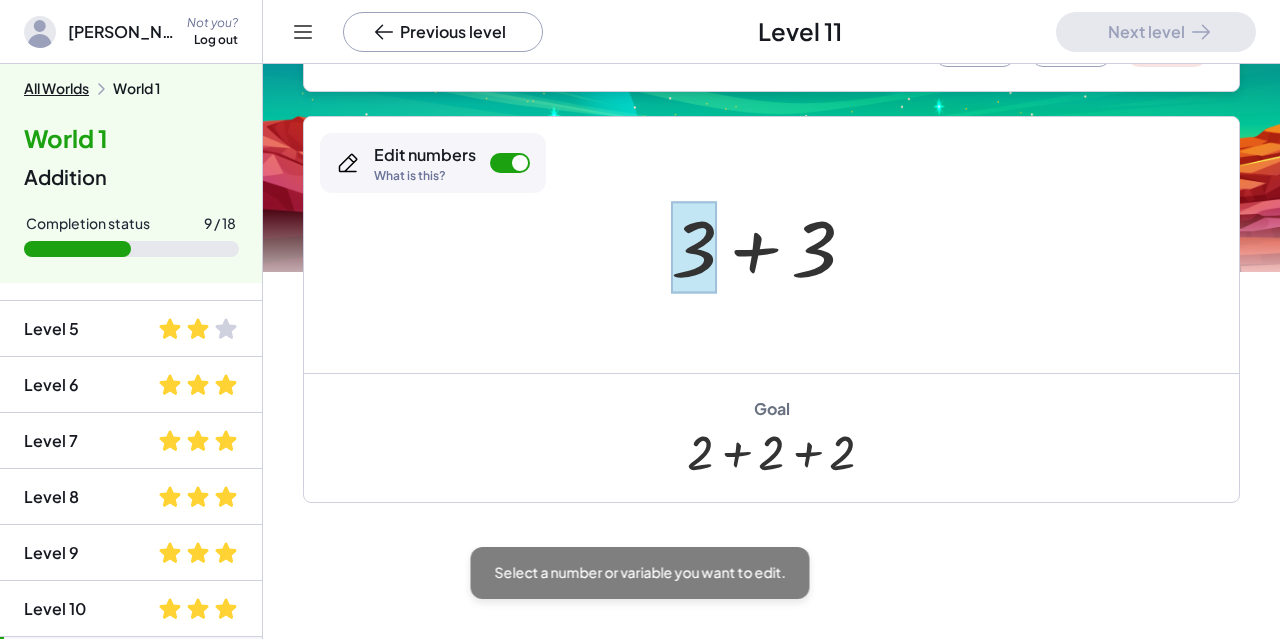 click at bounding box center [694, 247] 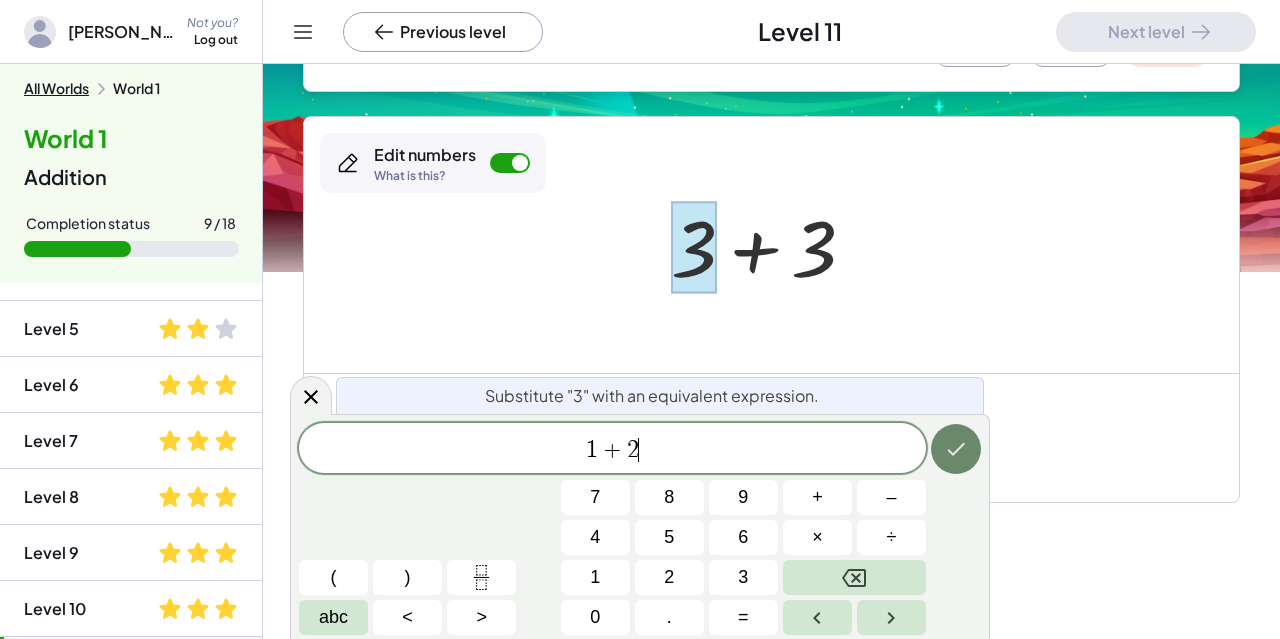 click 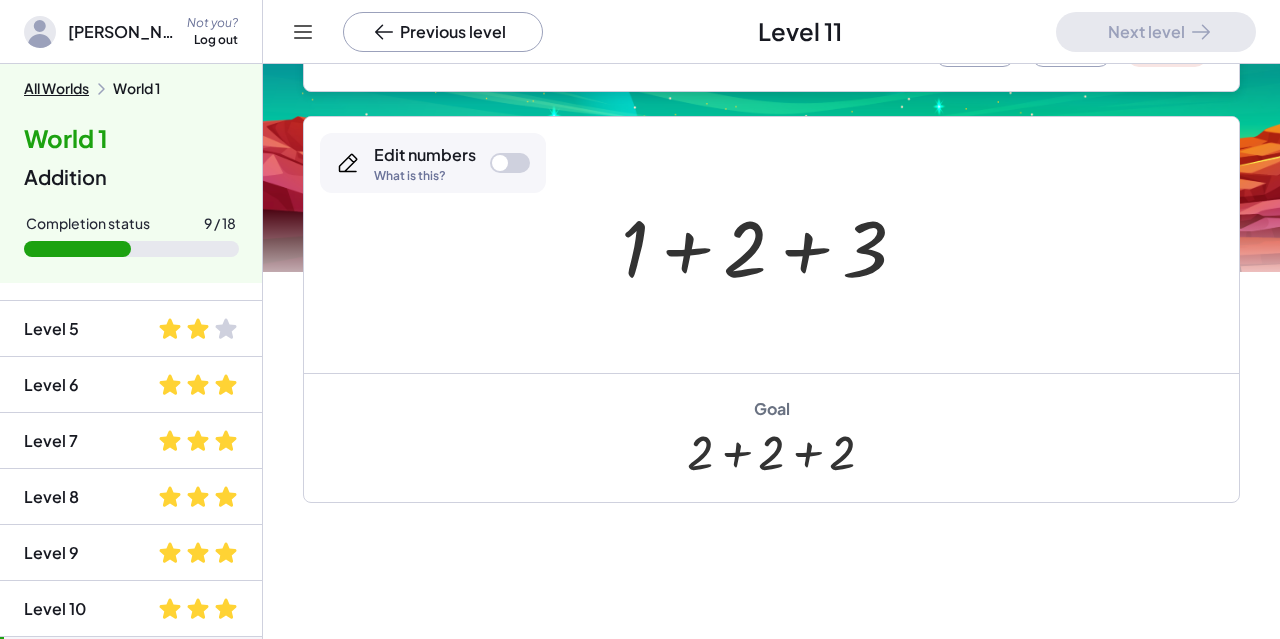click at bounding box center [510, 163] 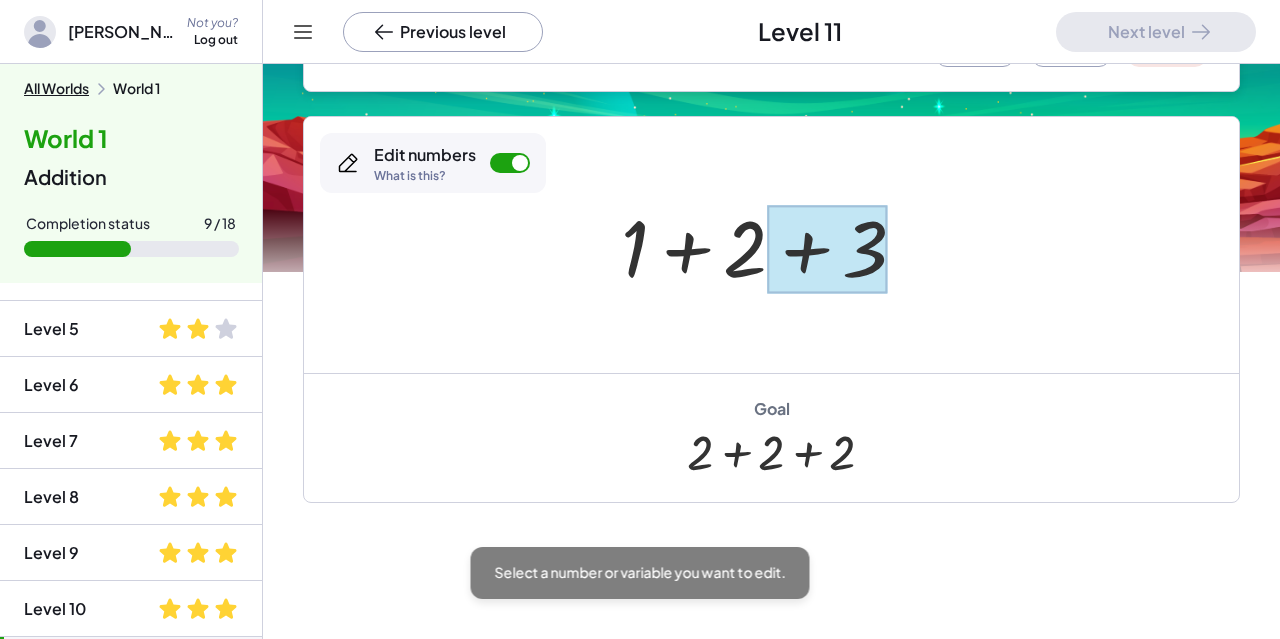 click at bounding box center (827, 249) 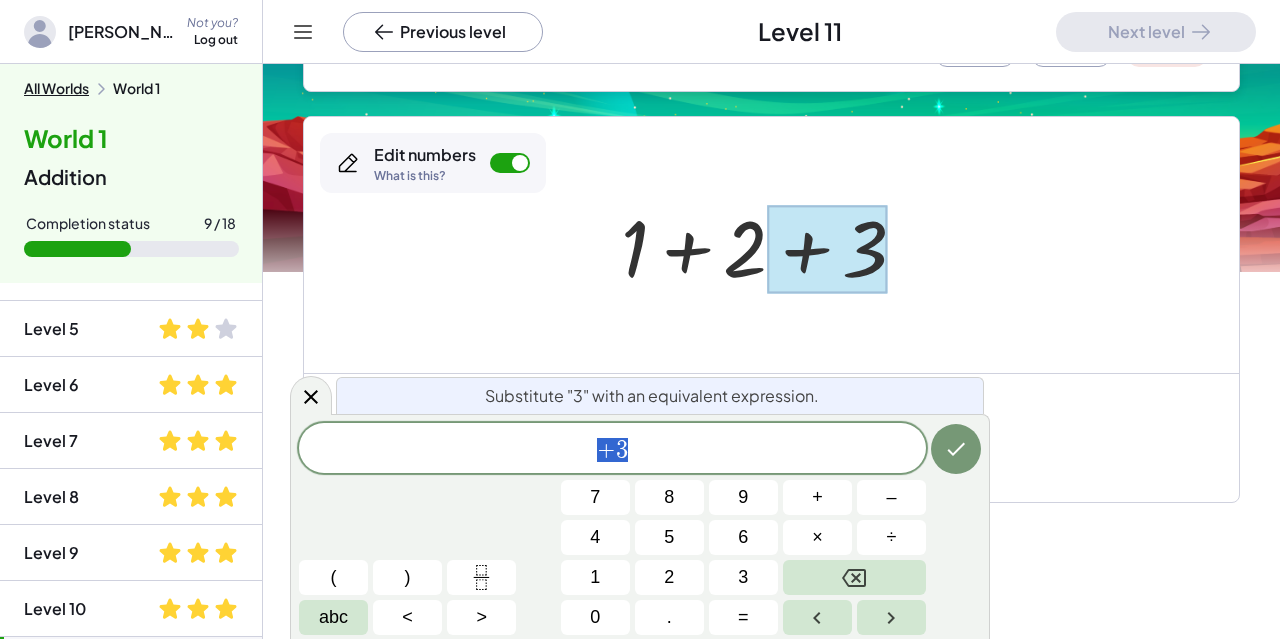 click on "+ 3" at bounding box center [612, 450] 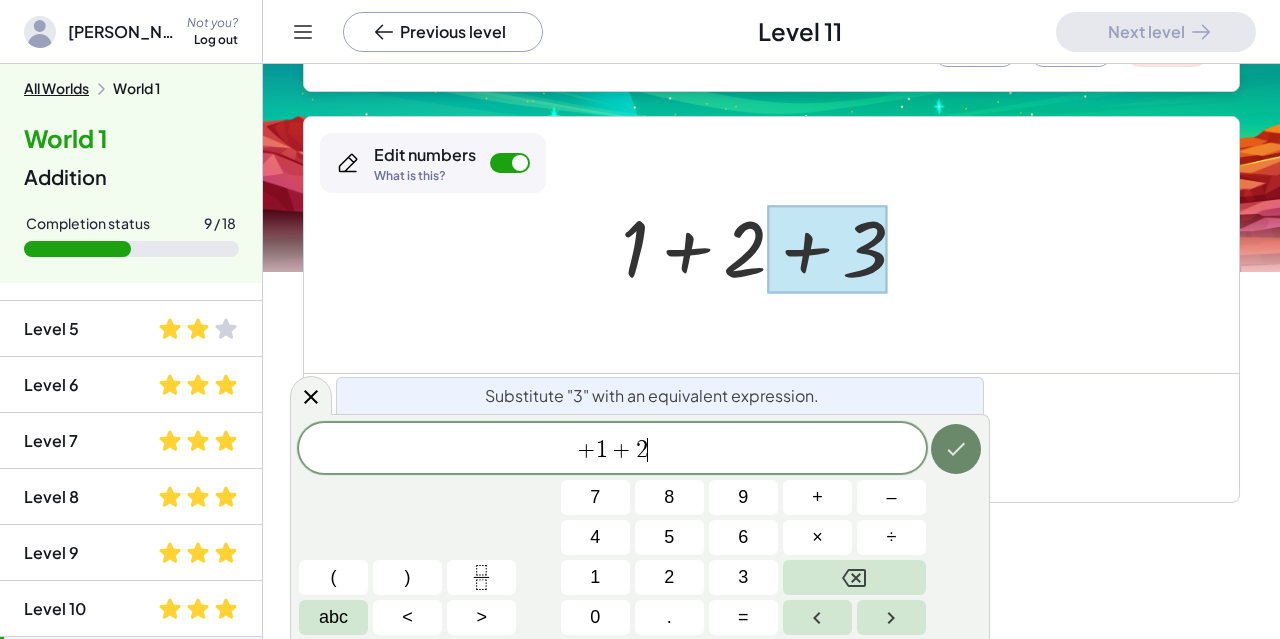 click 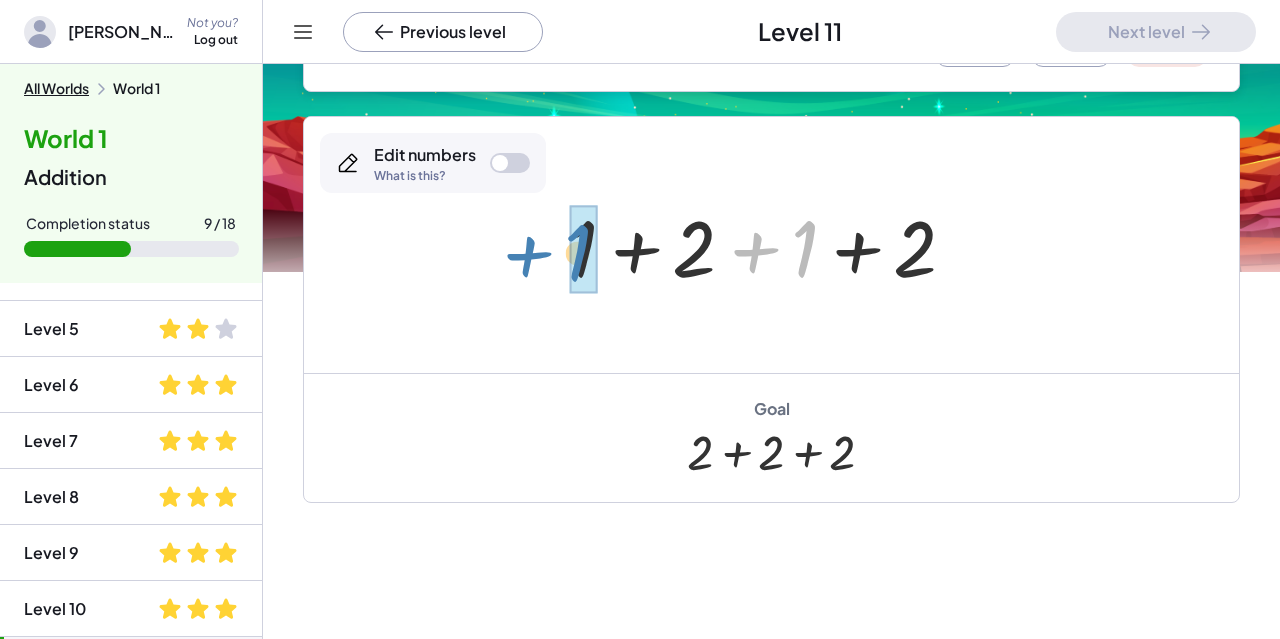 drag, startPoint x: 803, startPoint y: 245, endPoint x: 578, endPoint y: 247, distance: 225.0089 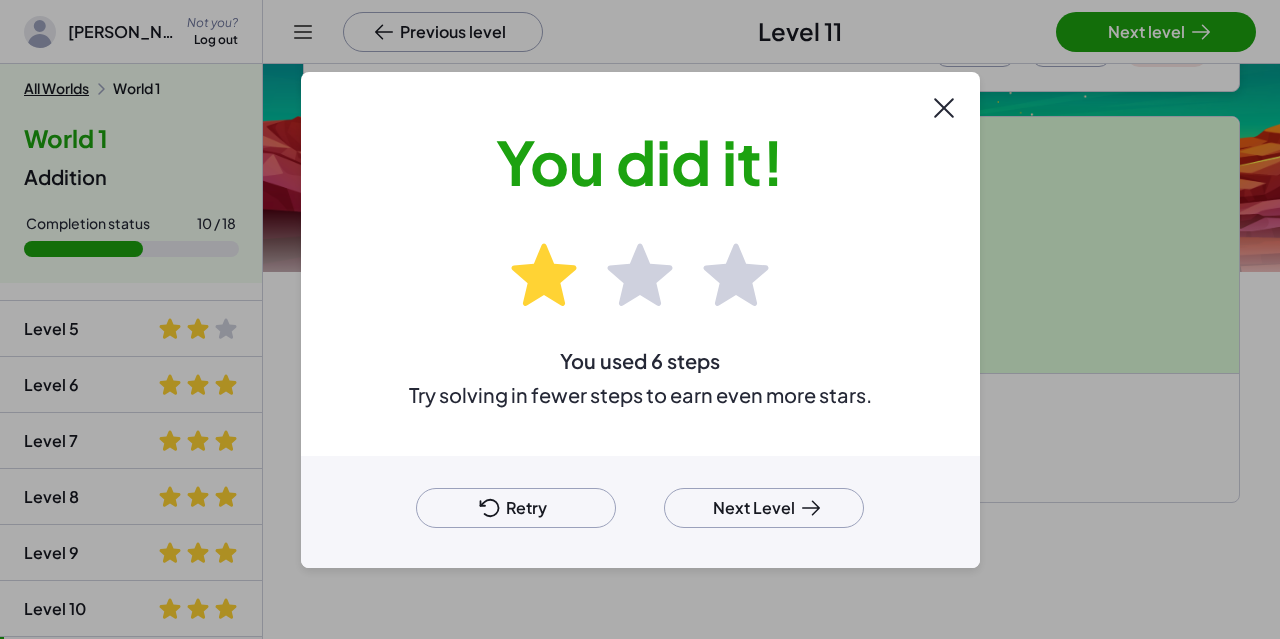 click on "Next Level" at bounding box center (764, 508) 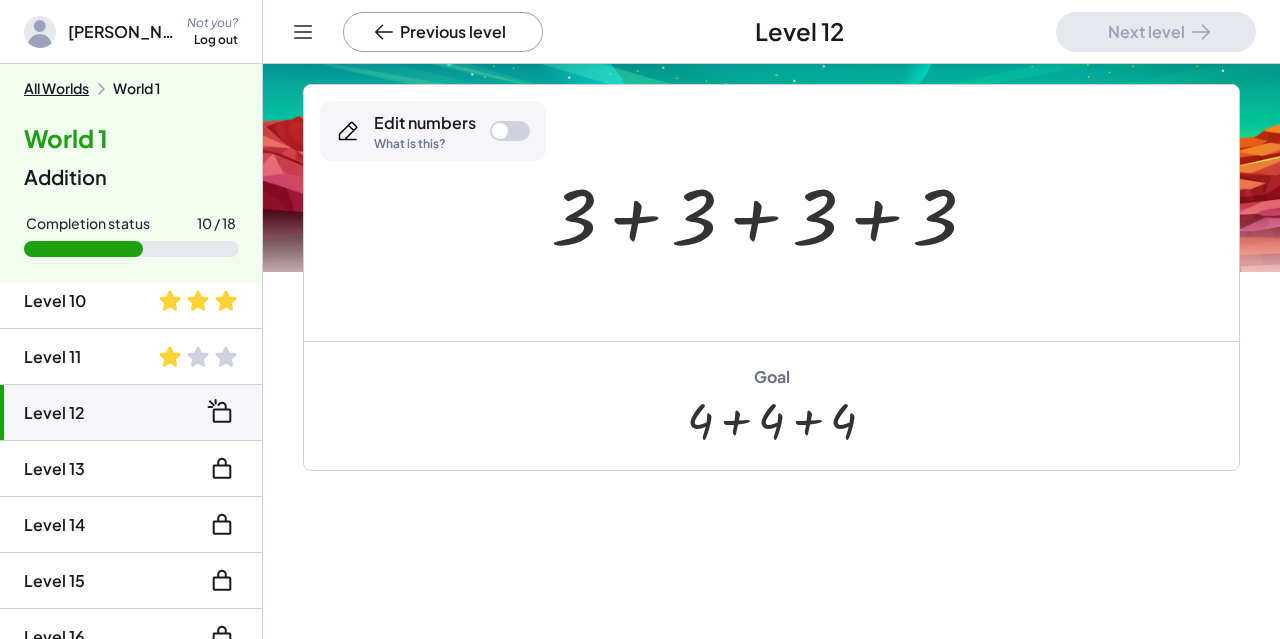 scroll, scrollTop: 494, scrollLeft: 0, axis: vertical 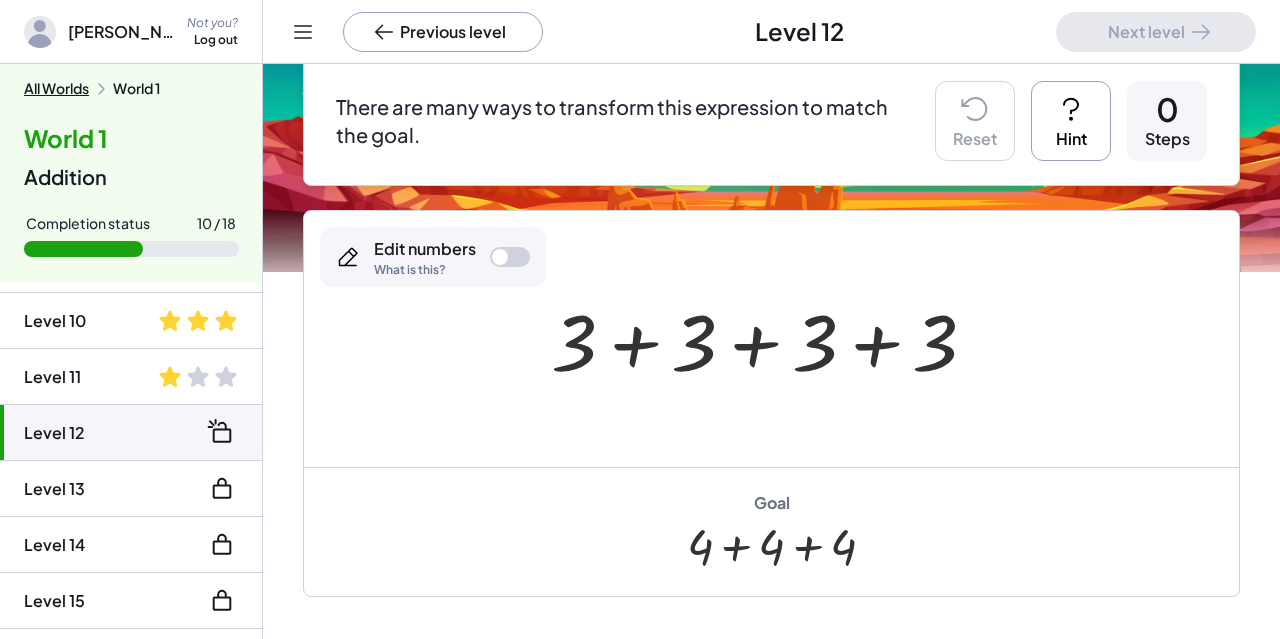 click at bounding box center [510, 257] 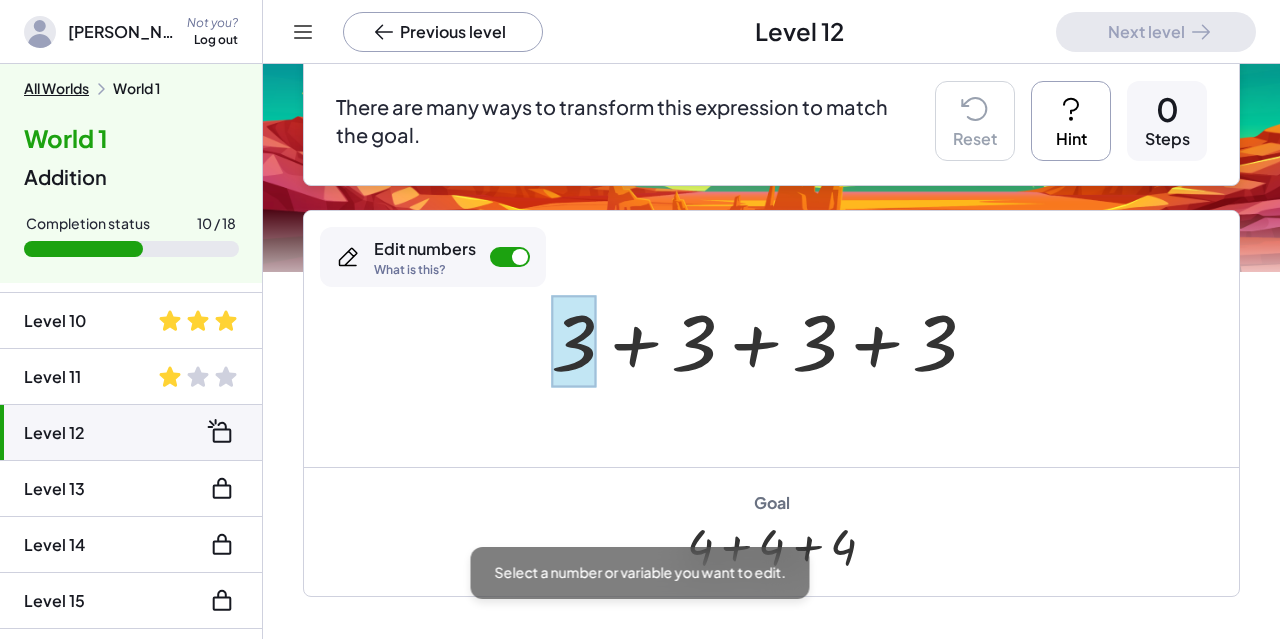 click at bounding box center [574, 341] 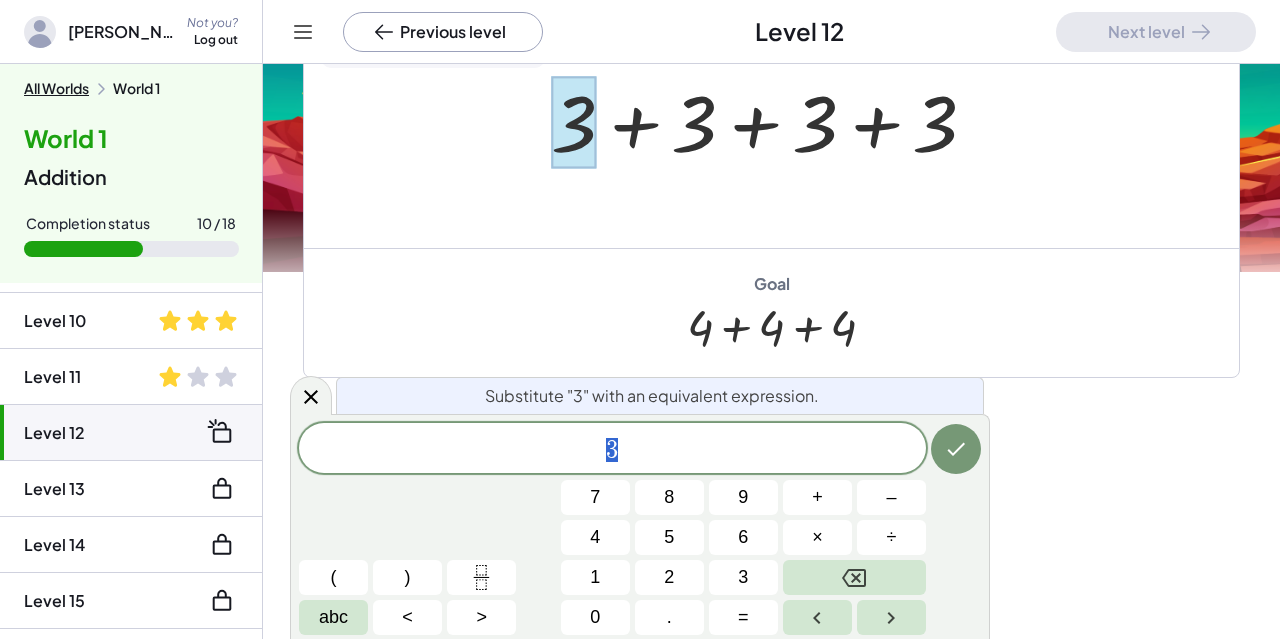 scroll, scrollTop: 412, scrollLeft: 0, axis: vertical 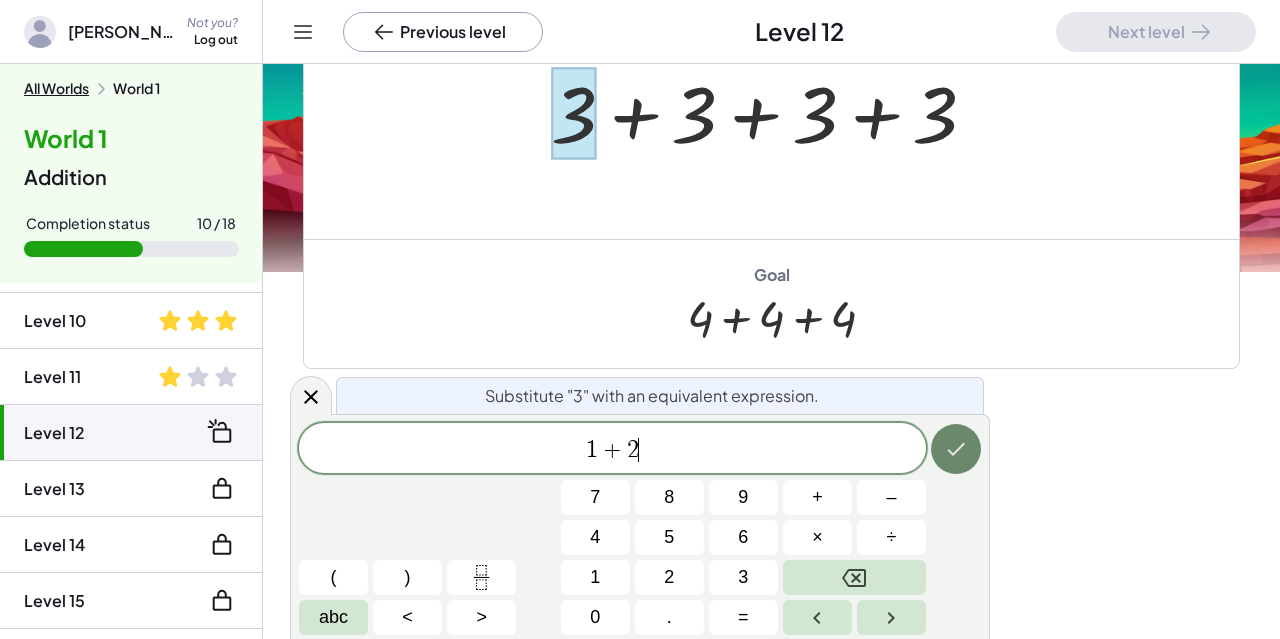 click 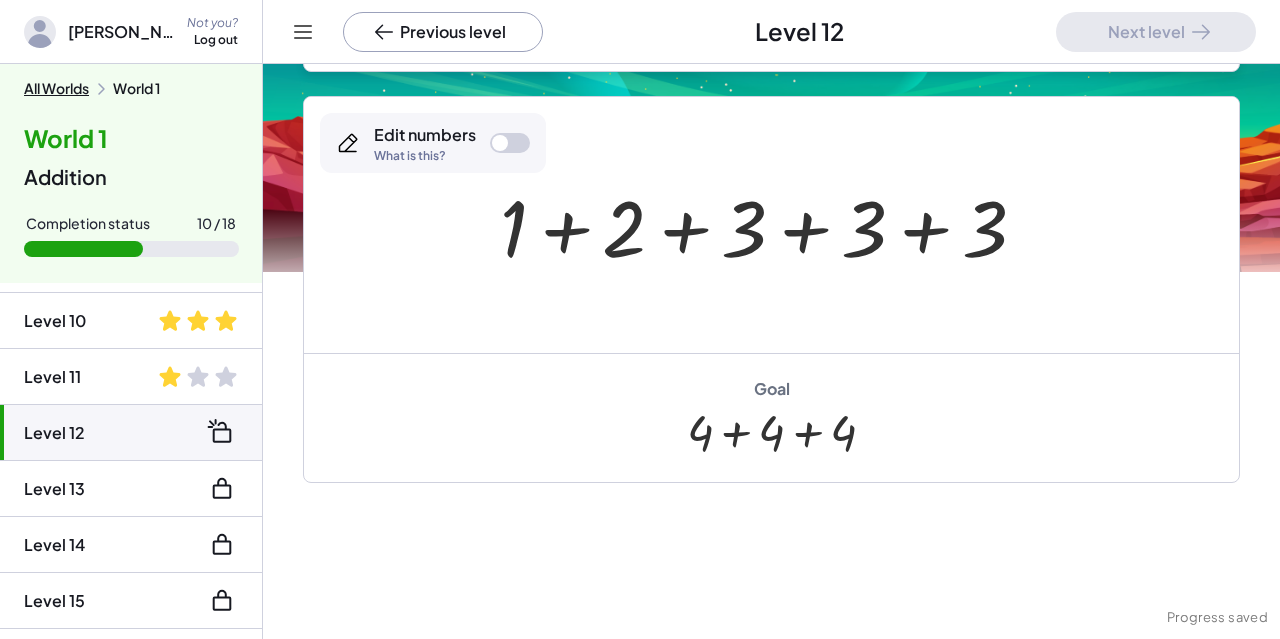 scroll, scrollTop: 297, scrollLeft: 0, axis: vertical 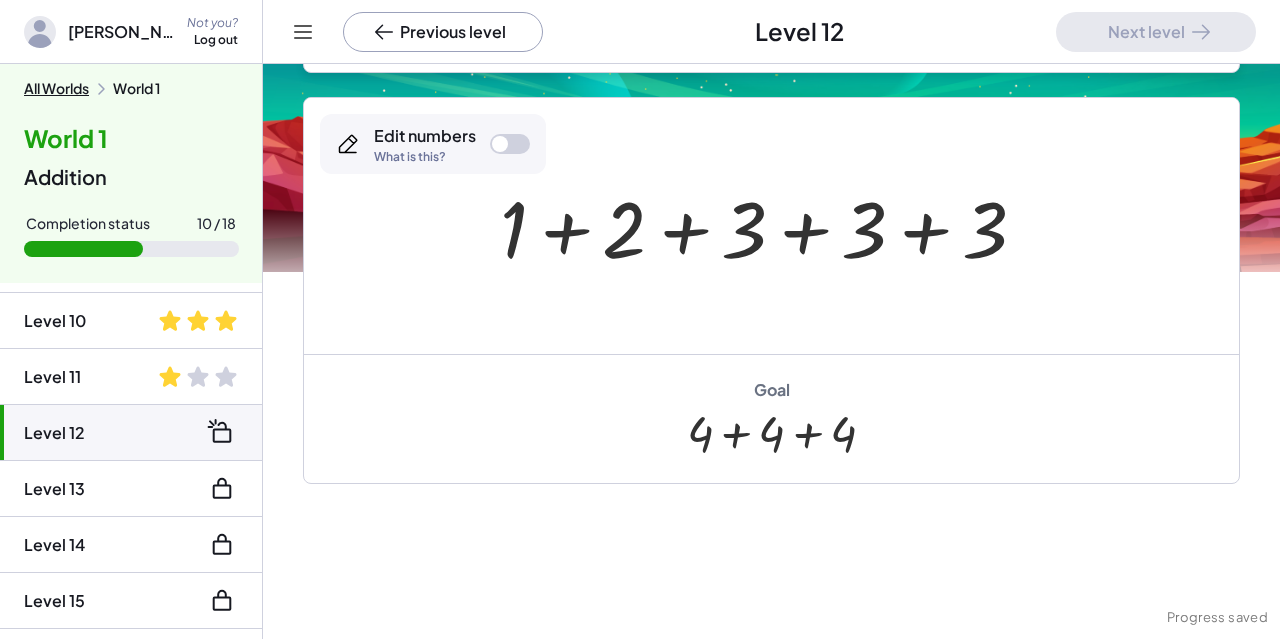 click at bounding box center (500, 144) 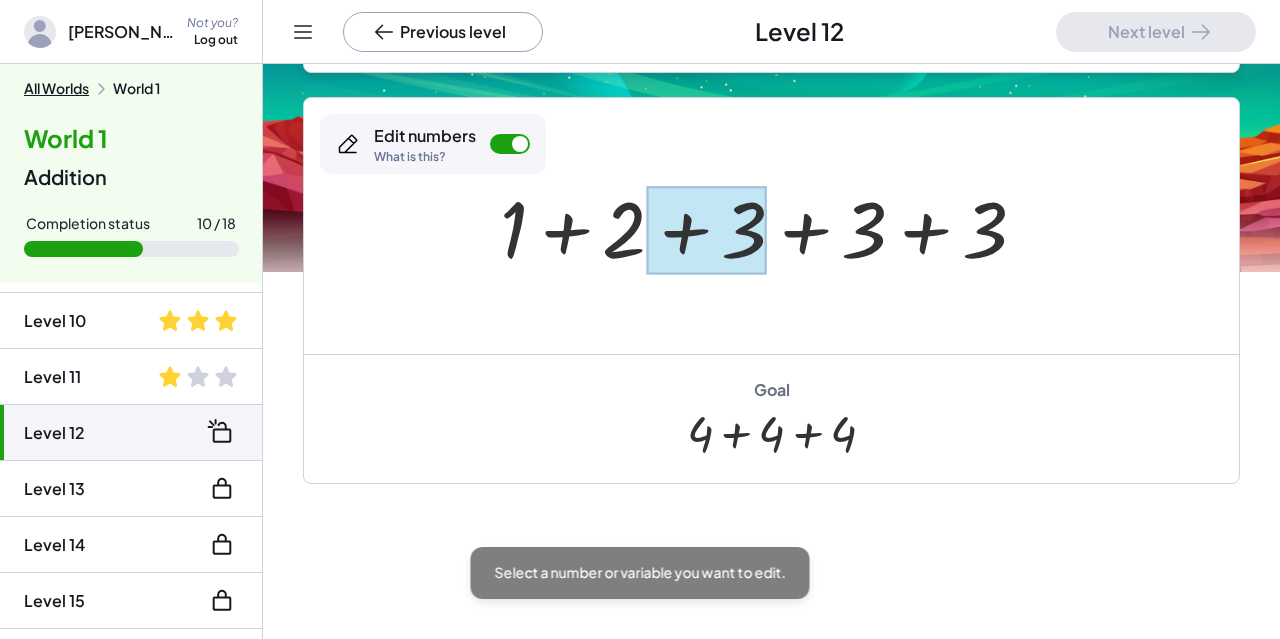 click at bounding box center [706, 230] 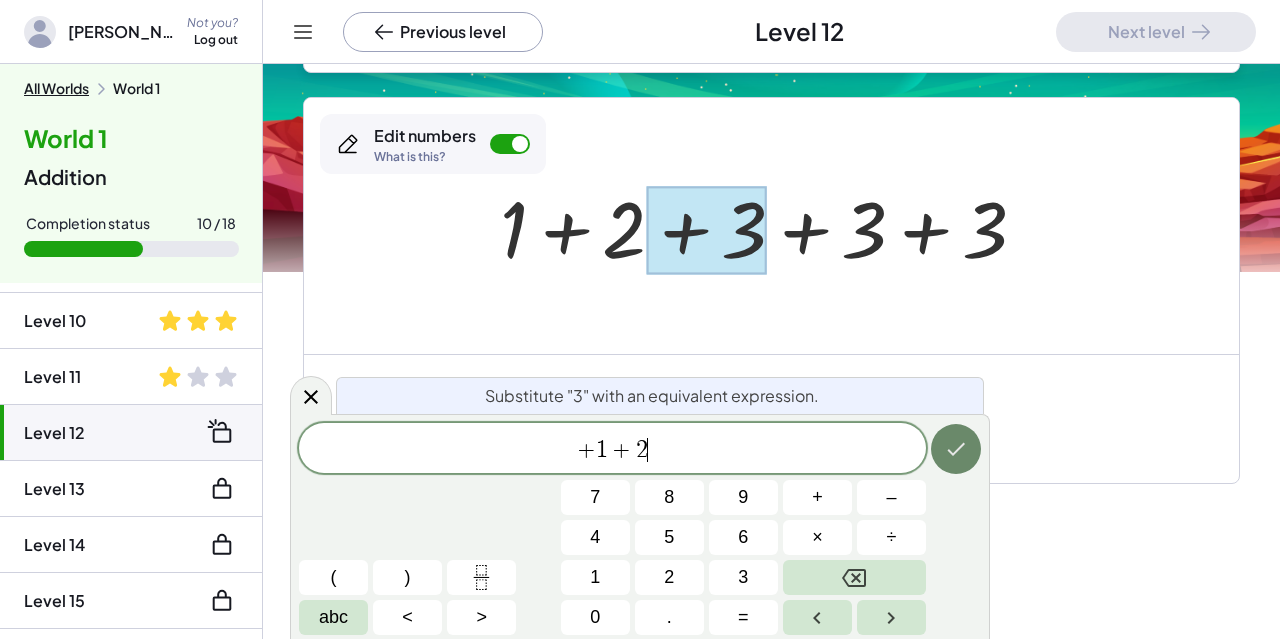 click 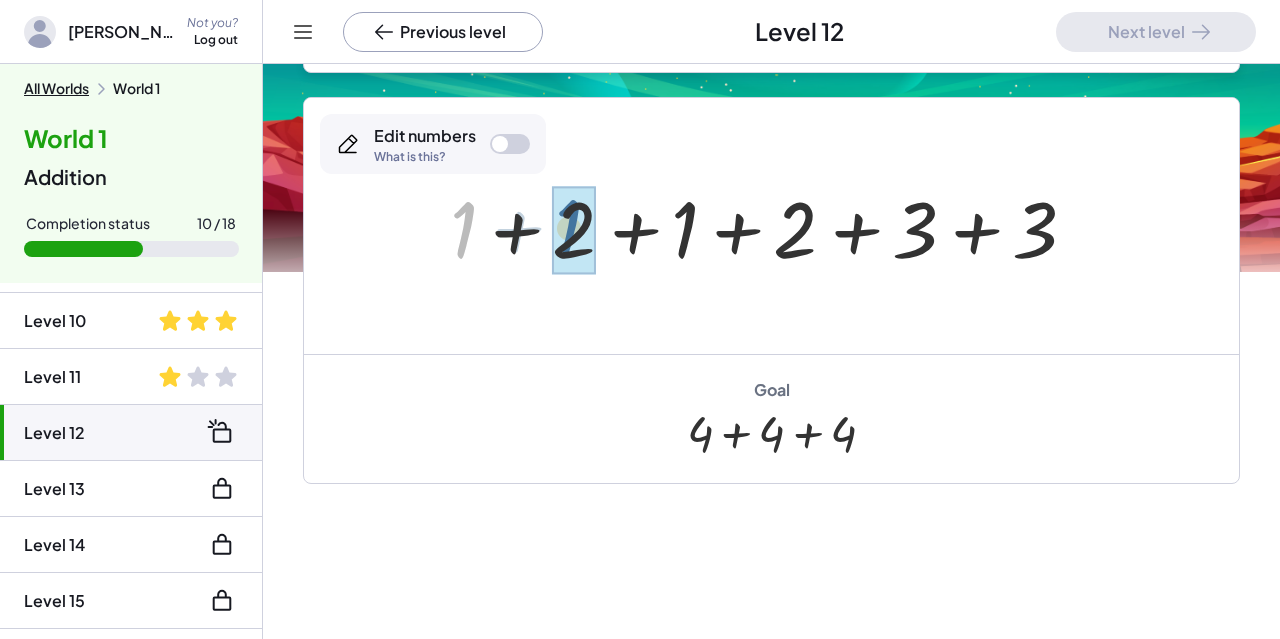 drag, startPoint x: 462, startPoint y: 235, endPoint x: 575, endPoint y: 229, distance: 113.15918 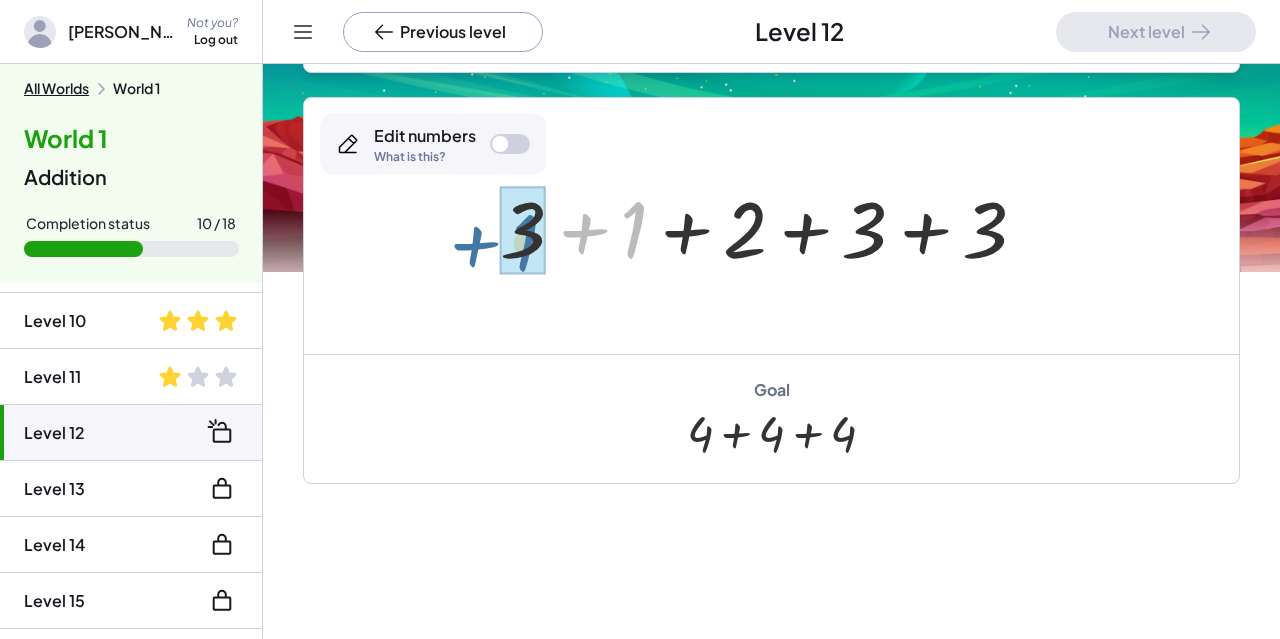 drag, startPoint x: 637, startPoint y: 231, endPoint x: 536, endPoint y: 241, distance: 101.49384 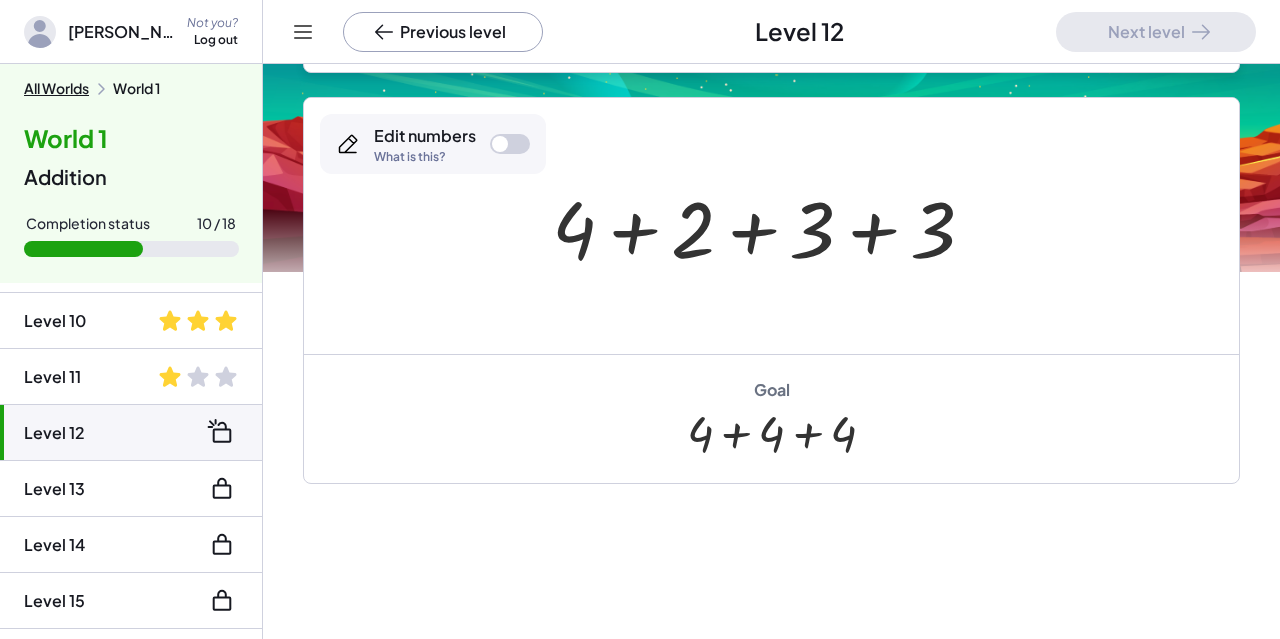 click at bounding box center [500, 144] 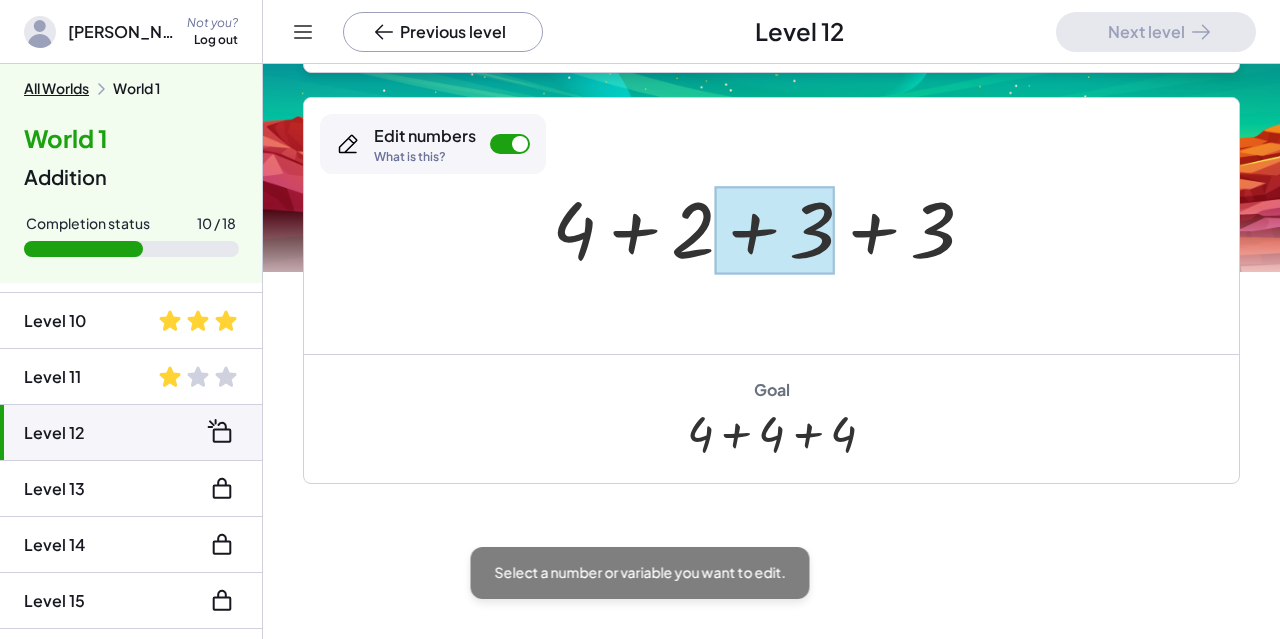click at bounding box center (775, 230) 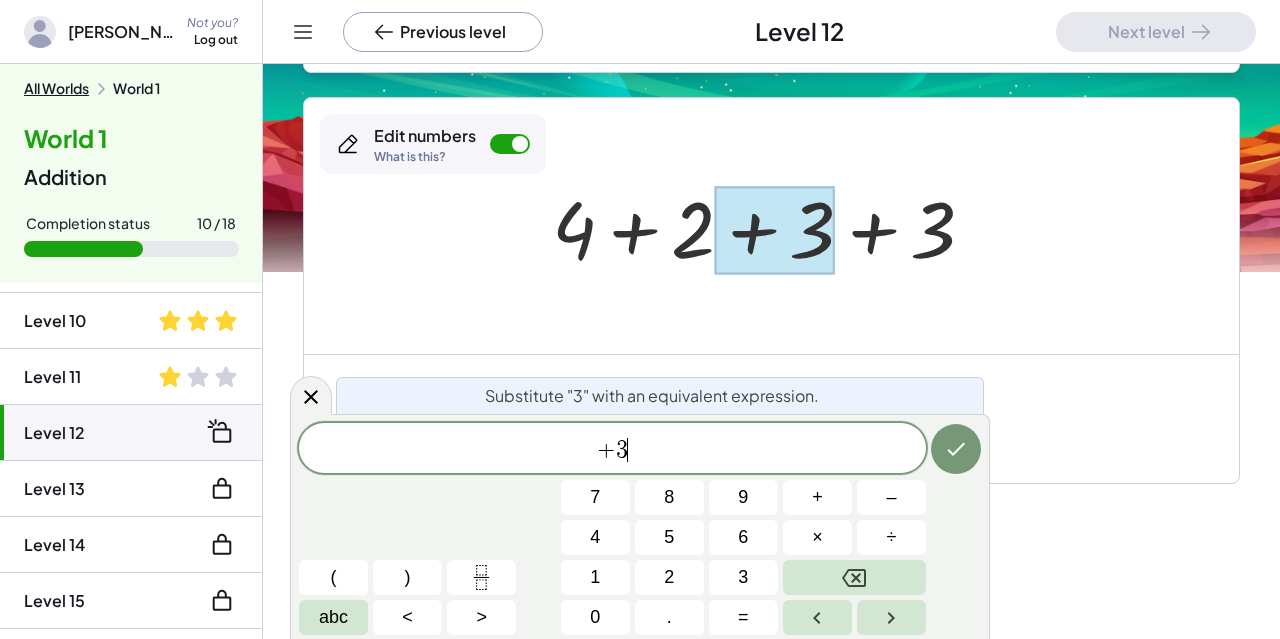 click on "+ 3 ​" at bounding box center [612, 450] 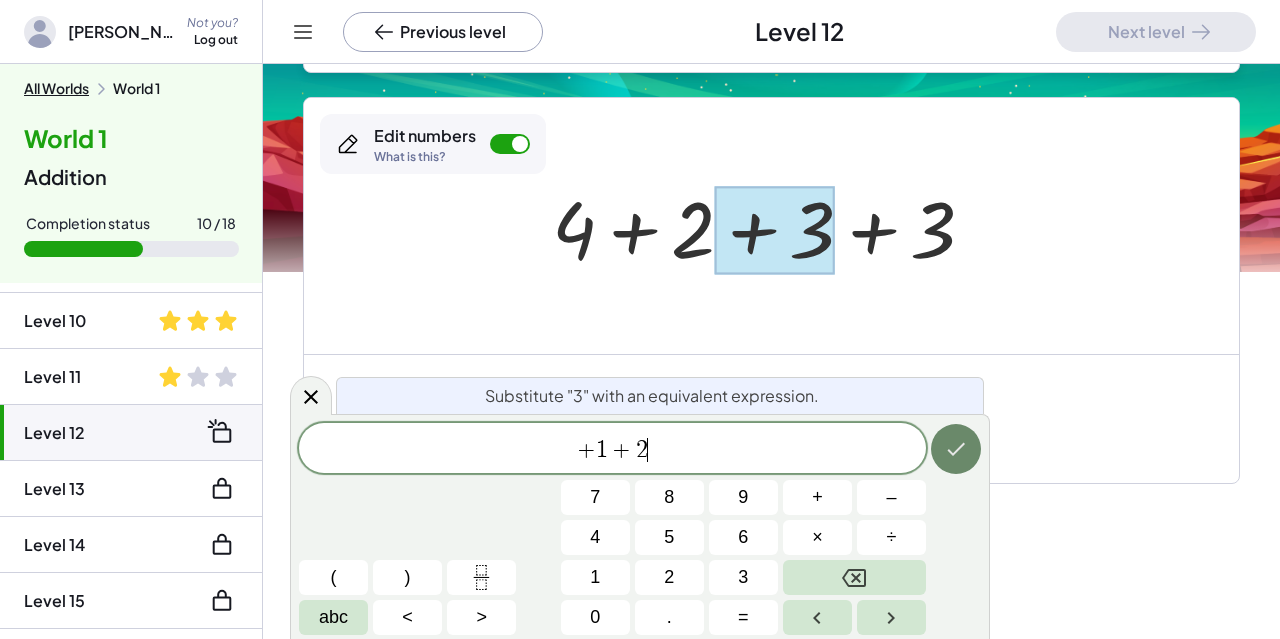 click 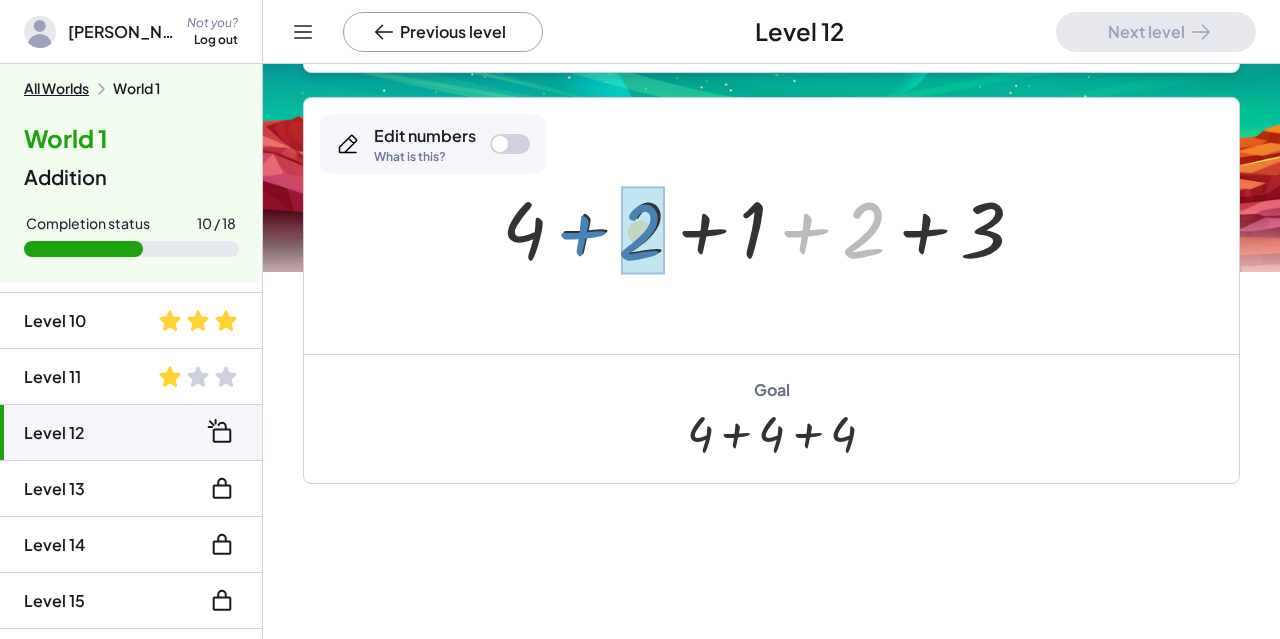drag, startPoint x: 864, startPoint y: 241, endPoint x: 638, endPoint y: 243, distance: 226.00885 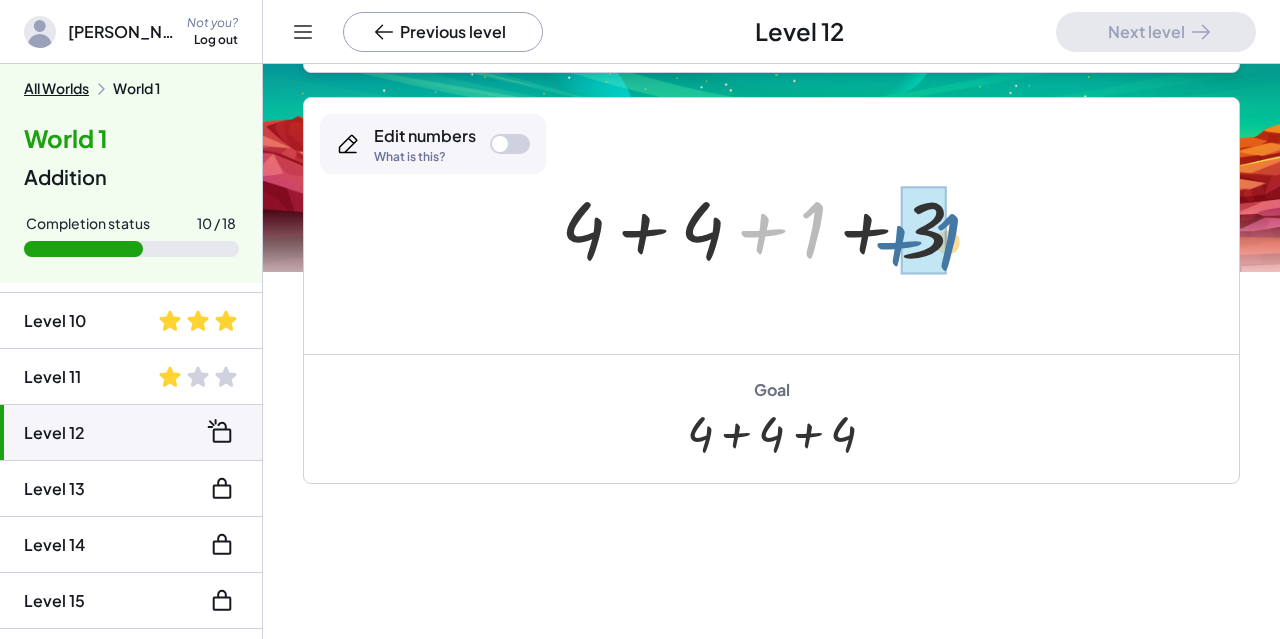 drag, startPoint x: 801, startPoint y: 228, endPoint x: 937, endPoint y: 237, distance: 136.29747 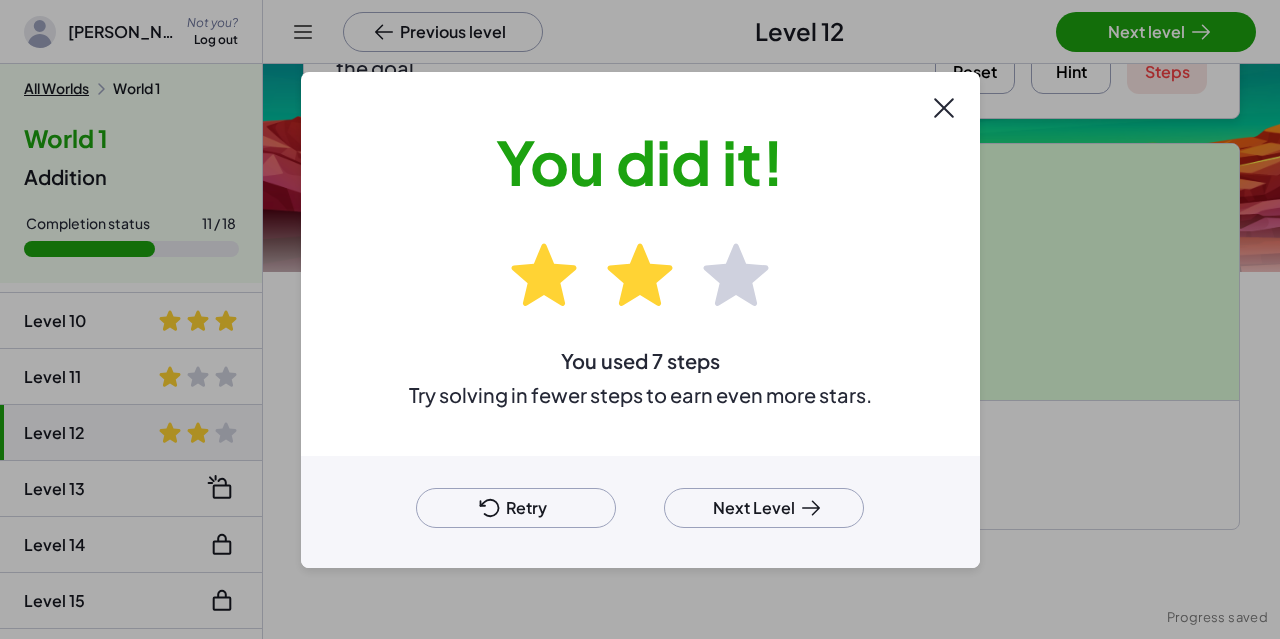 scroll, scrollTop: 253, scrollLeft: 0, axis: vertical 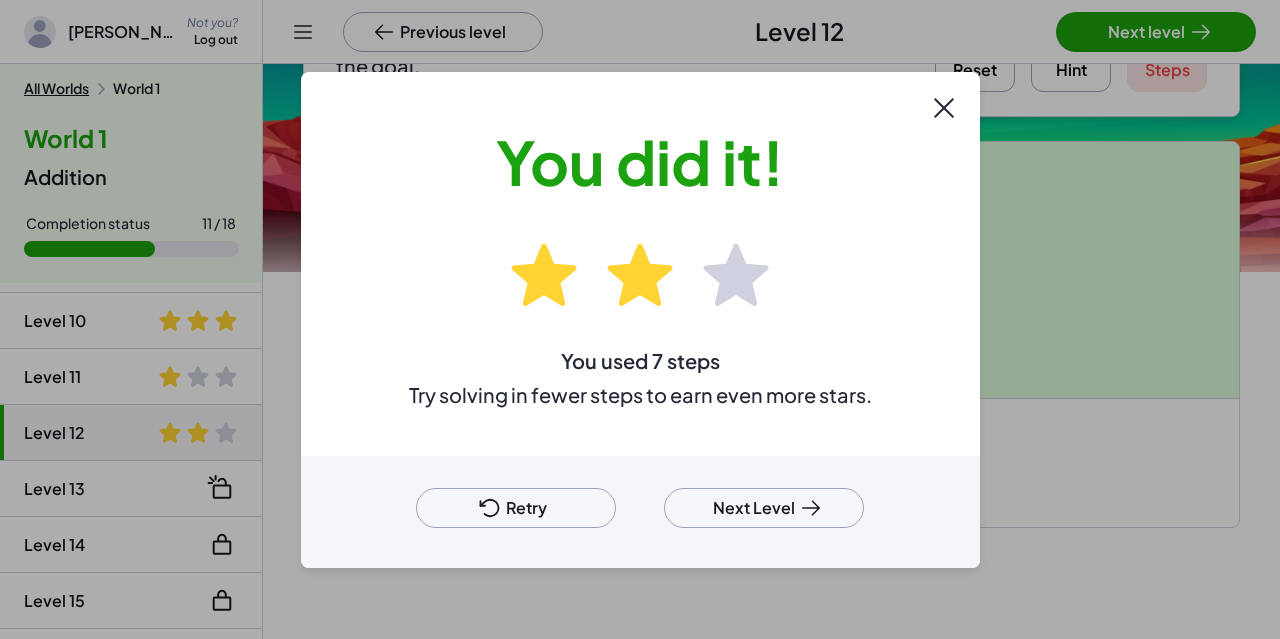 click on "Next Level" at bounding box center (764, 508) 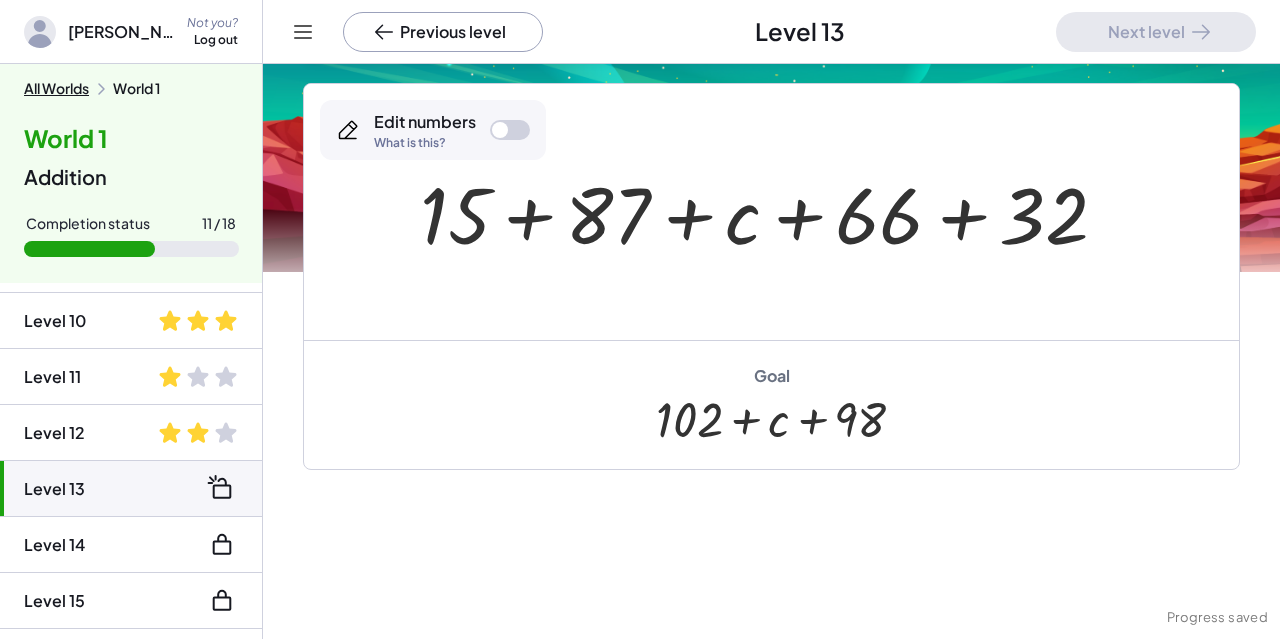 scroll, scrollTop: 312, scrollLeft: 0, axis: vertical 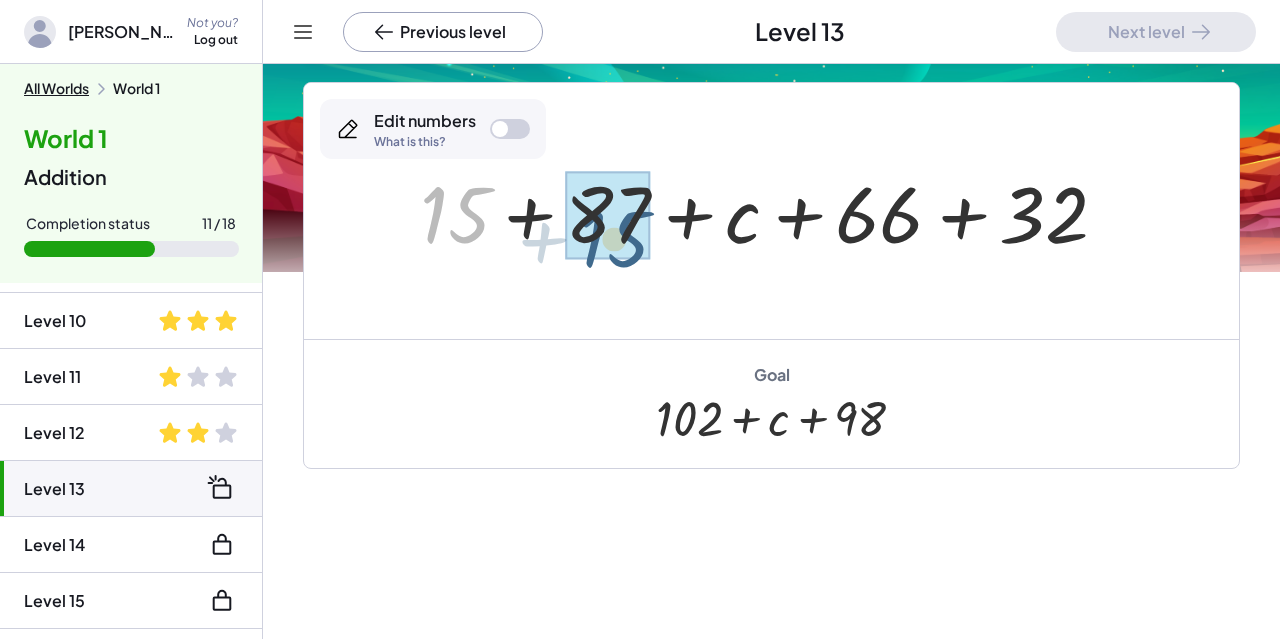 drag, startPoint x: 448, startPoint y: 199, endPoint x: 604, endPoint y: 211, distance: 156.46086 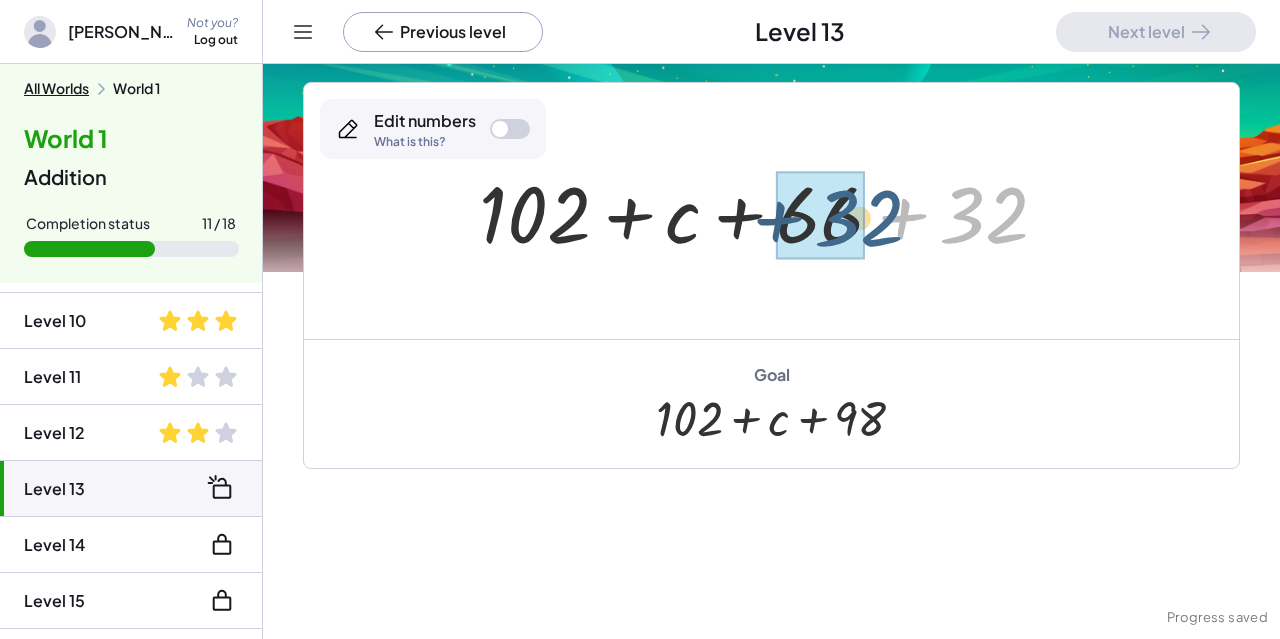 drag, startPoint x: 977, startPoint y: 227, endPoint x: 826, endPoint y: 229, distance: 151.01324 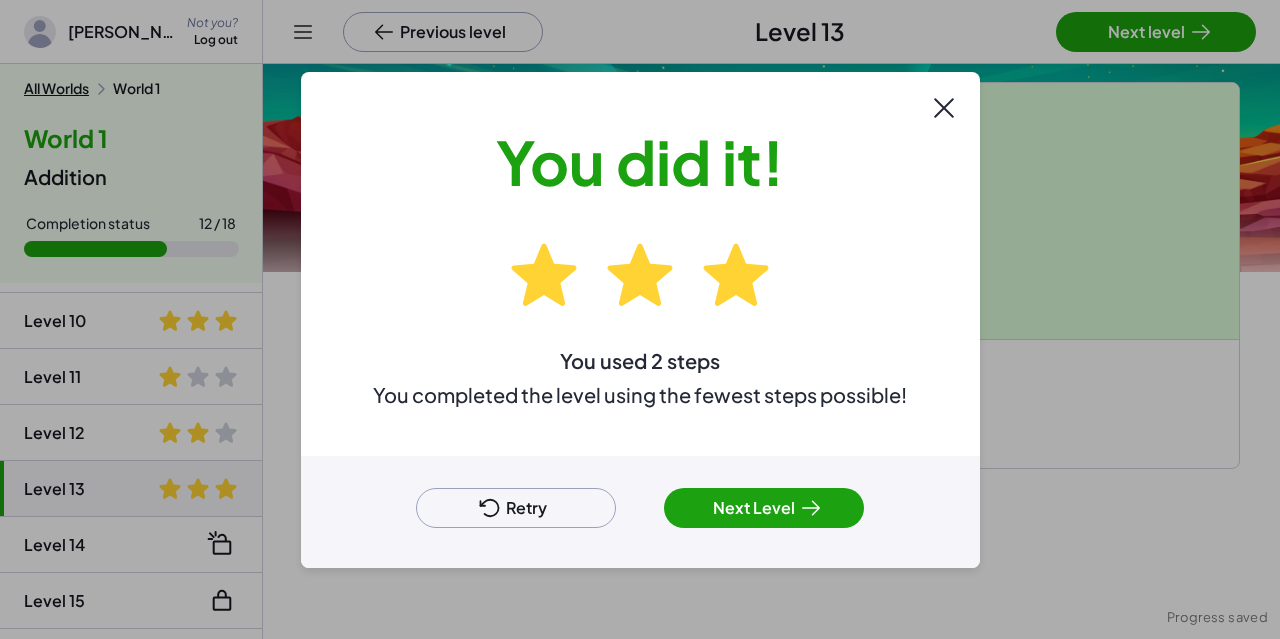 click on "Next Level" at bounding box center [764, 508] 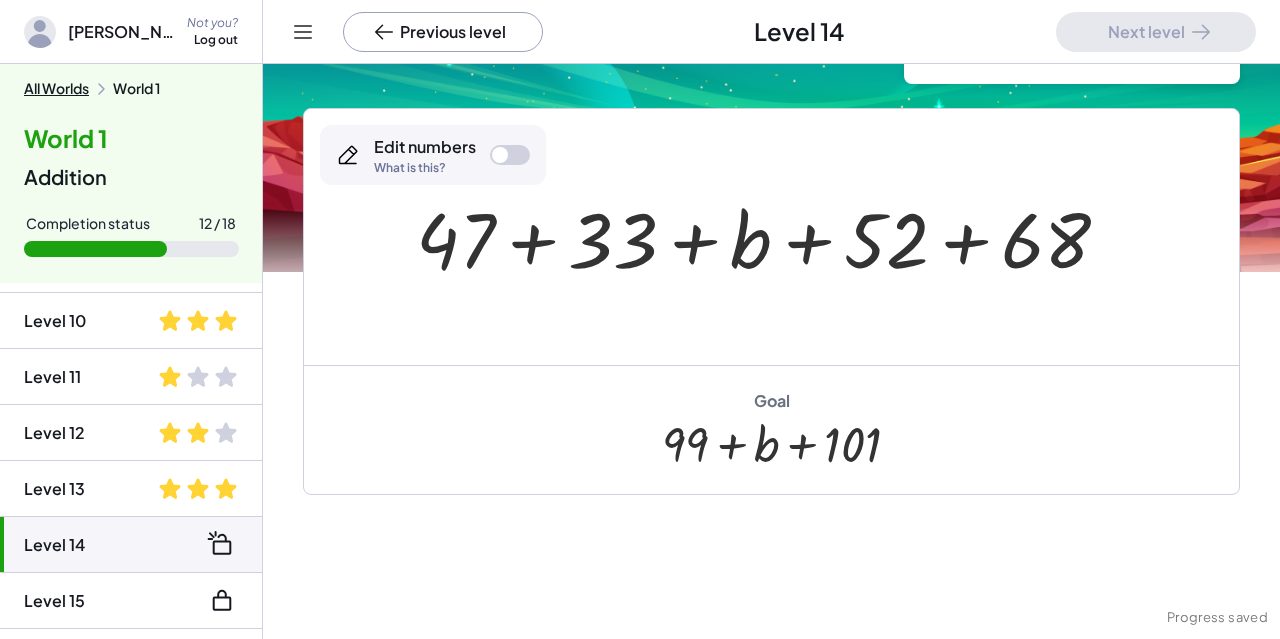 scroll, scrollTop: 132, scrollLeft: 0, axis: vertical 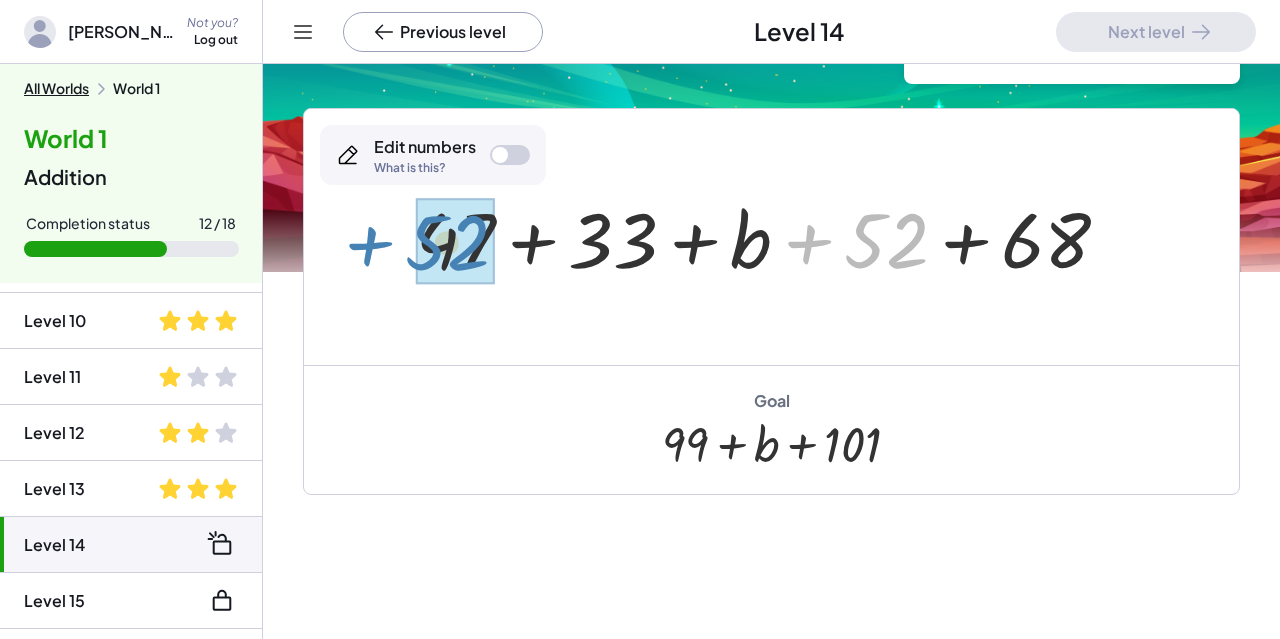 drag, startPoint x: 880, startPoint y: 237, endPoint x: 450, endPoint y: 239, distance: 430.00464 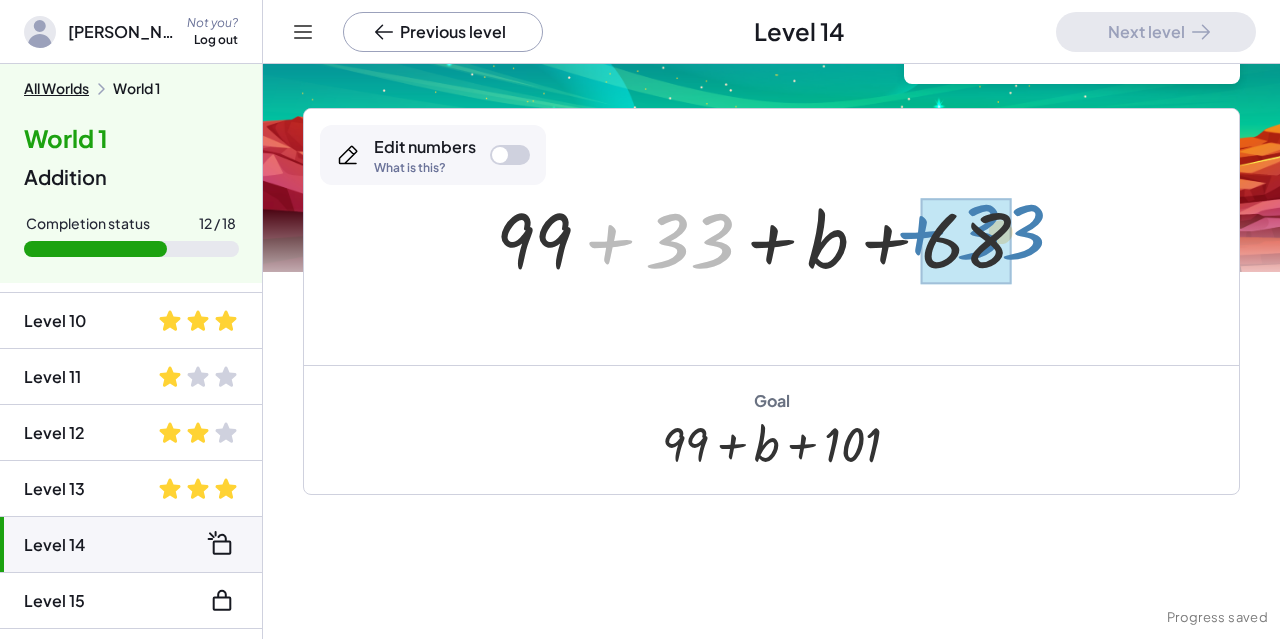 drag, startPoint x: 690, startPoint y: 232, endPoint x: 988, endPoint y: 225, distance: 298.0822 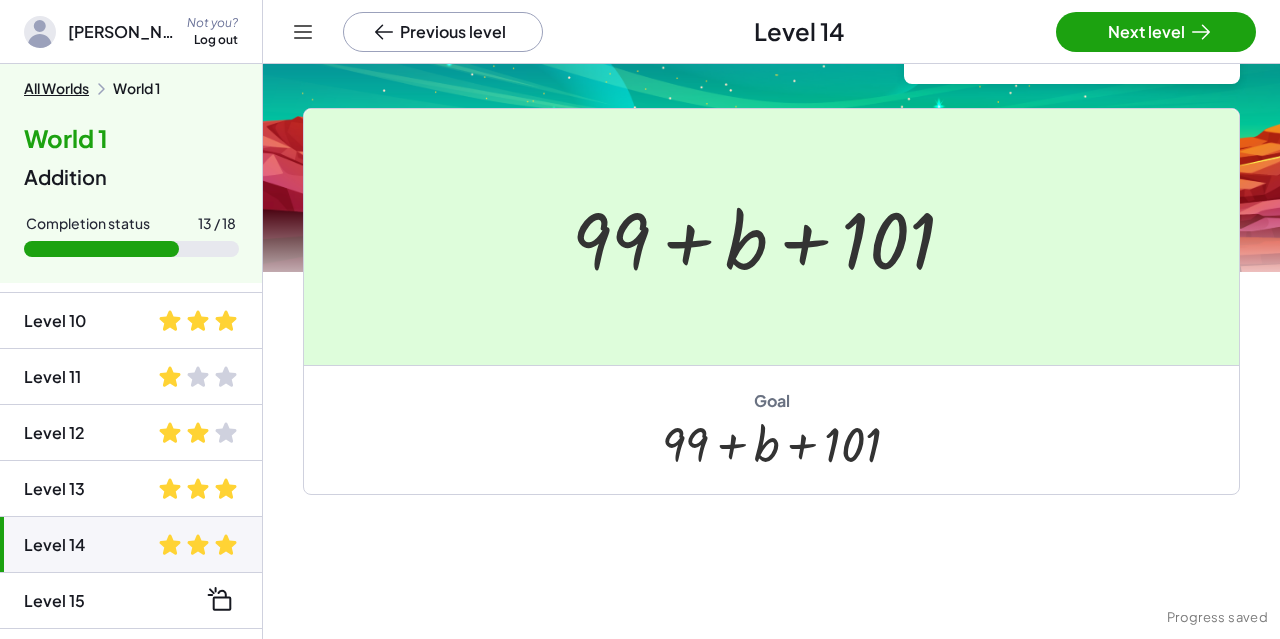 click on "Next level" at bounding box center (1156, 32) 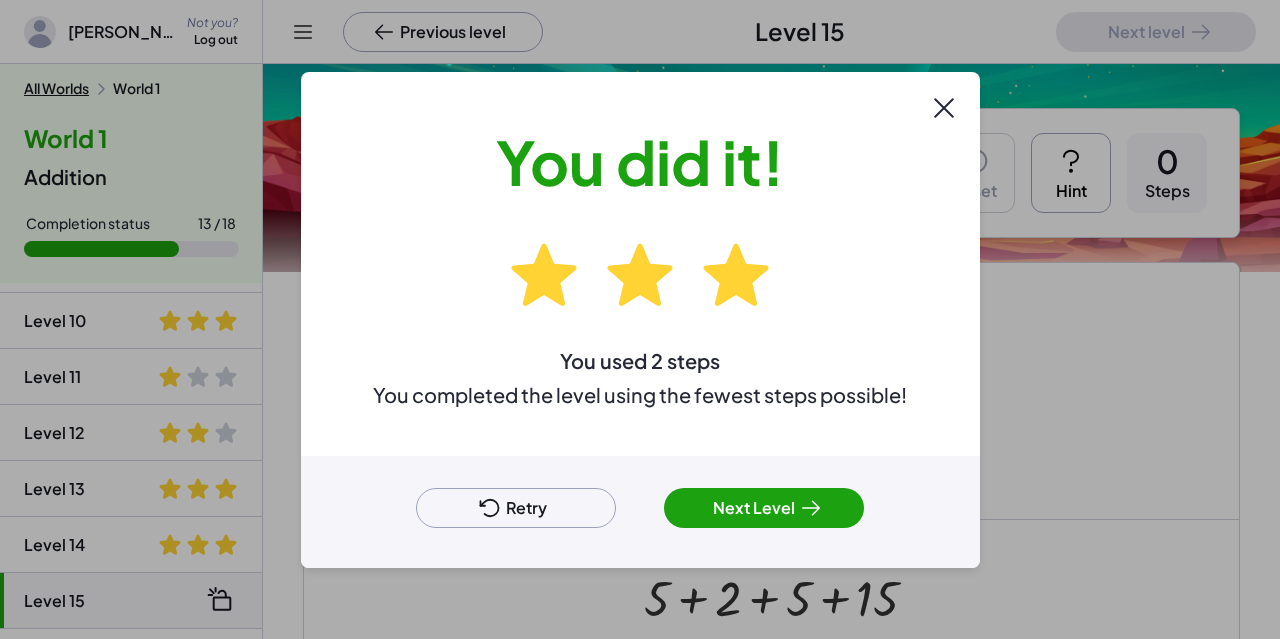 click on "Next Level" at bounding box center [764, 508] 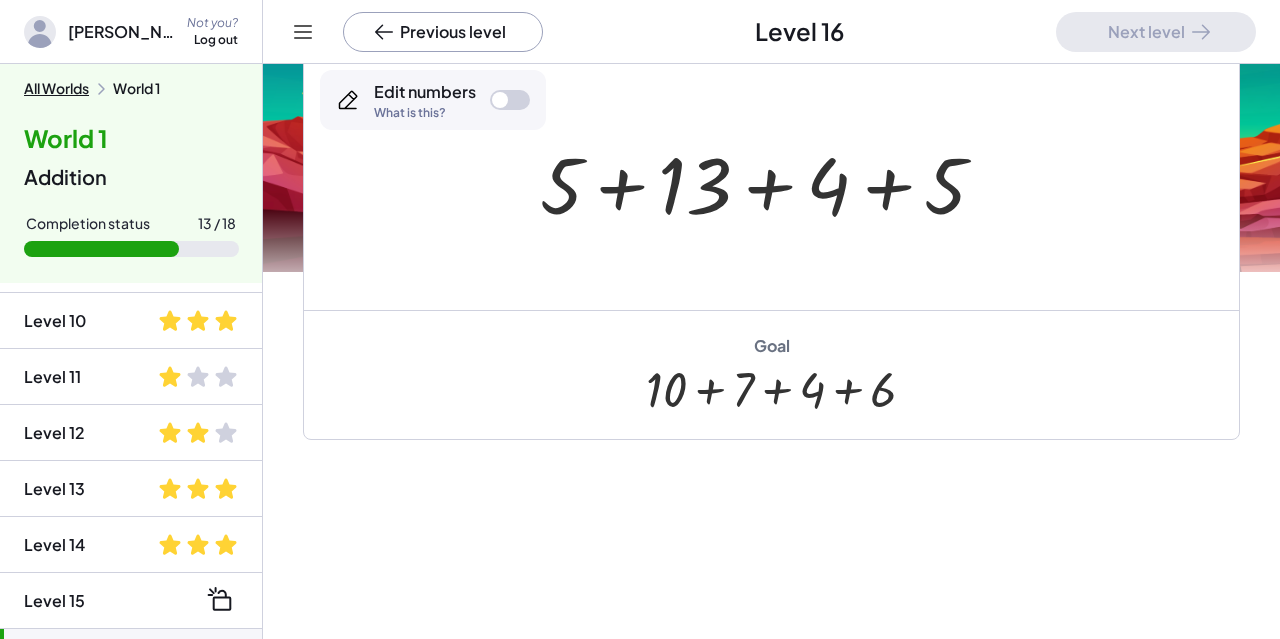 scroll, scrollTop: 186, scrollLeft: 0, axis: vertical 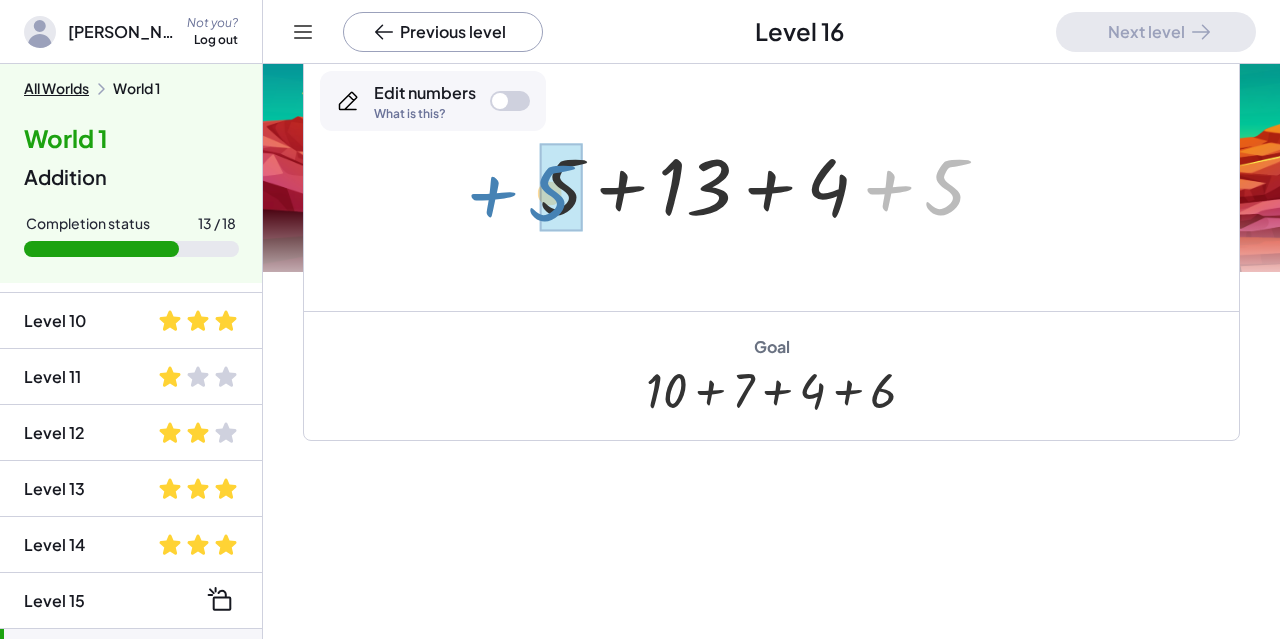 drag, startPoint x: 937, startPoint y: 175, endPoint x: 549, endPoint y: 179, distance: 388.02063 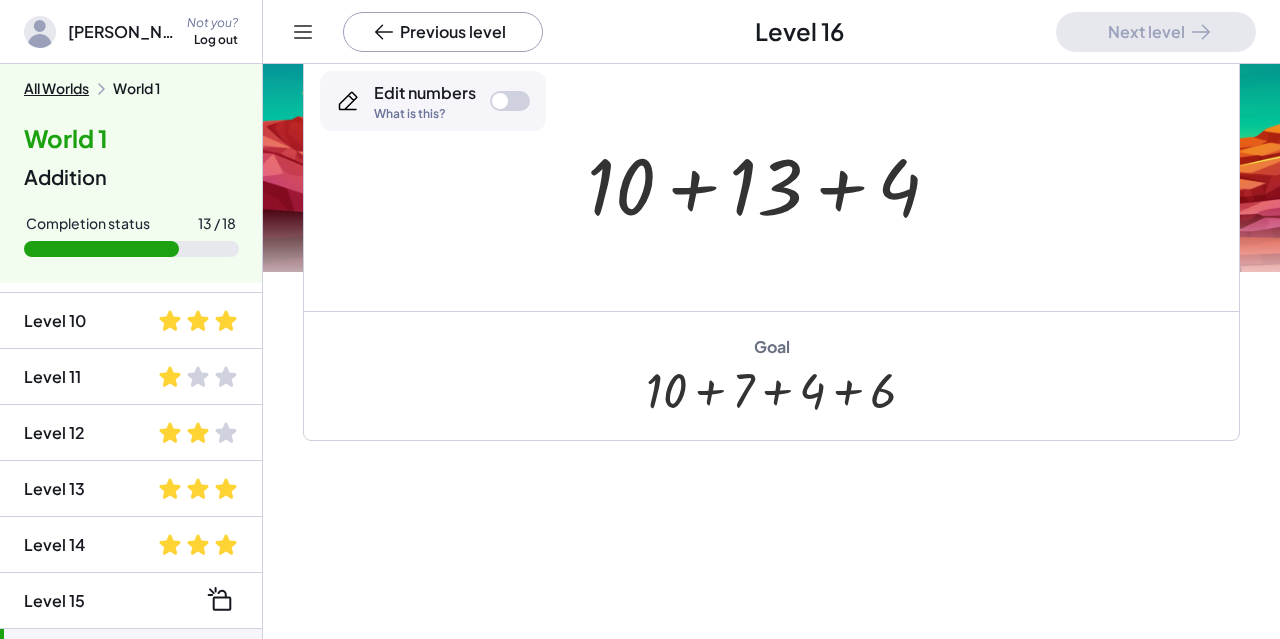 click at bounding box center (771, 183) 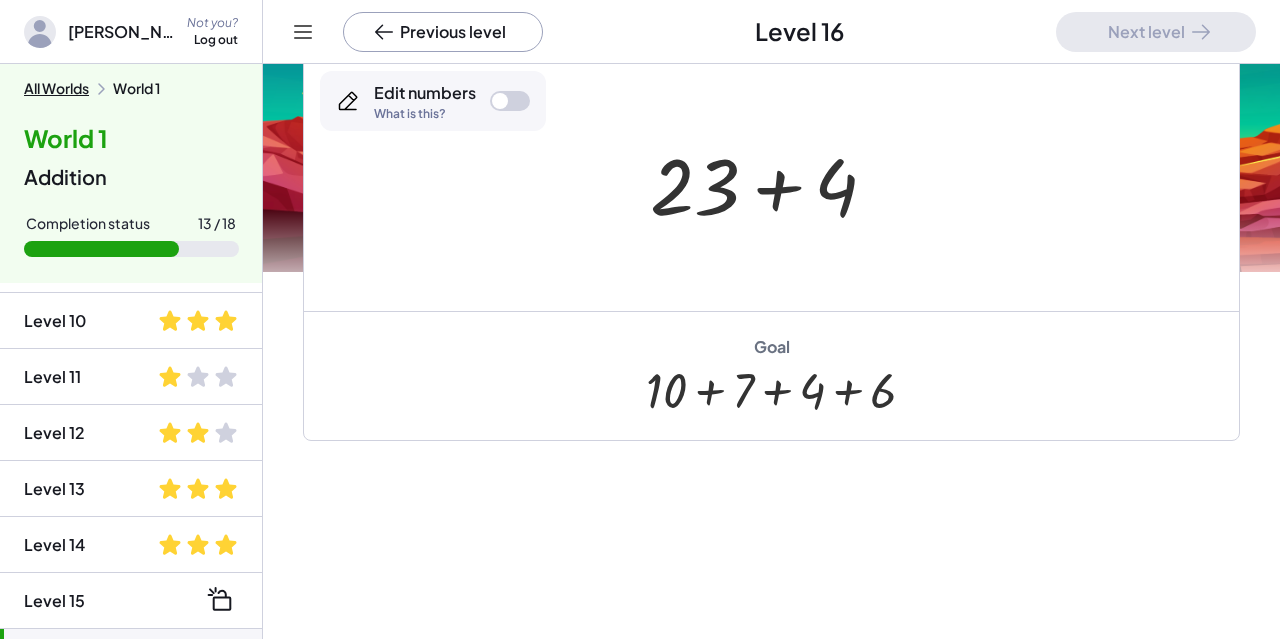 click on "Previous level" at bounding box center (443, 32) 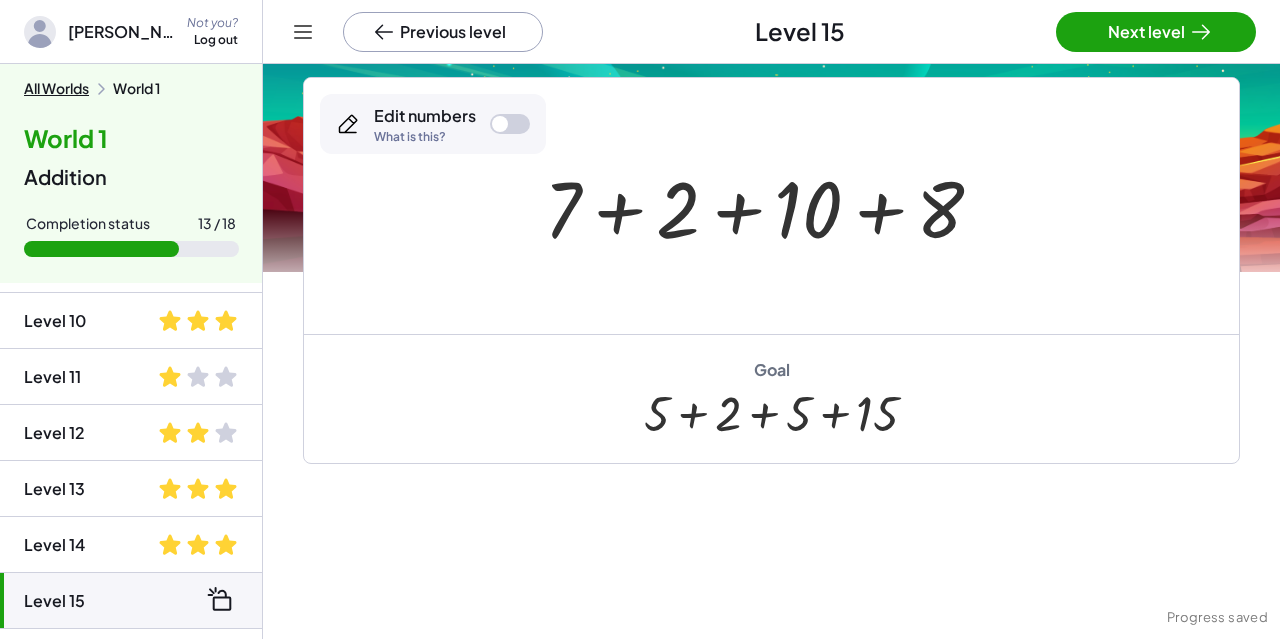 scroll, scrollTop: 316, scrollLeft: 0, axis: vertical 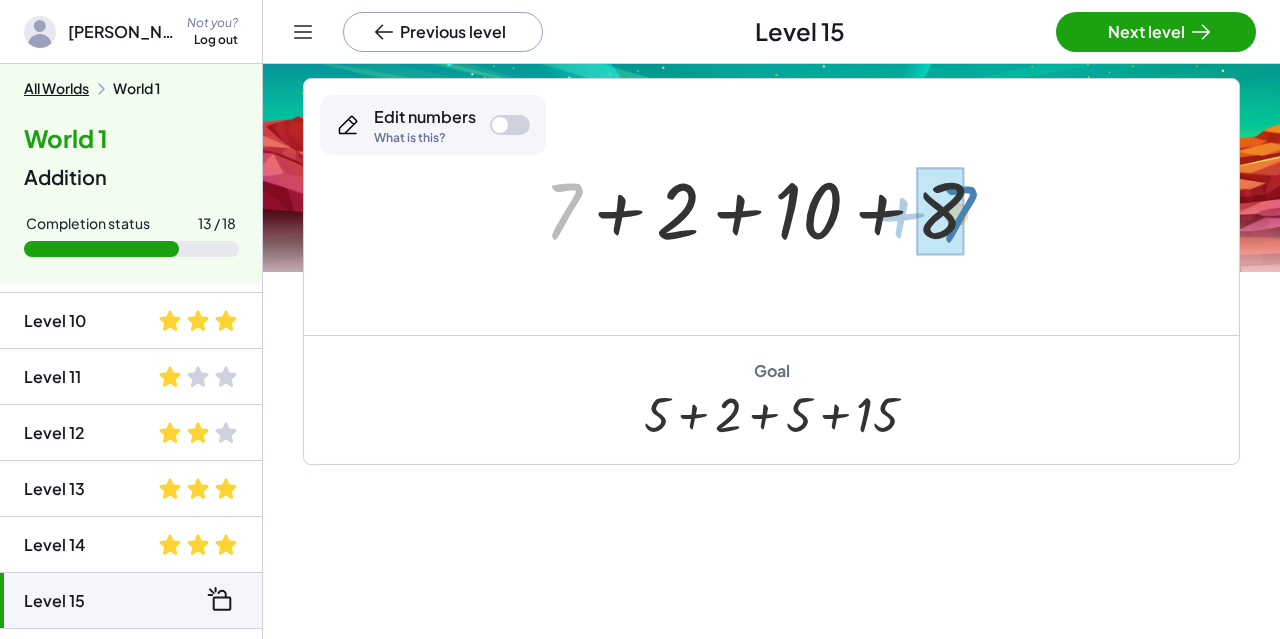drag, startPoint x: 564, startPoint y: 199, endPoint x: 957, endPoint y: 202, distance: 393.01144 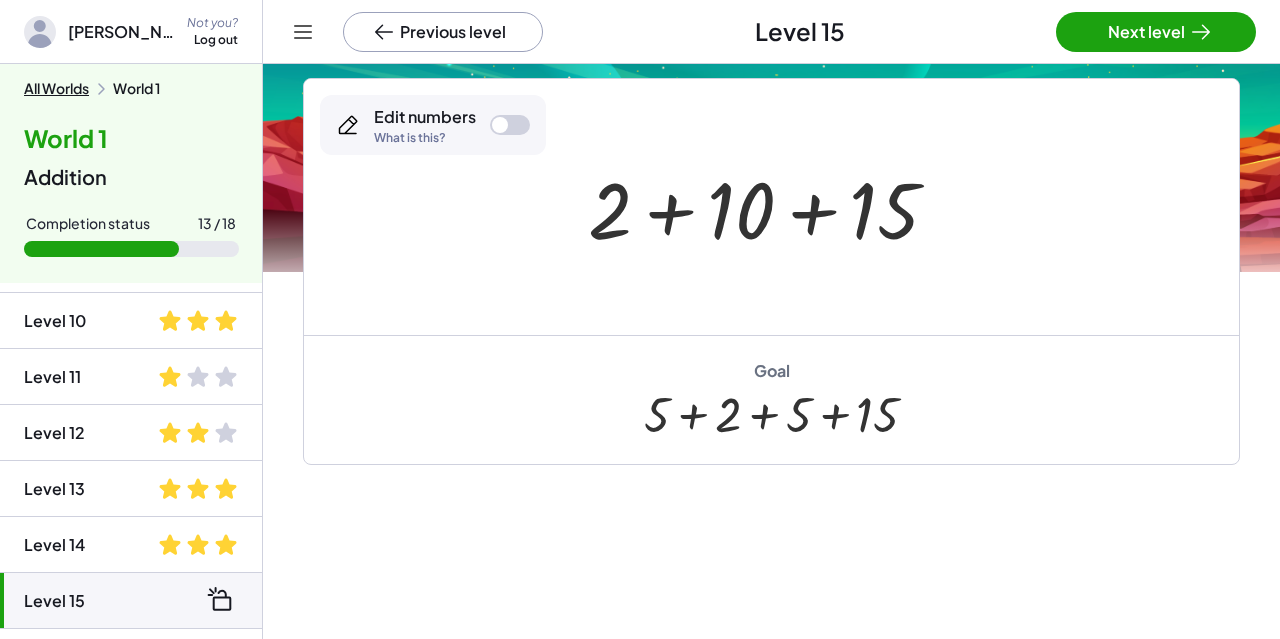 click at bounding box center (500, 125) 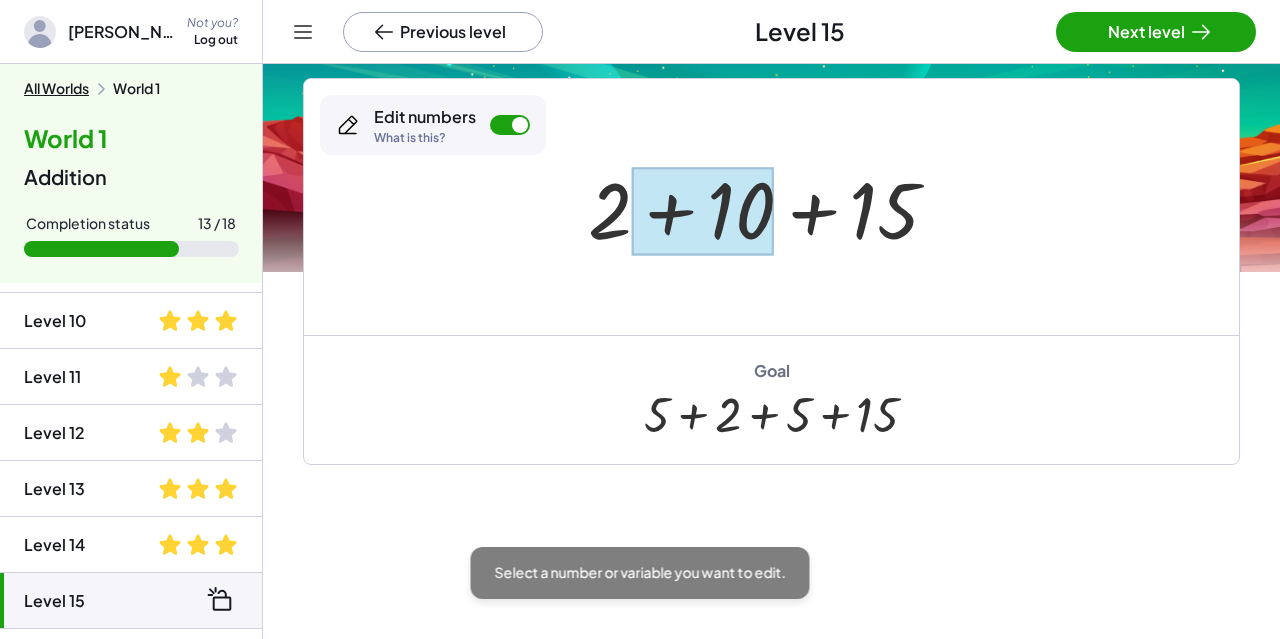 click at bounding box center [703, 211] 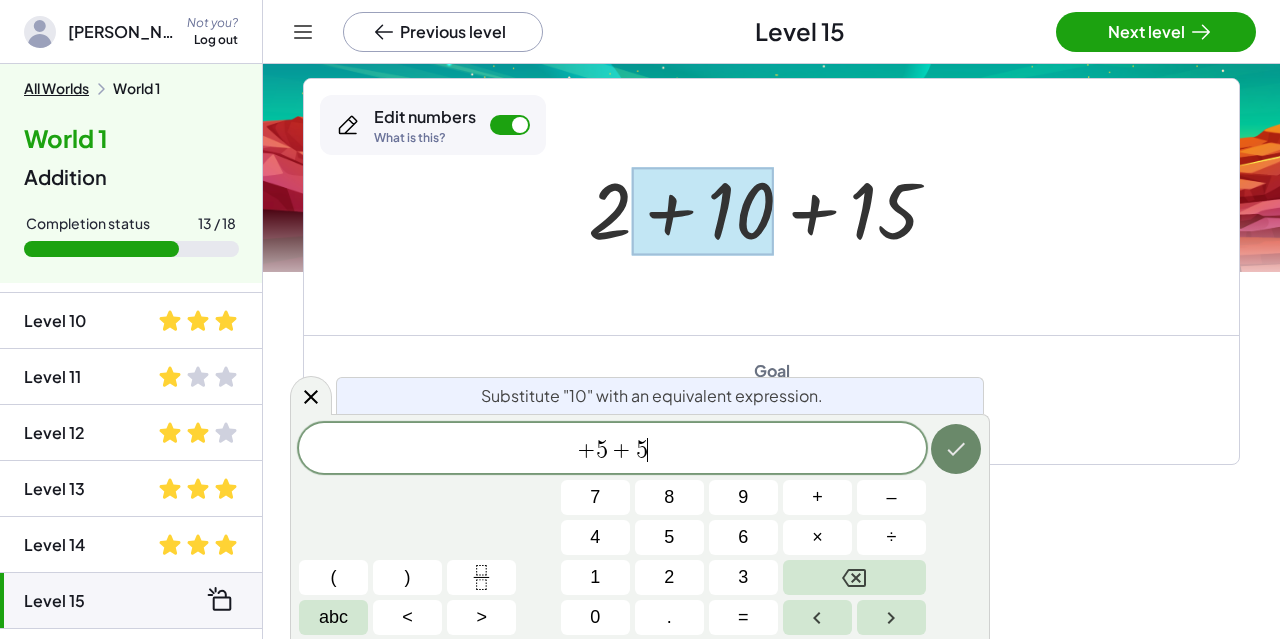 click 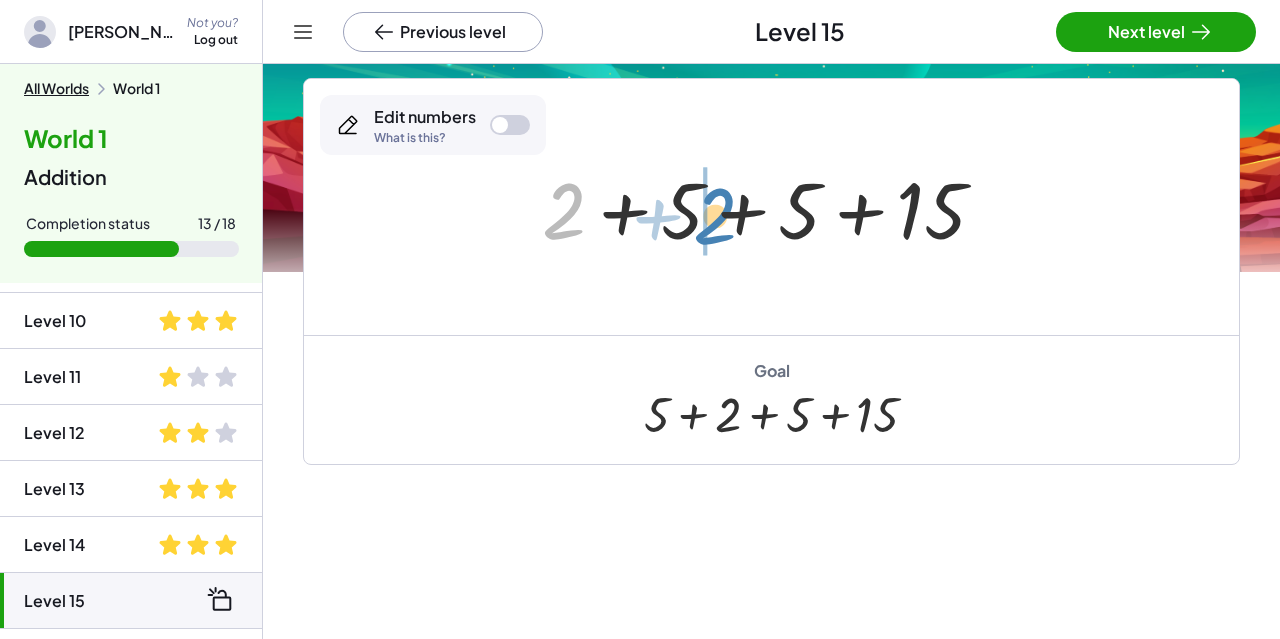 drag, startPoint x: 564, startPoint y: 219, endPoint x: 716, endPoint y: 223, distance: 152.05263 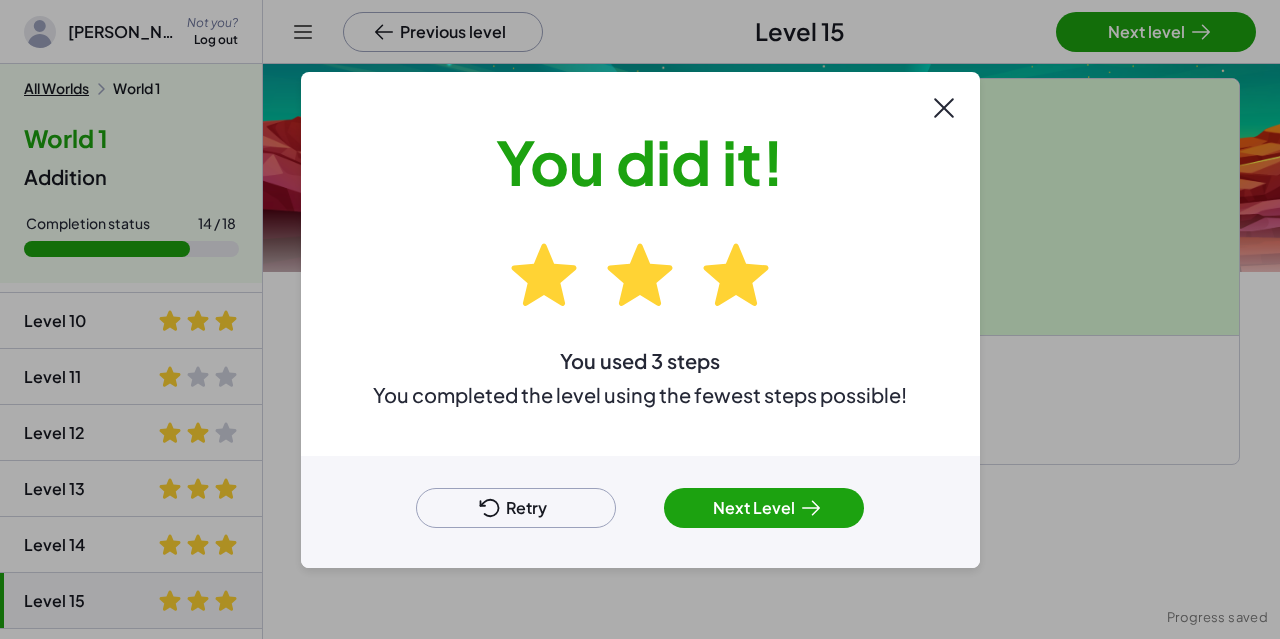 click on "Next Level" at bounding box center [764, 508] 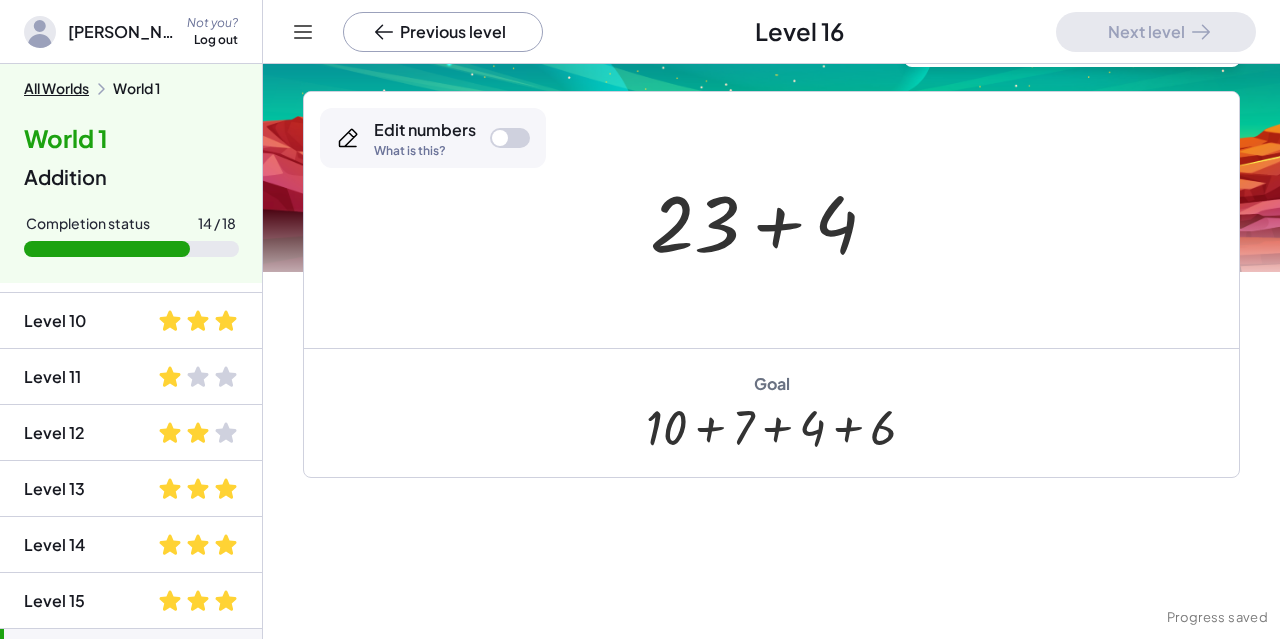 scroll, scrollTop: 151, scrollLeft: 0, axis: vertical 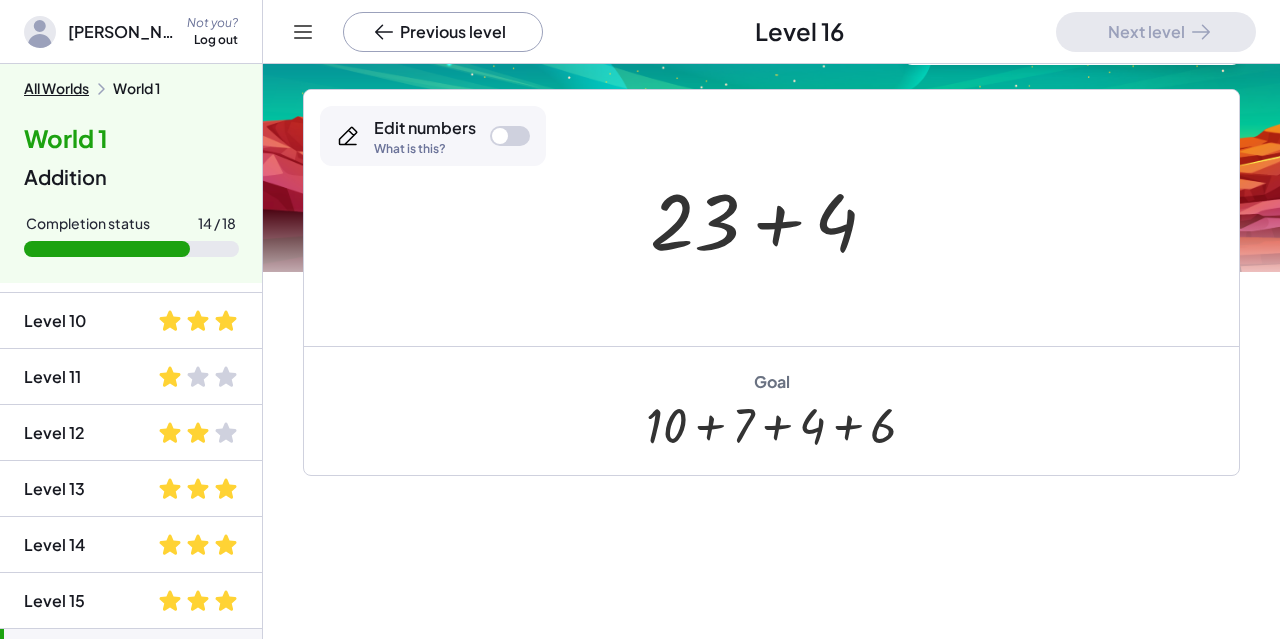 click at bounding box center (510, 136) 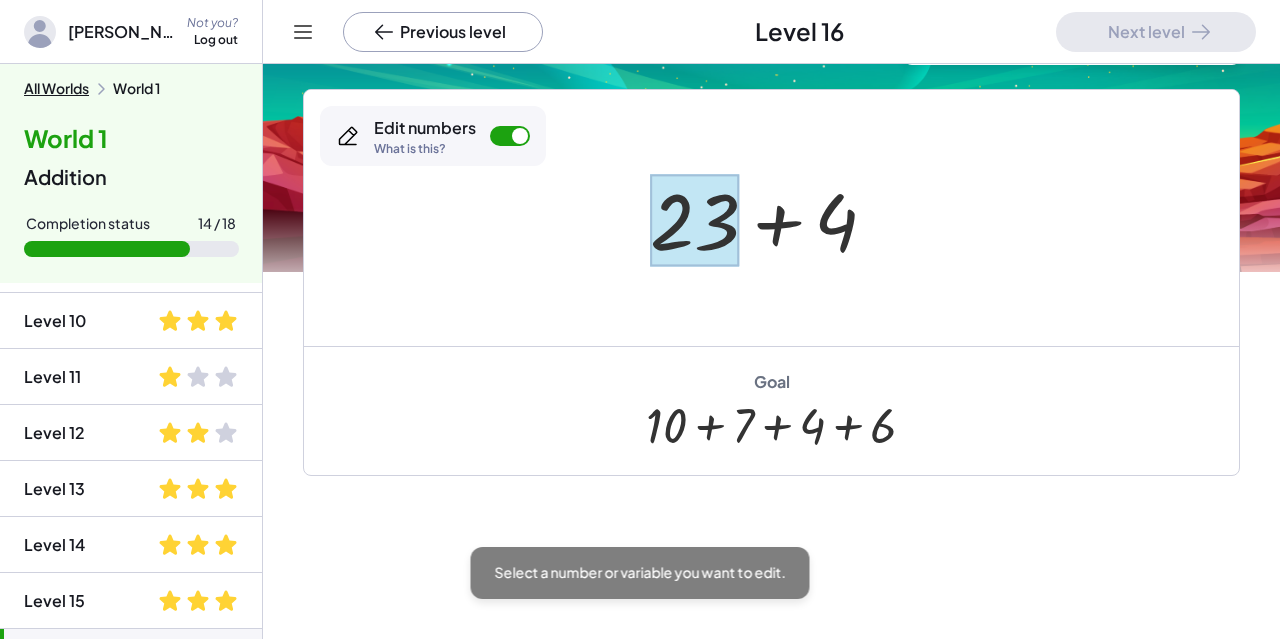 click at bounding box center (695, 220) 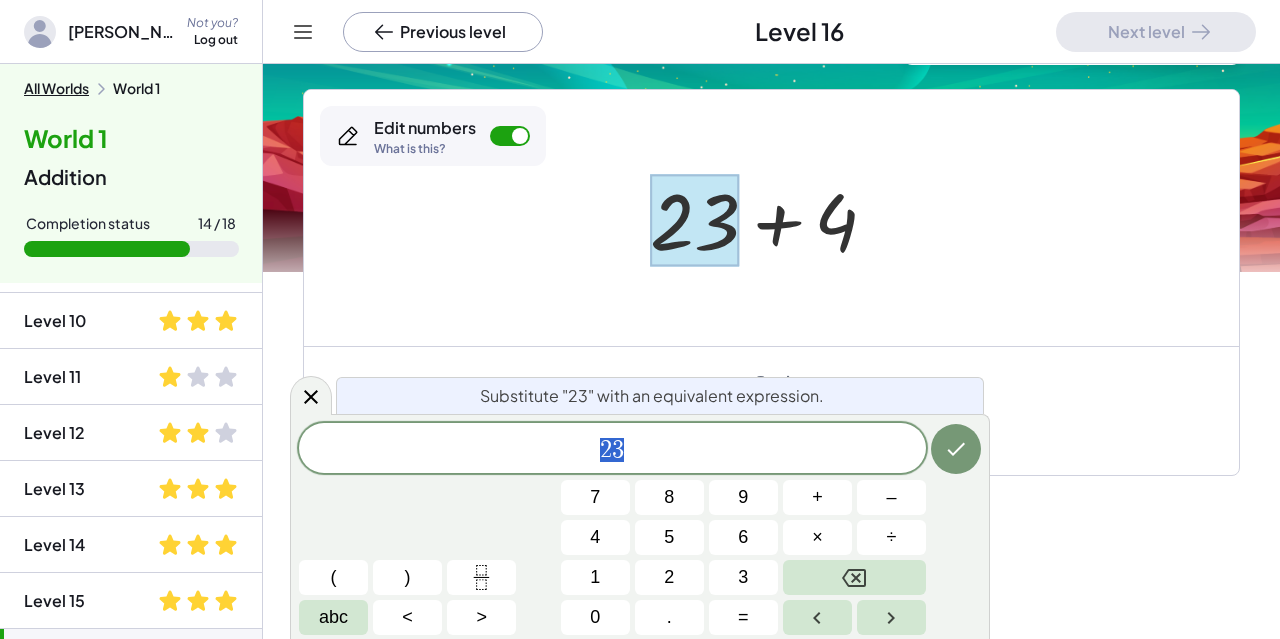click on "2 3" at bounding box center [612, 450] 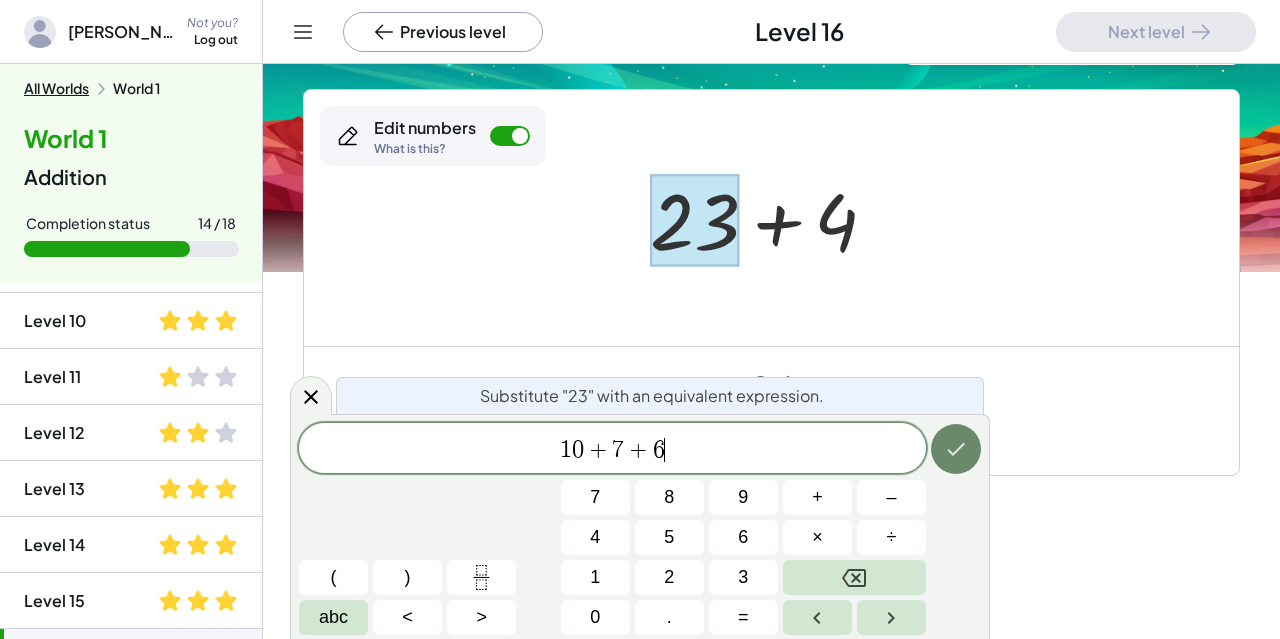 click 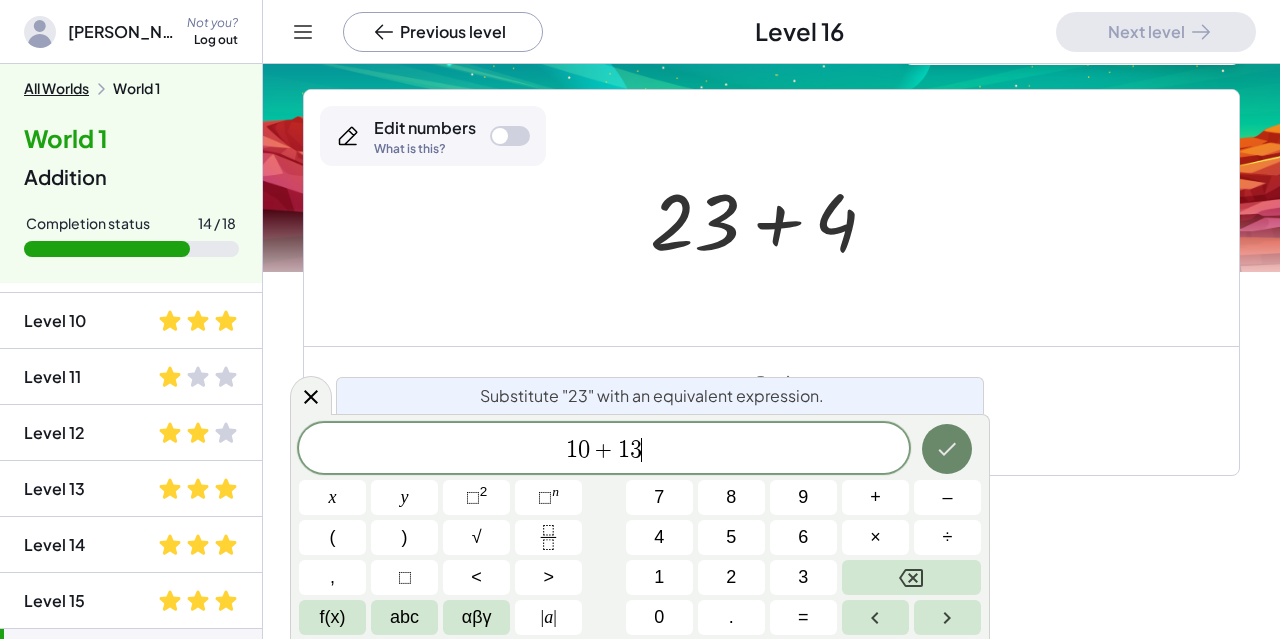 click at bounding box center (947, 449) 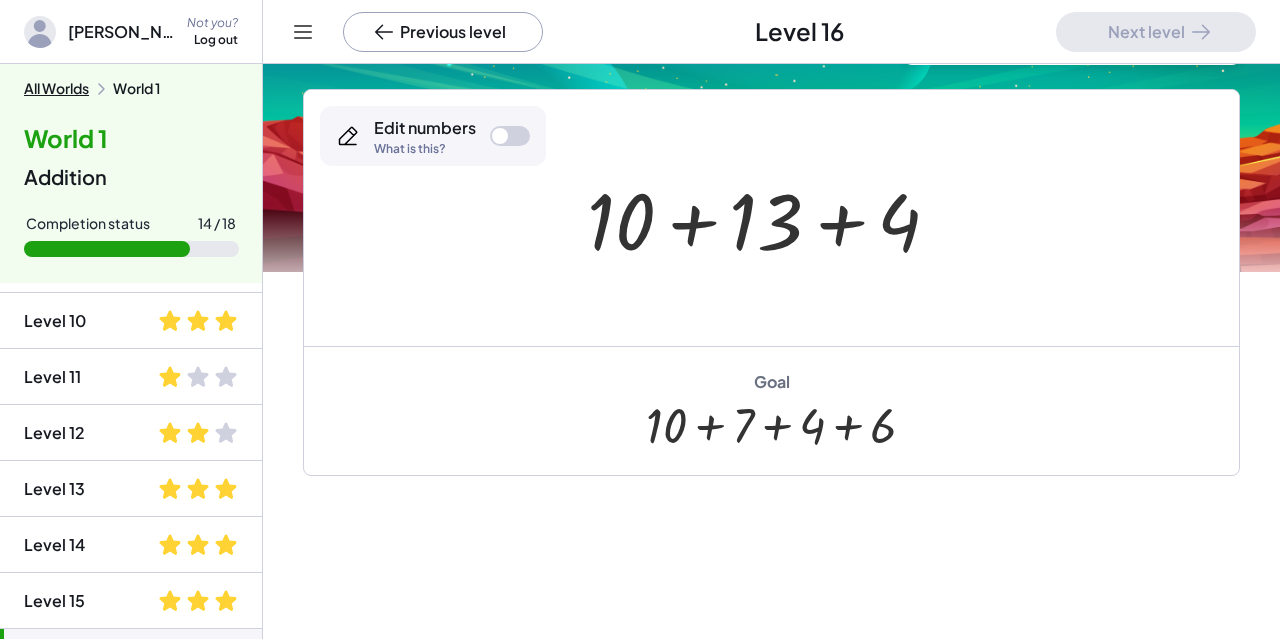 click at bounding box center (500, 136) 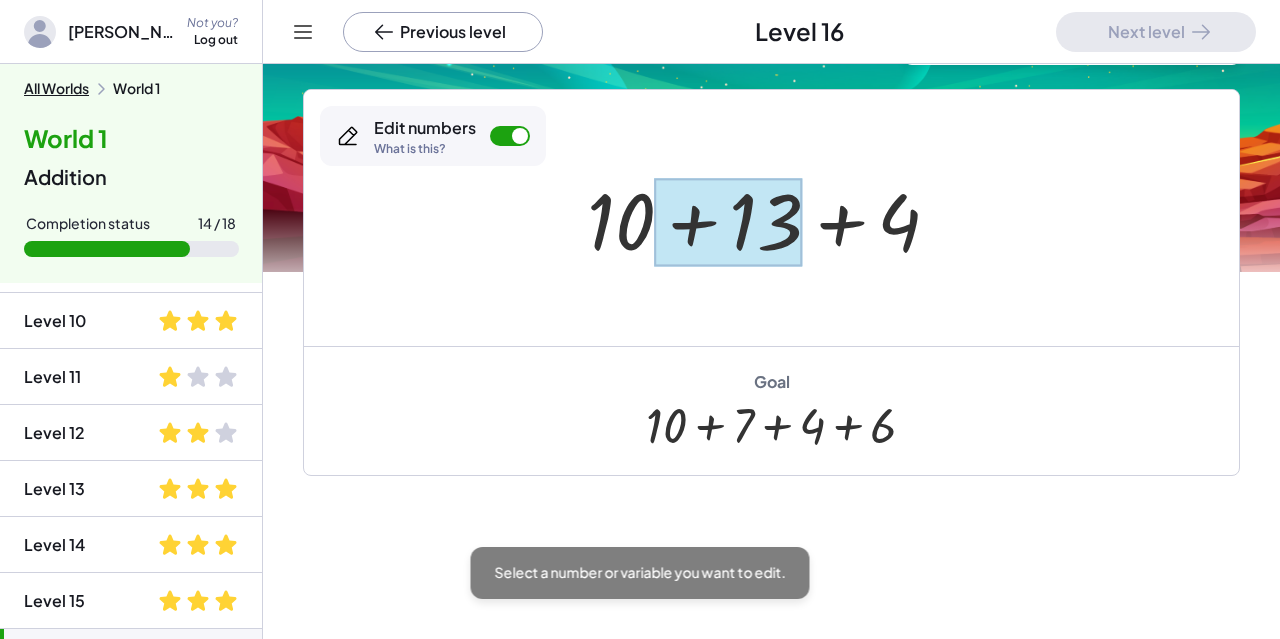click at bounding box center (729, 222) 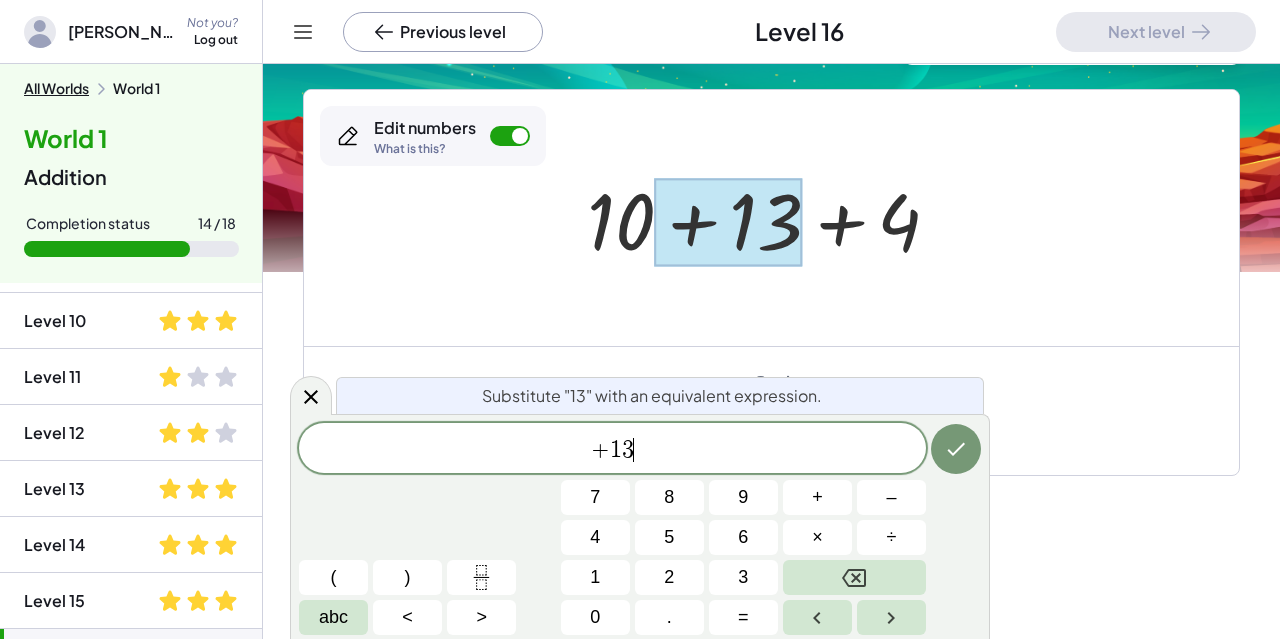 click on "+ 1 3 ​" at bounding box center [612, 450] 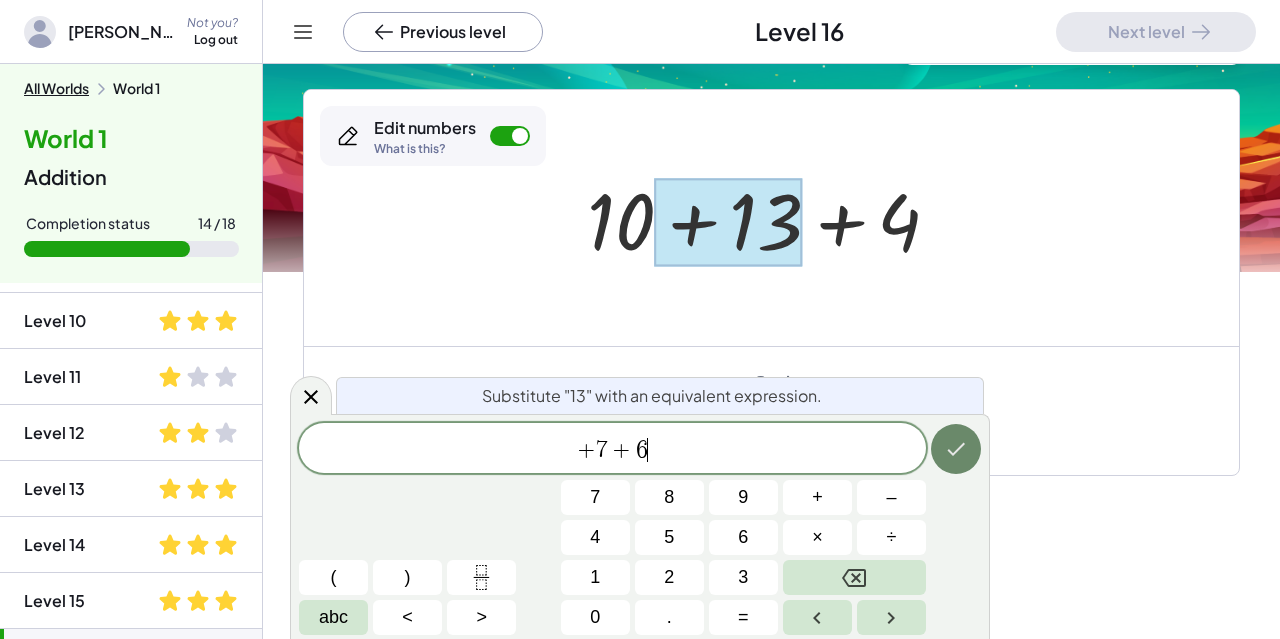 click 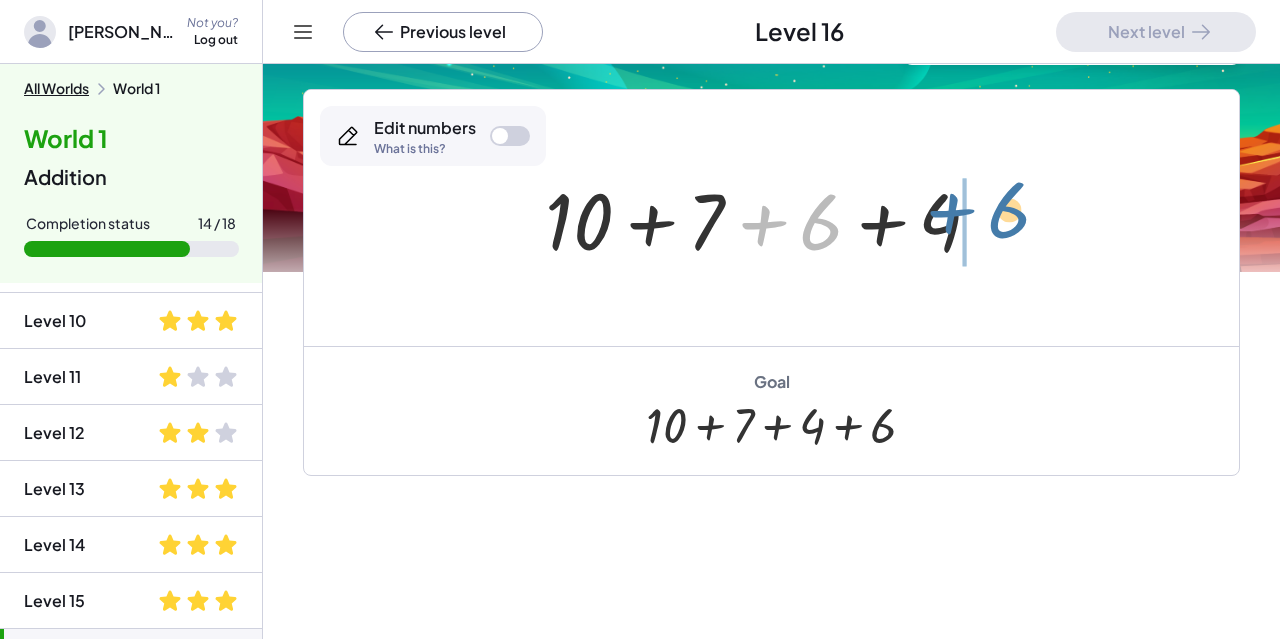 drag, startPoint x: 813, startPoint y: 229, endPoint x: 1001, endPoint y: 217, distance: 188.38258 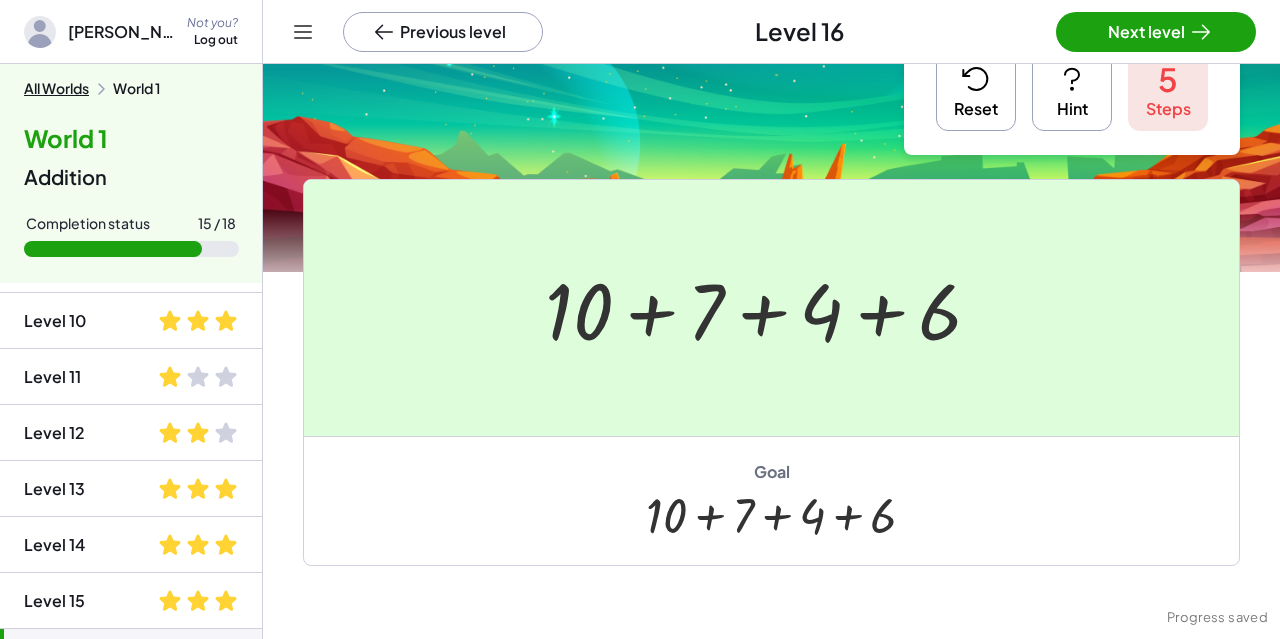 scroll, scrollTop: 58, scrollLeft: 0, axis: vertical 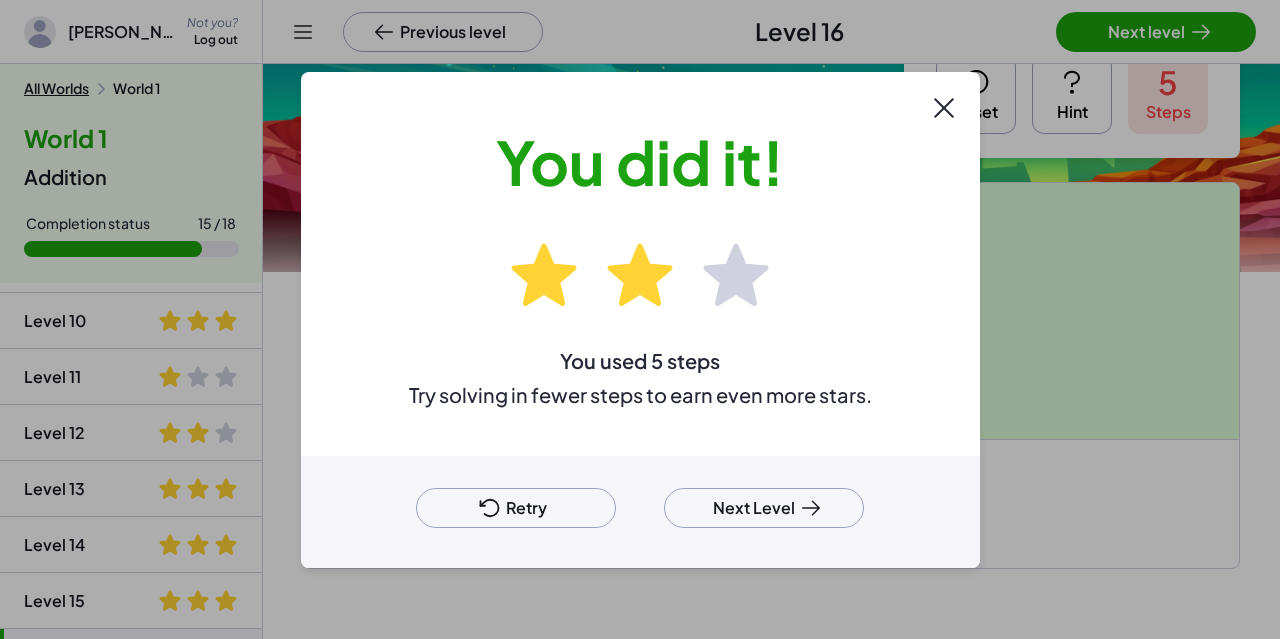 click on "Next Level" at bounding box center (764, 508) 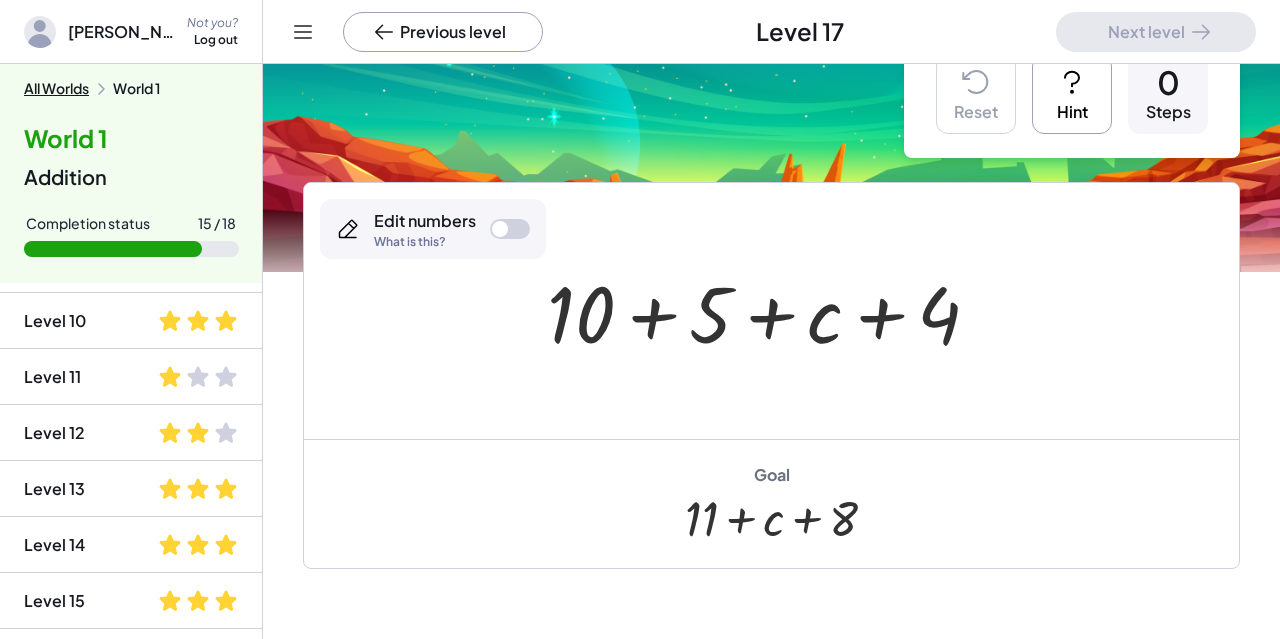 scroll, scrollTop: 145, scrollLeft: 0, axis: vertical 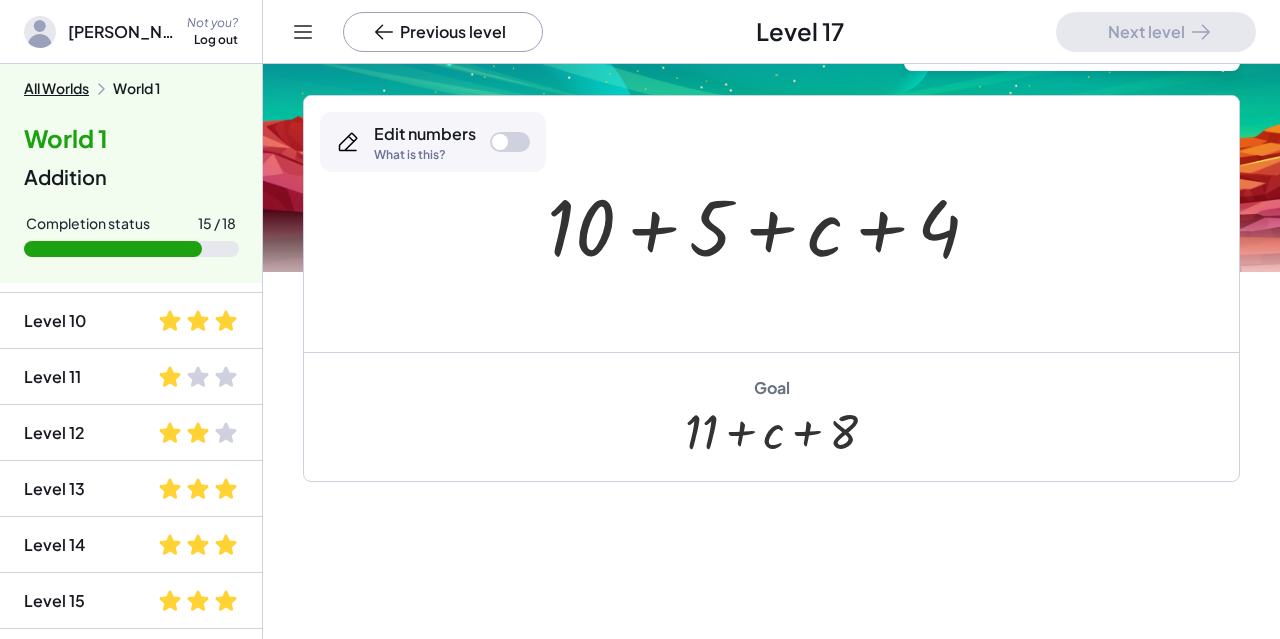 click at bounding box center (771, 224) 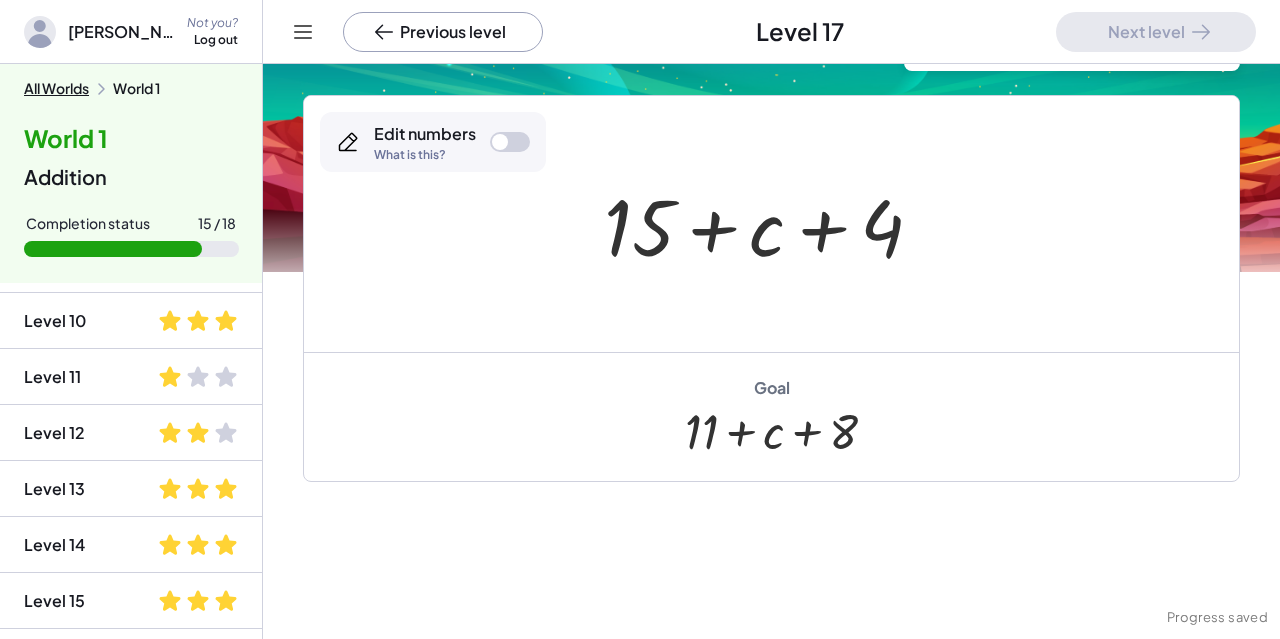 click 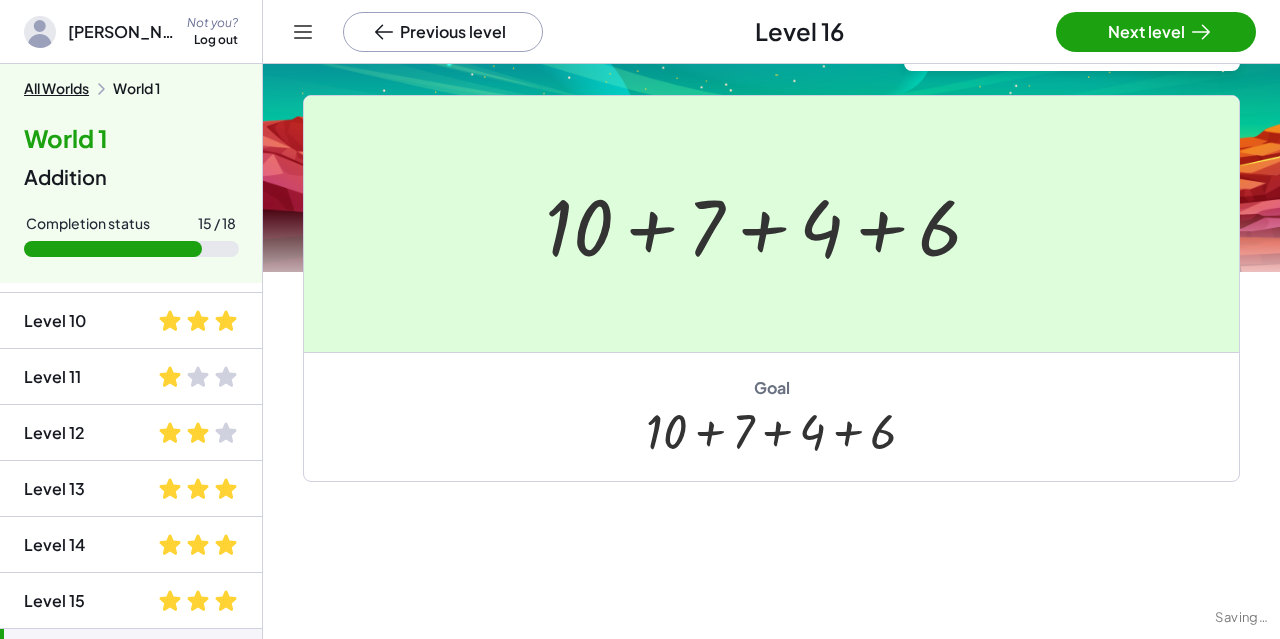 click on "Next level" at bounding box center (1156, 32) 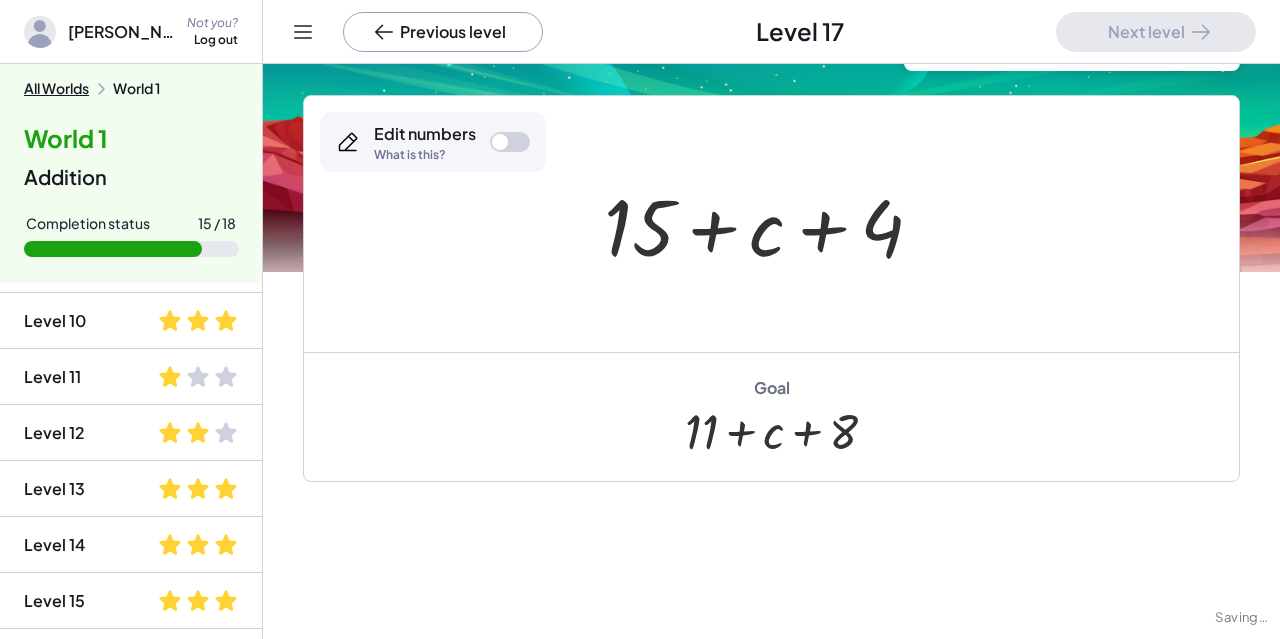 click at bounding box center (500, 142) 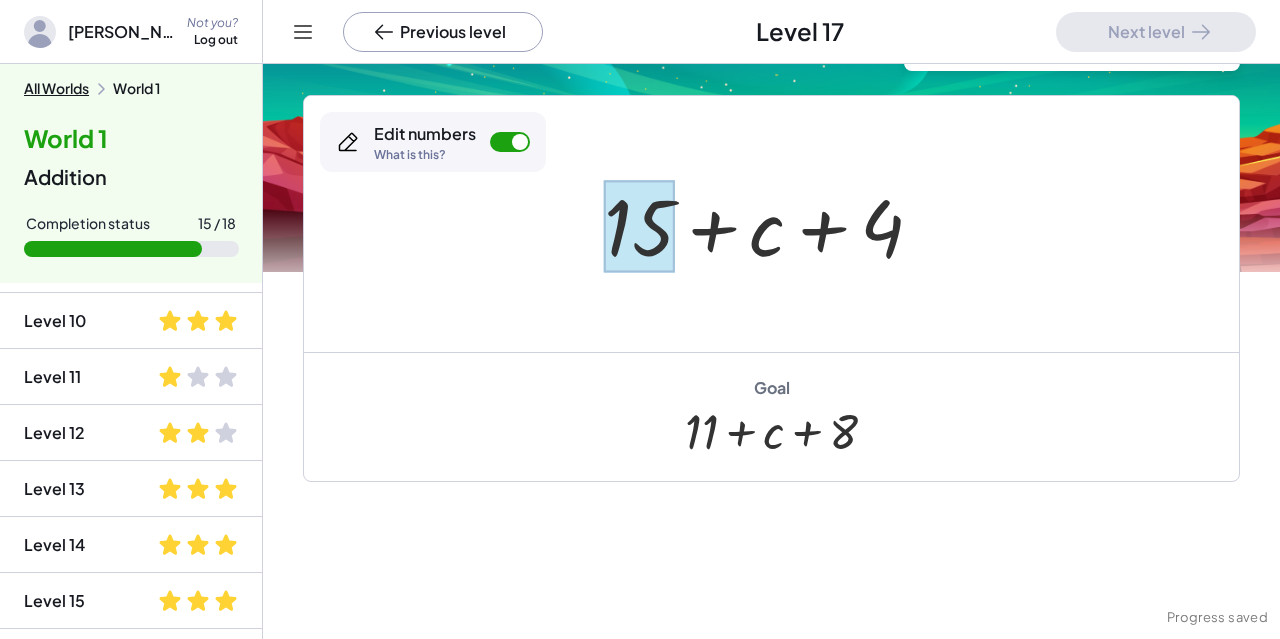click at bounding box center (639, 226) 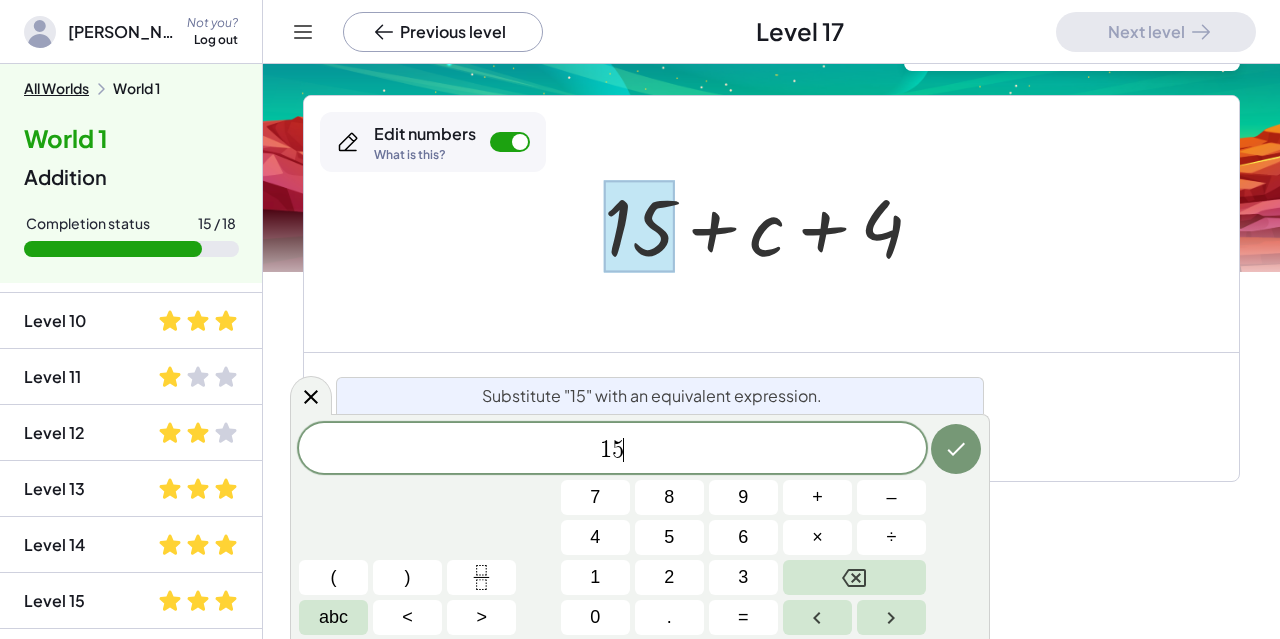 click on "1 5 ​" at bounding box center (612, 450) 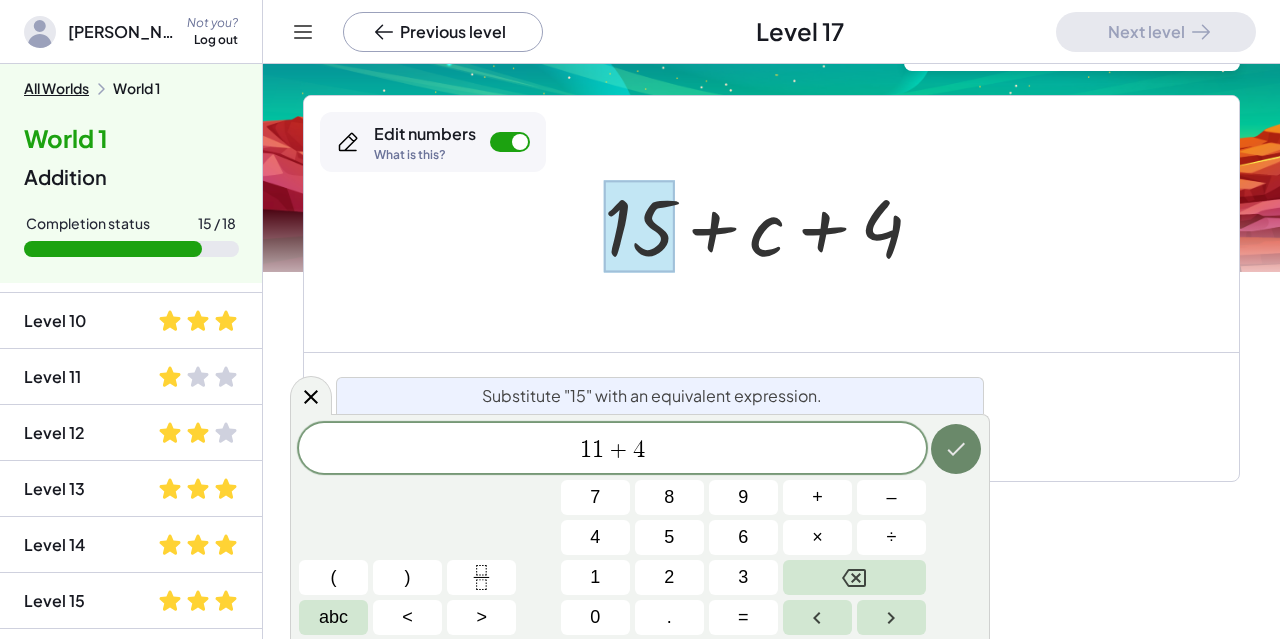 click 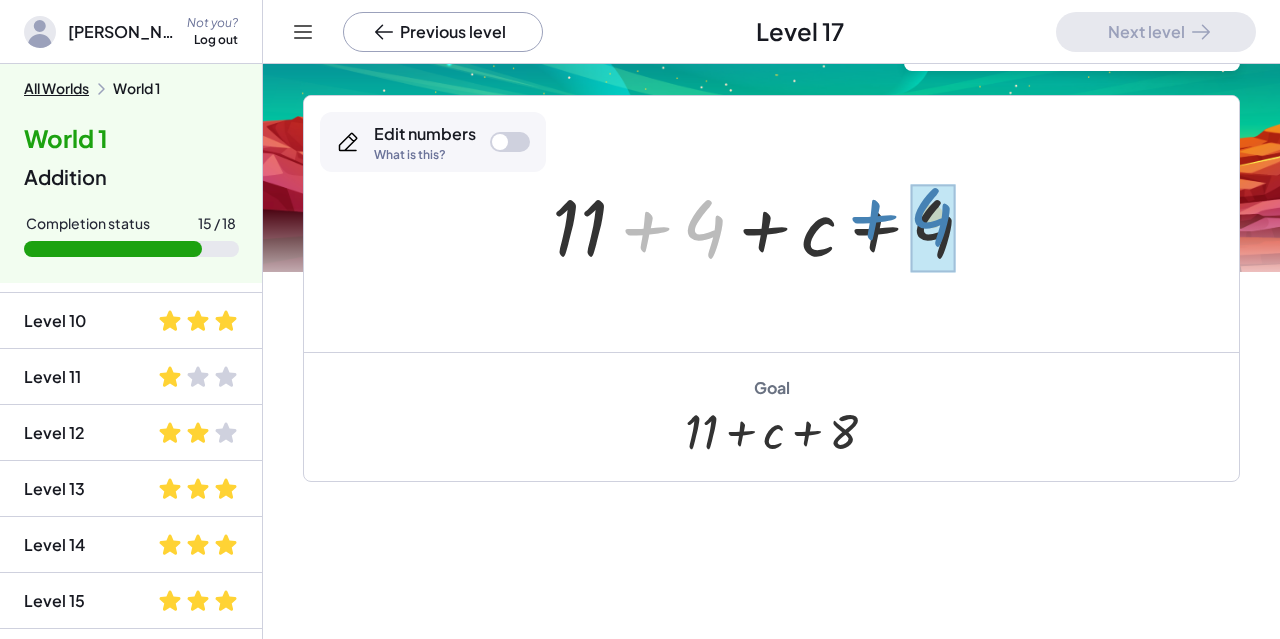 drag, startPoint x: 696, startPoint y: 229, endPoint x: 926, endPoint y: 217, distance: 230.31284 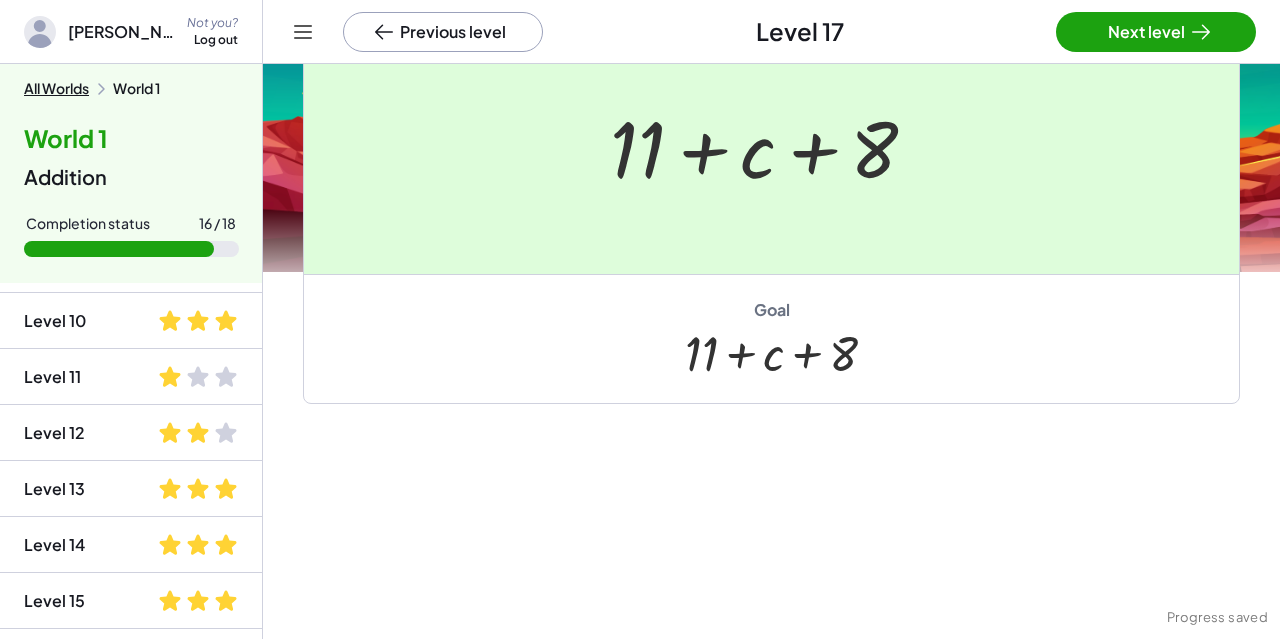 scroll, scrollTop: 0, scrollLeft: 0, axis: both 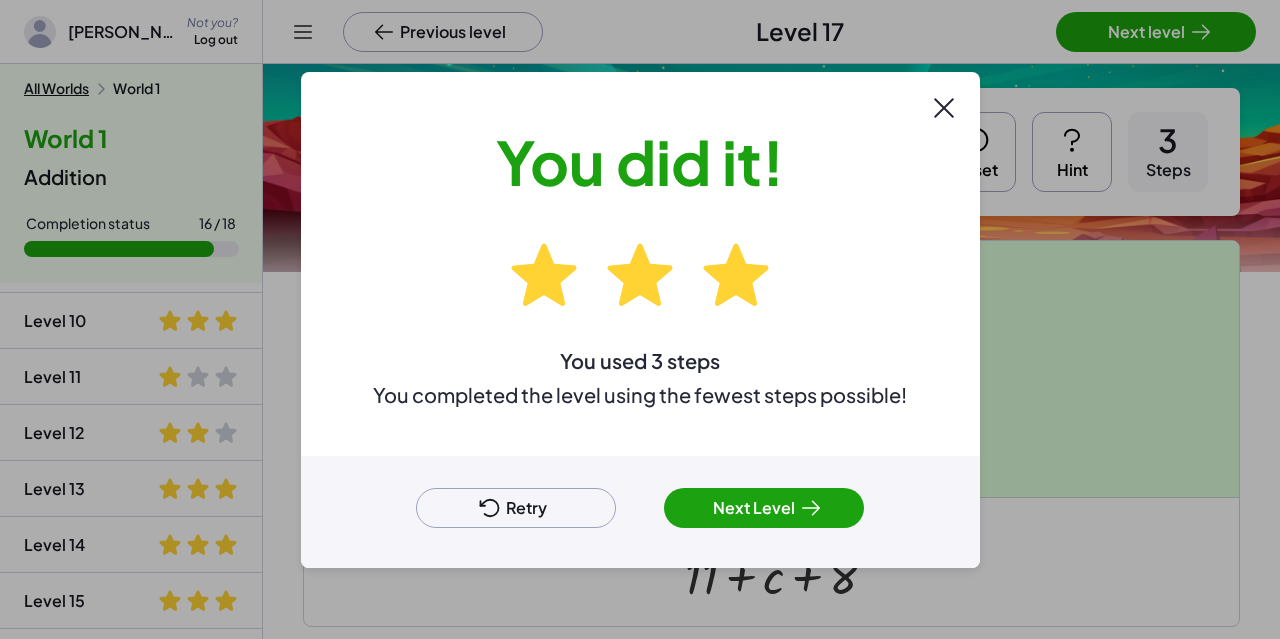 click on "Next Level" at bounding box center (764, 508) 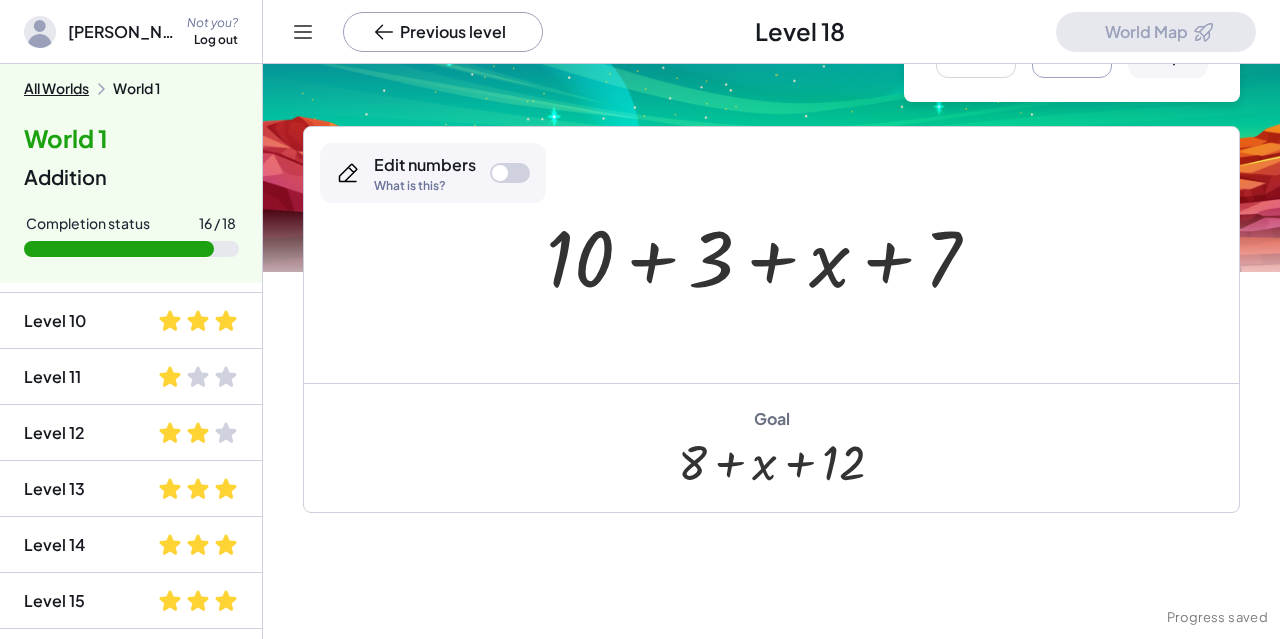 scroll, scrollTop: 115, scrollLeft: 0, axis: vertical 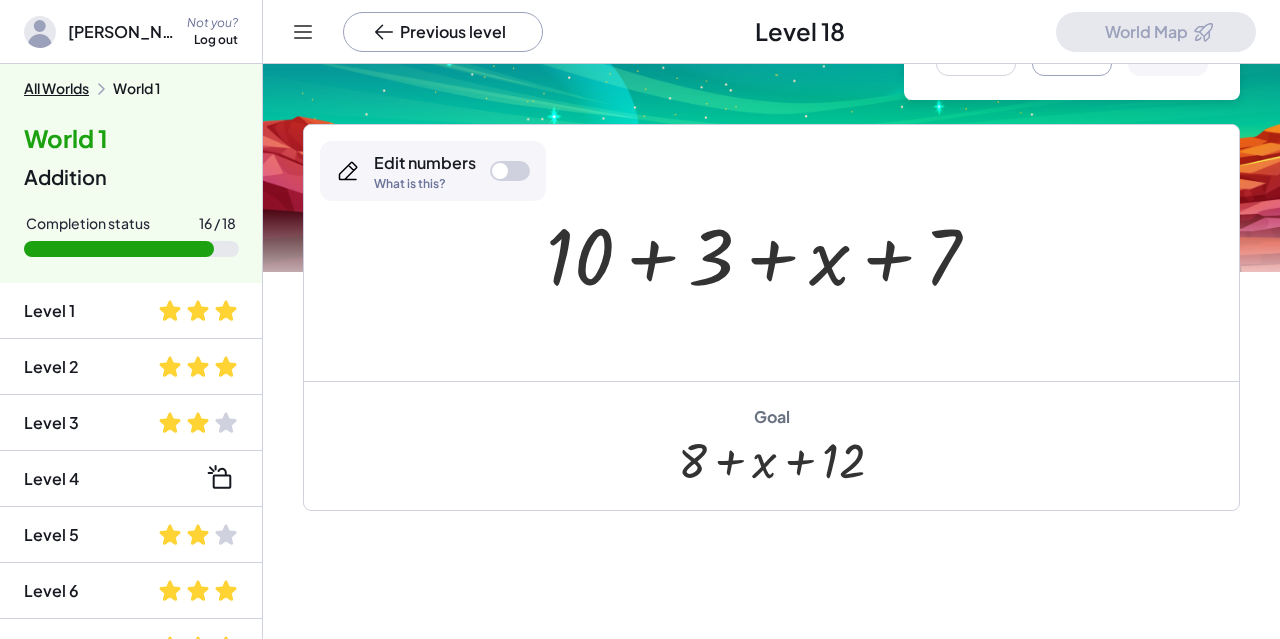 click at bounding box center (771, 253) 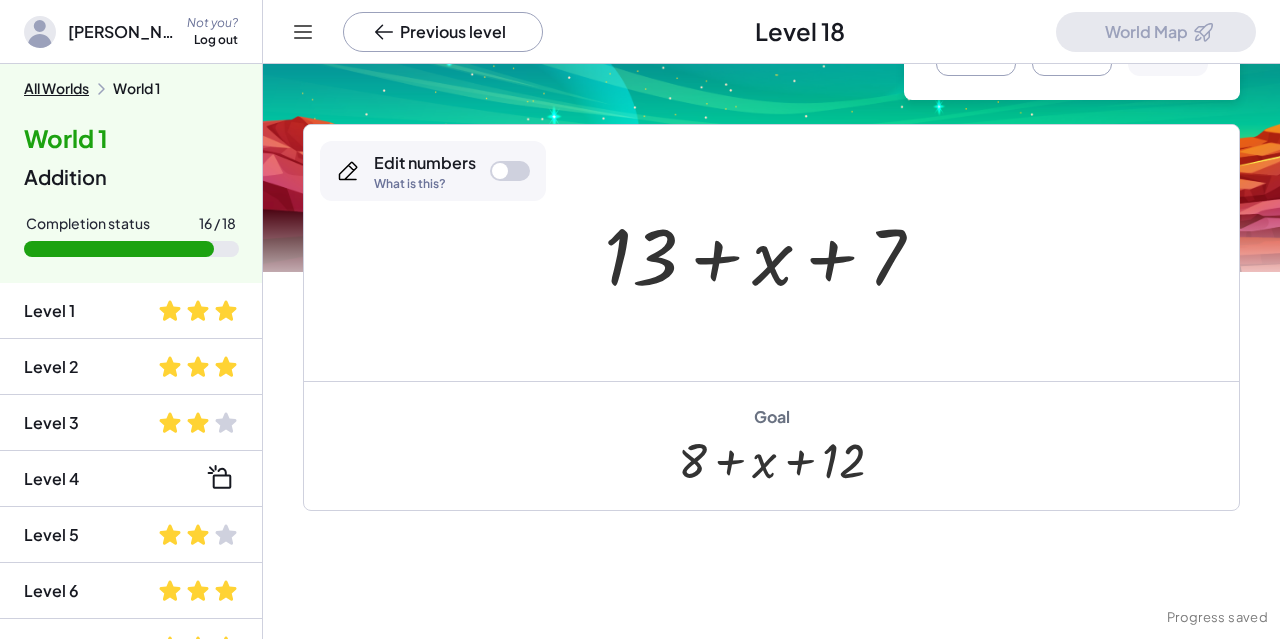 click on "Previous level" at bounding box center (443, 32) 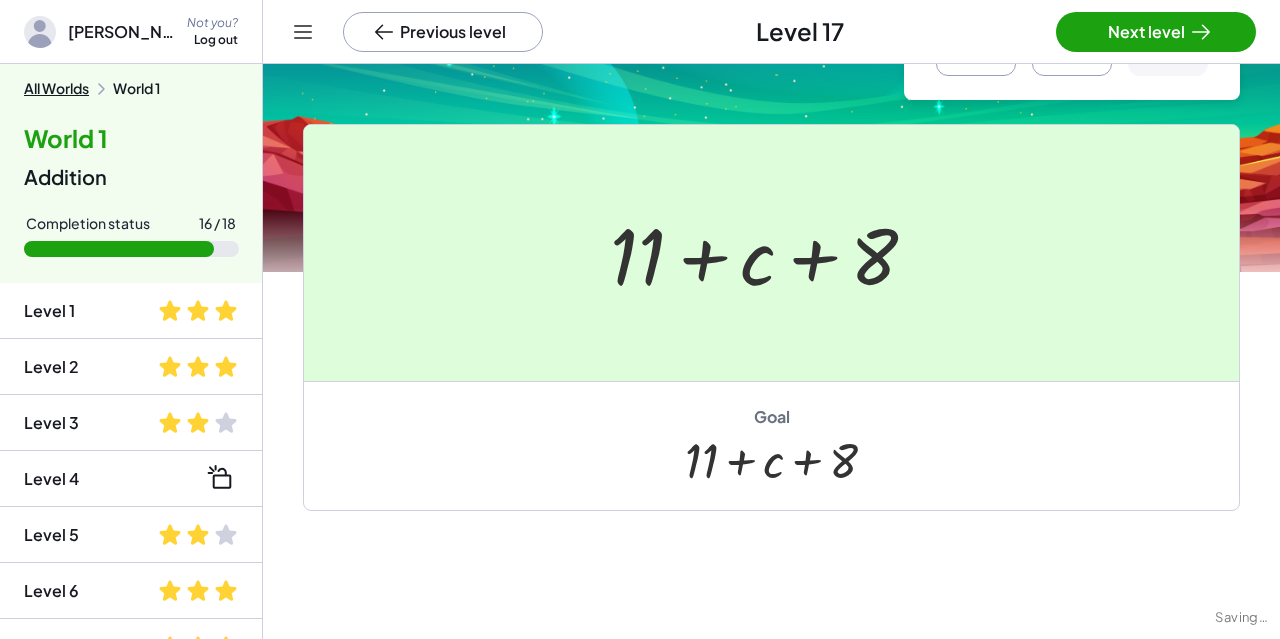 click on "Next level" at bounding box center (1156, 32) 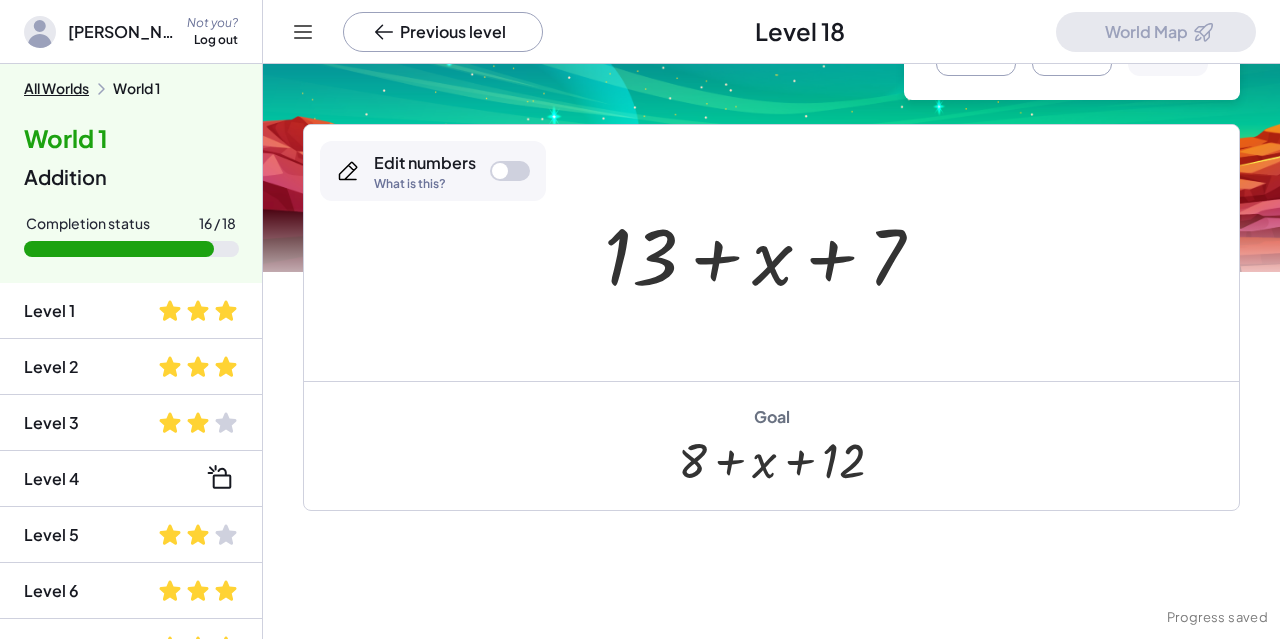 click at bounding box center (500, 171) 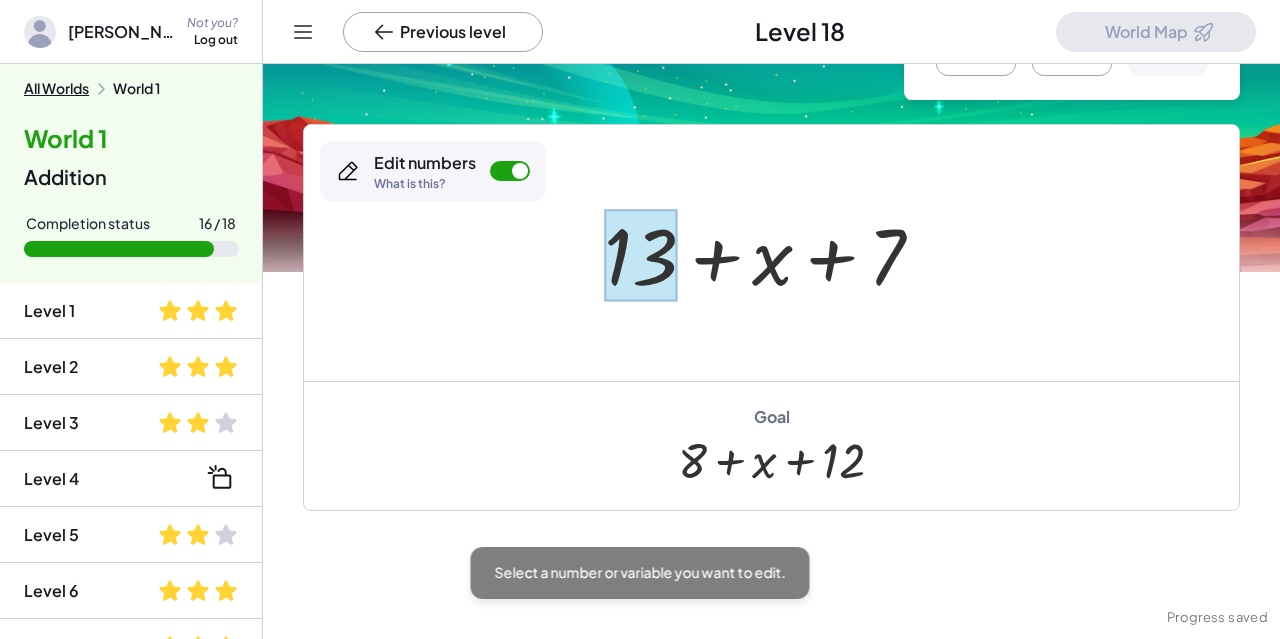 click at bounding box center (640, 255) 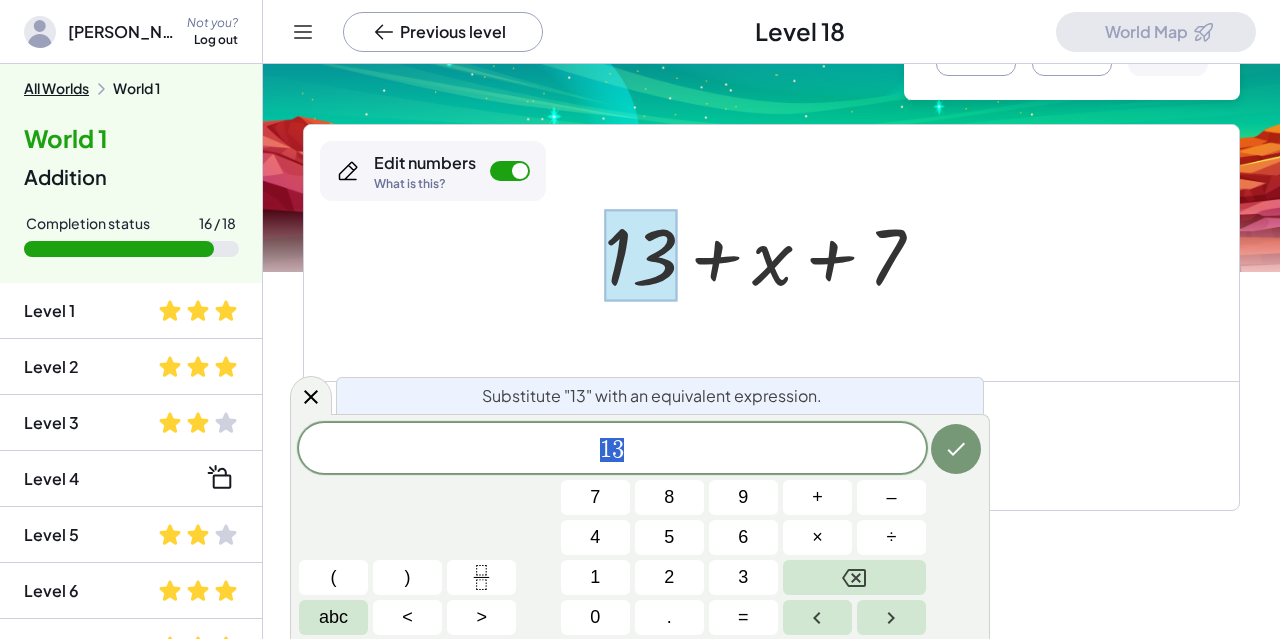 click on "1 3" at bounding box center (612, 450) 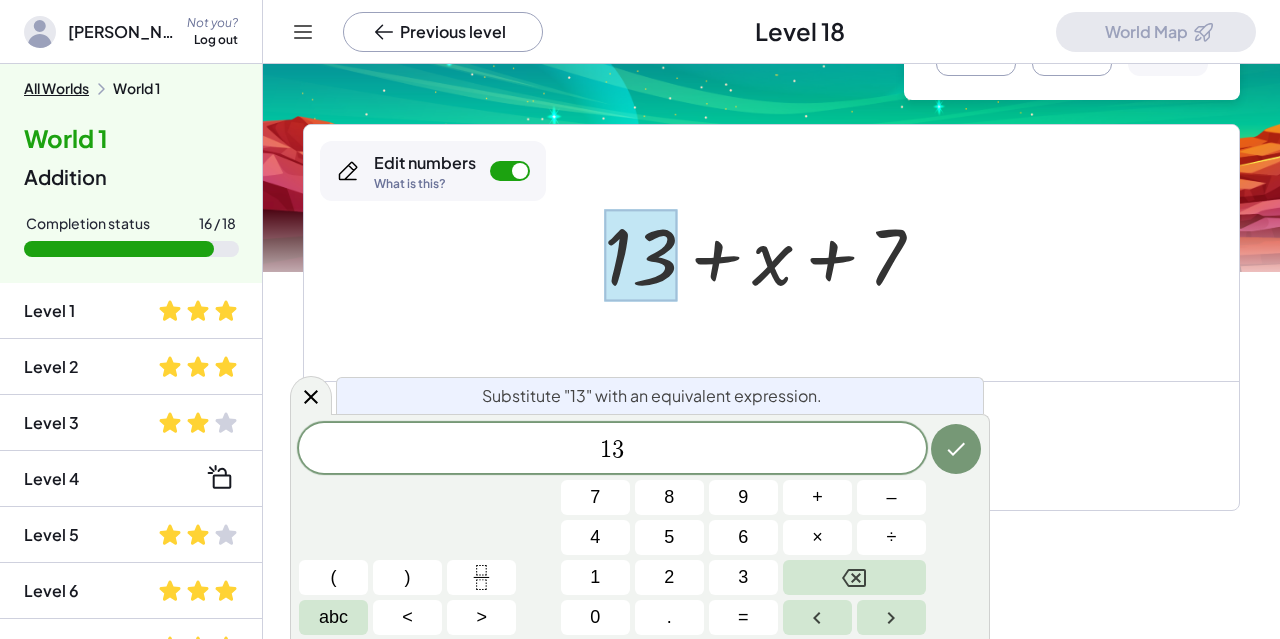 scroll, scrollTop: 260, scrollLeft: 0, axis: vertical 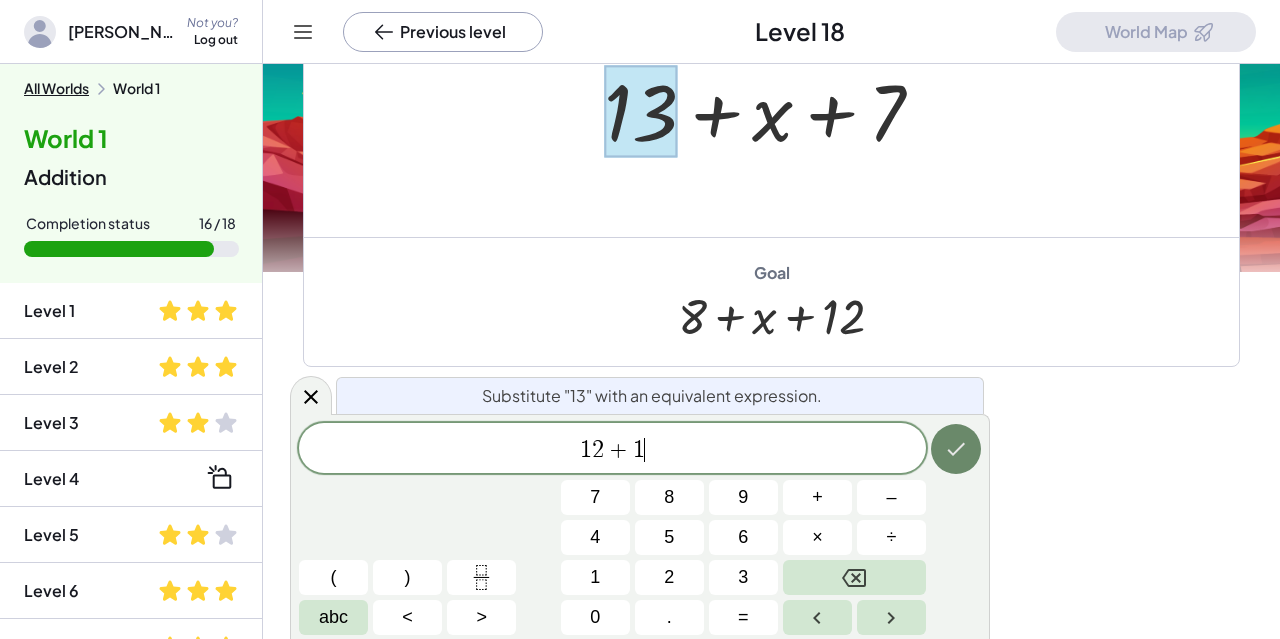 click at bounding box center (956, 449) 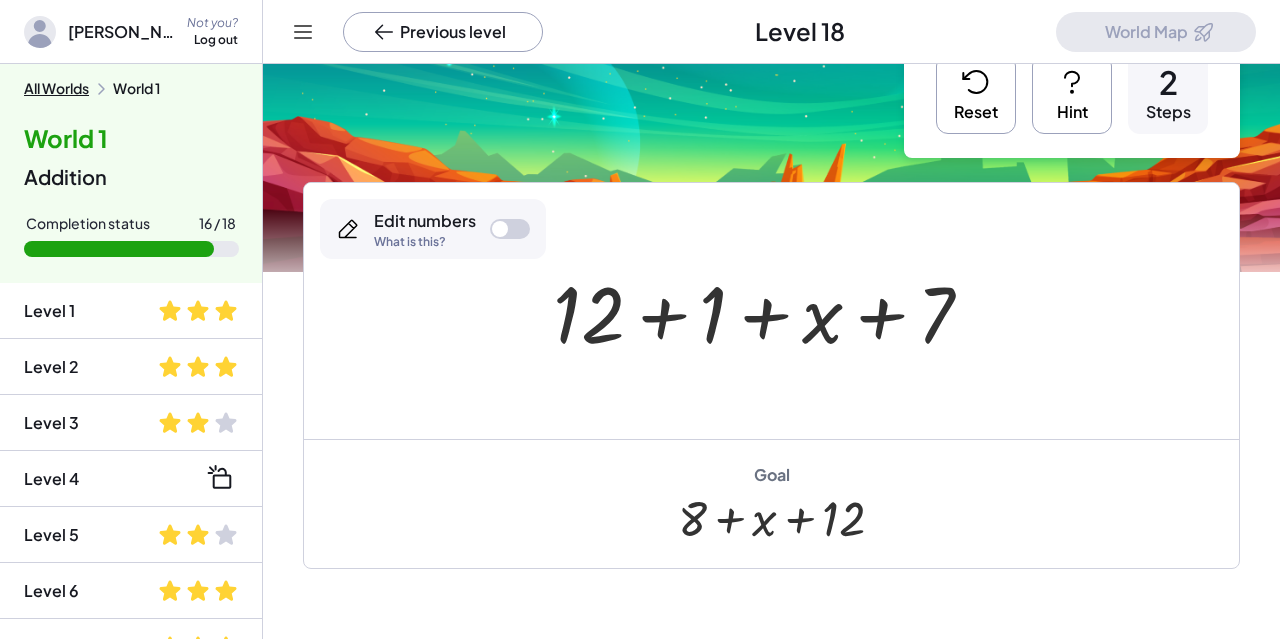 scroll, scrollTop: 167, scrollLeft: 0, axis: vertical 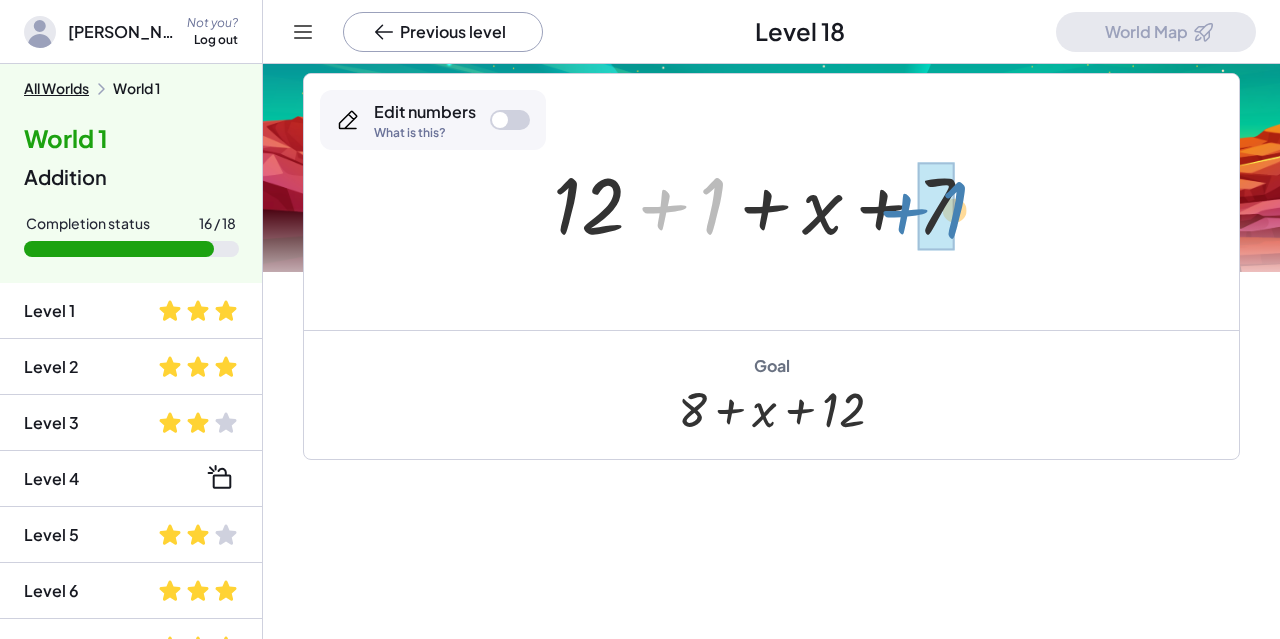 drag, startPoint x: 712, startPoint y: 211, endPoint x: 948, endPoint y: 215, distance: 236.03389 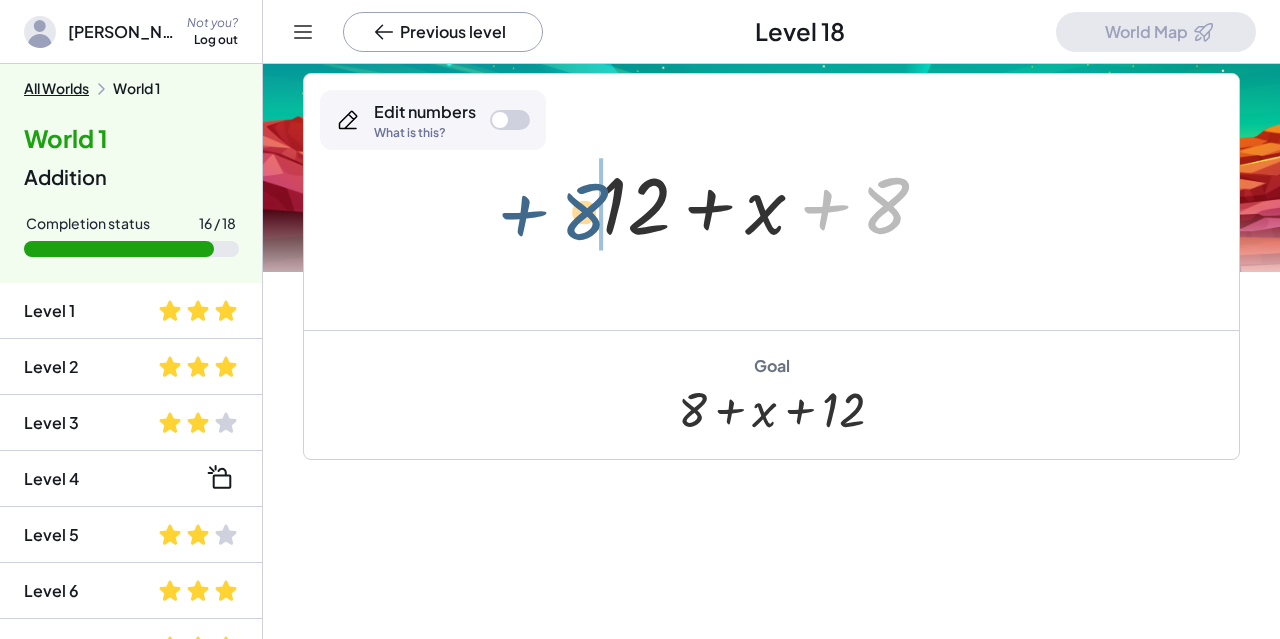 drag, startPoint x: 886, startPoint y: 200, endPoint x: 584, endPoint y: 206, distance: 302.0596 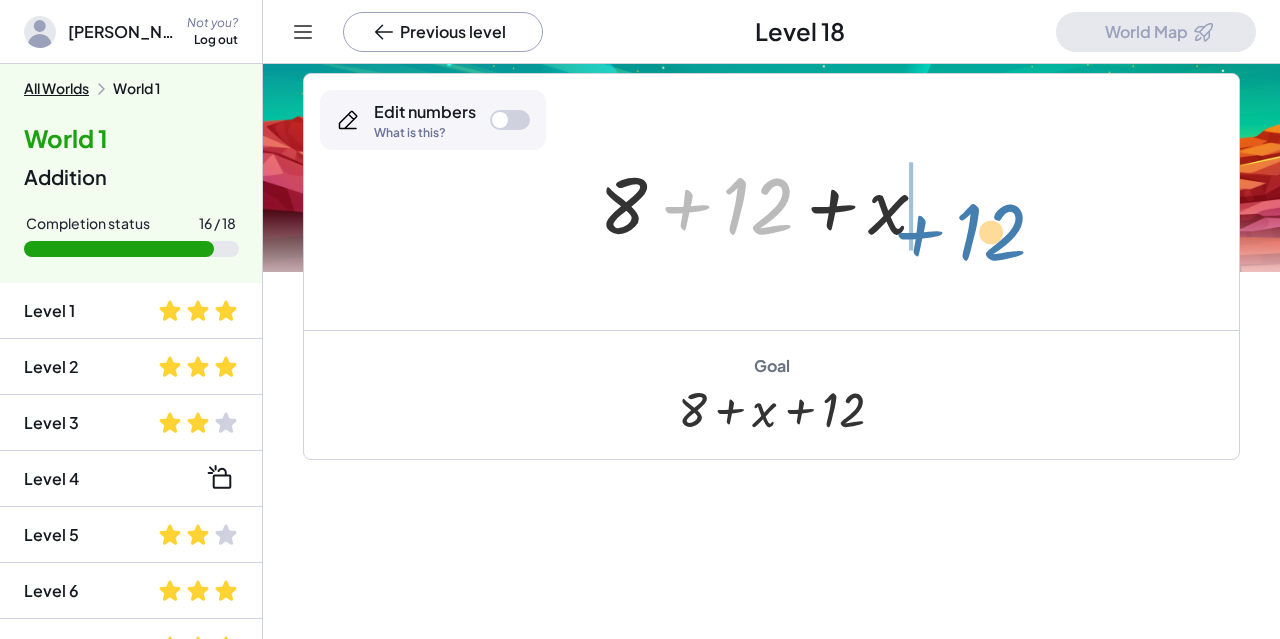 drag, startPoint x: 754, startPoint y: 213, endPoint x: 988, endPoint y: 238, distance: 235.33168 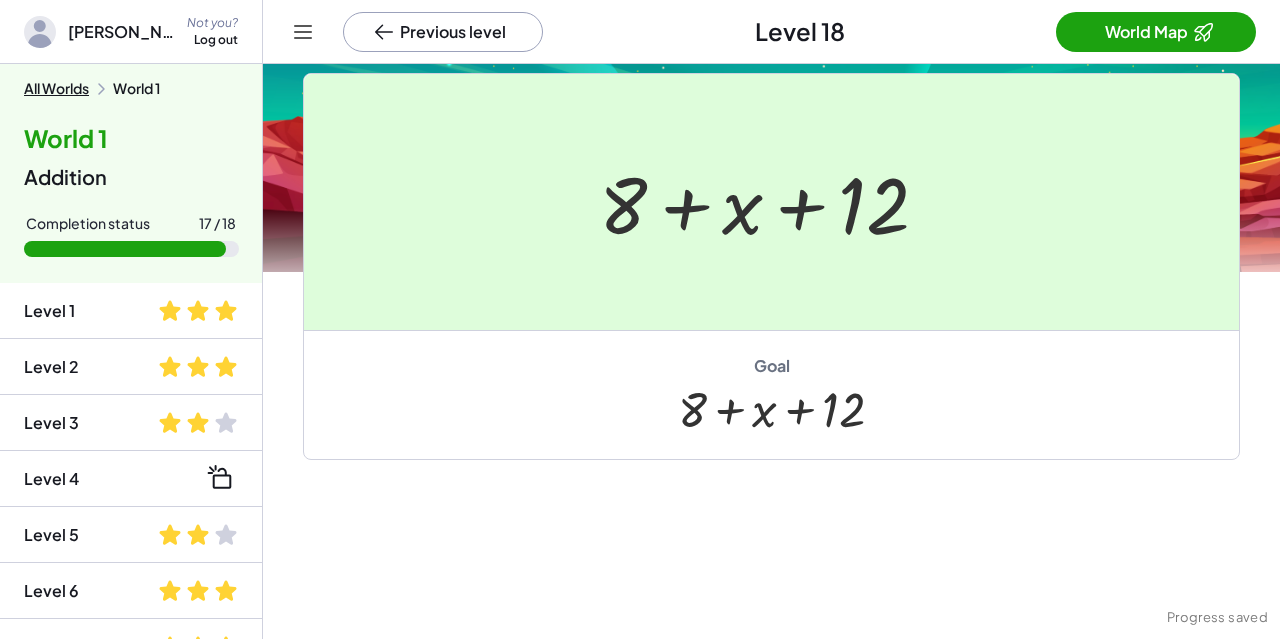 scroll, scrollTop: 260, scrollLeft: 0, axis: vertical 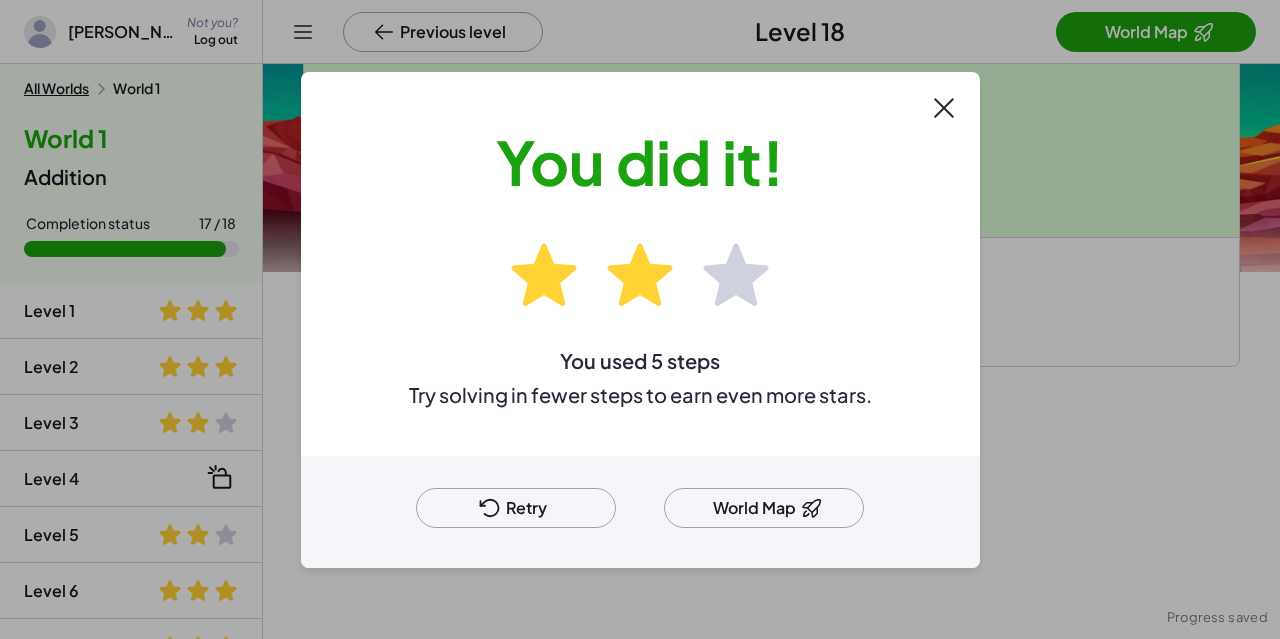 click 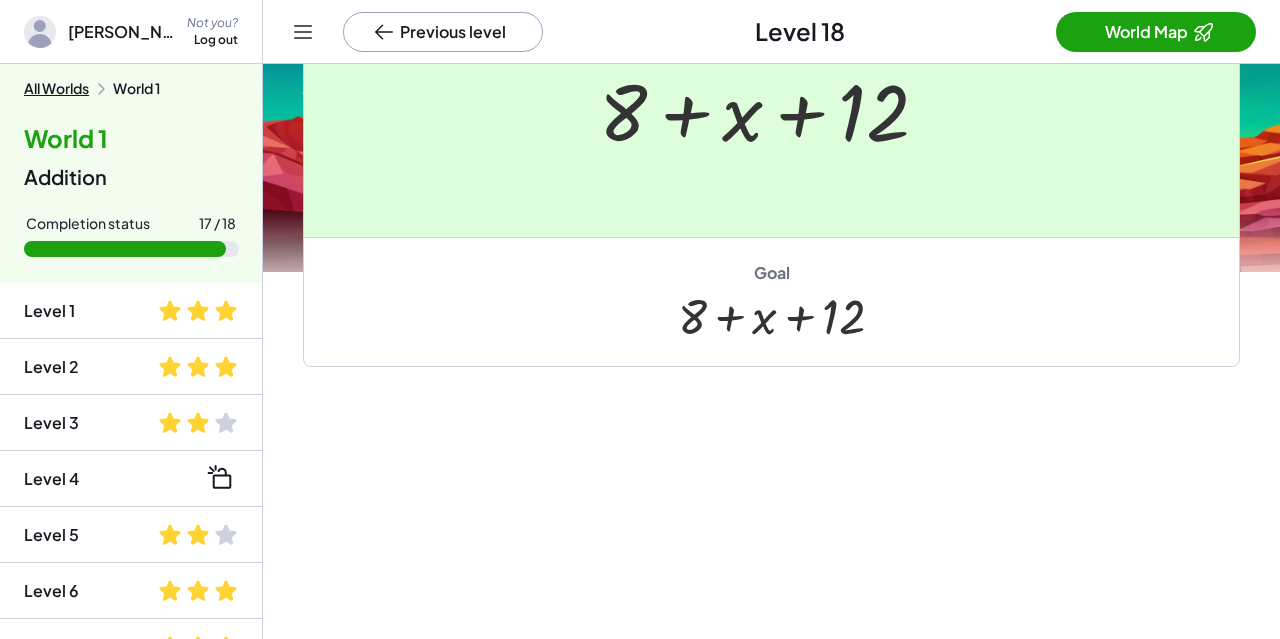 click on "World Map" at bounding box center (1156, 32) 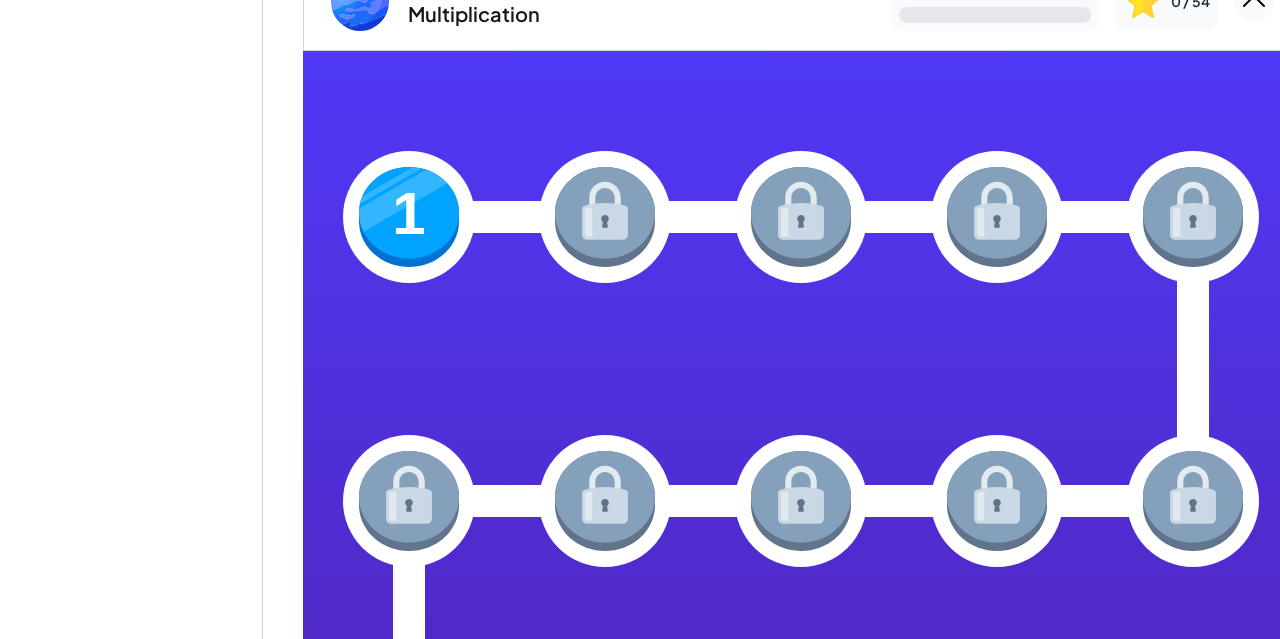 scroll, scrollTop: 356, scrollLeft: 0, axis: vertical 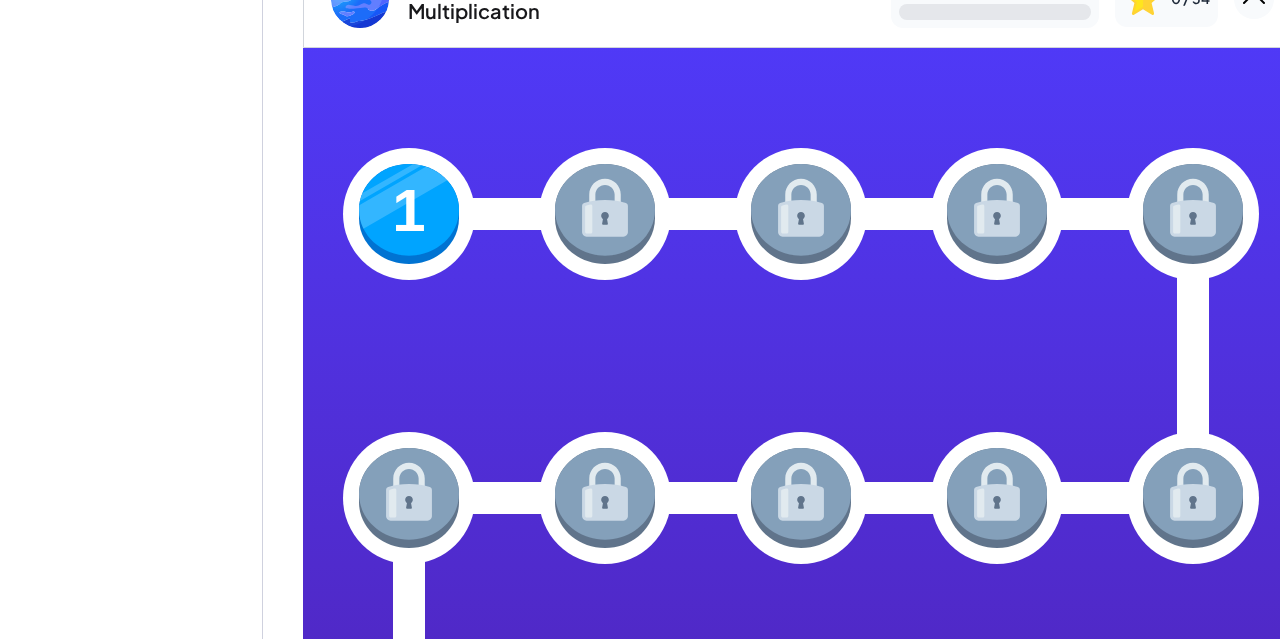 click at bounding box center [409, 214] 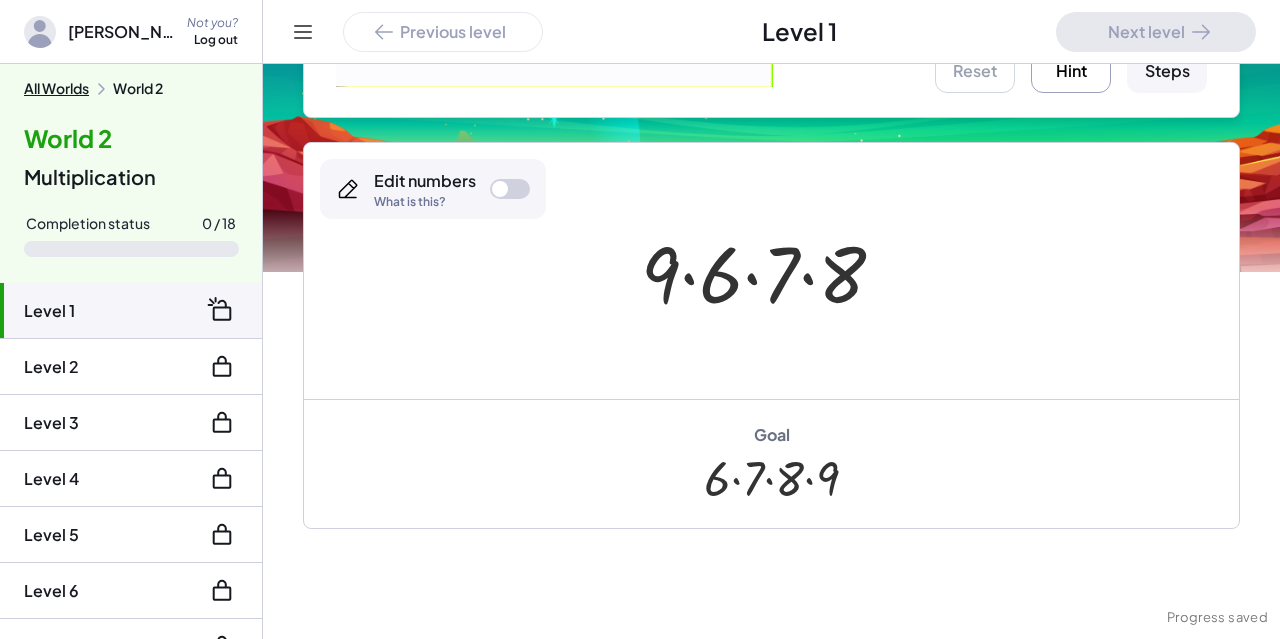 scroll, scrollTop: 448, scrollLeft: 0, axis: vertical 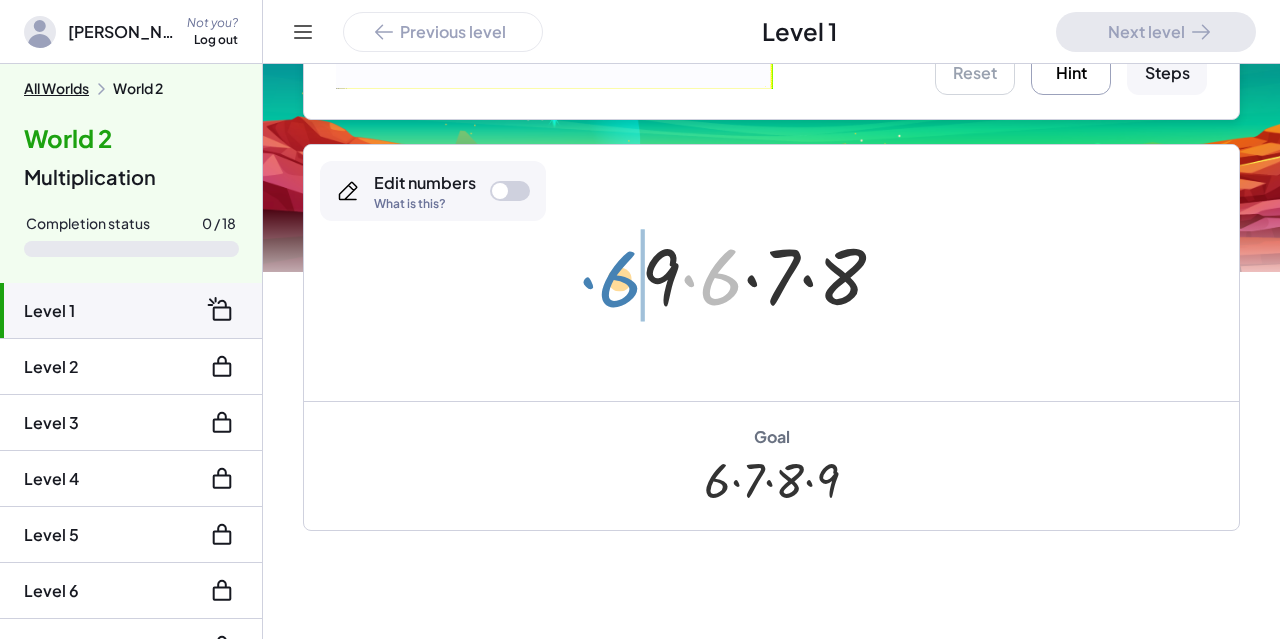 drag, startPoint x: 724, startPoint y: 279, endPoint x: 616, endPoint y: 281, distance: 108.01852 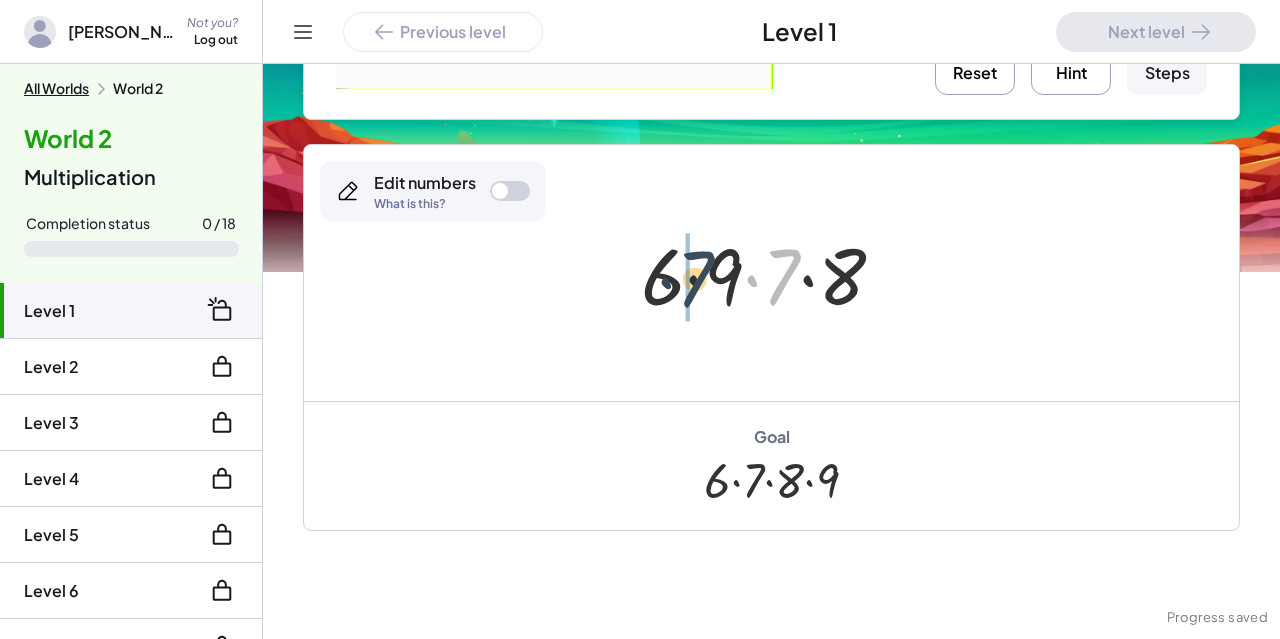drag, startPoint x: 795, startPoint y: 271, endPoint x: 702, endPoint y: 273, distance: 93.0215 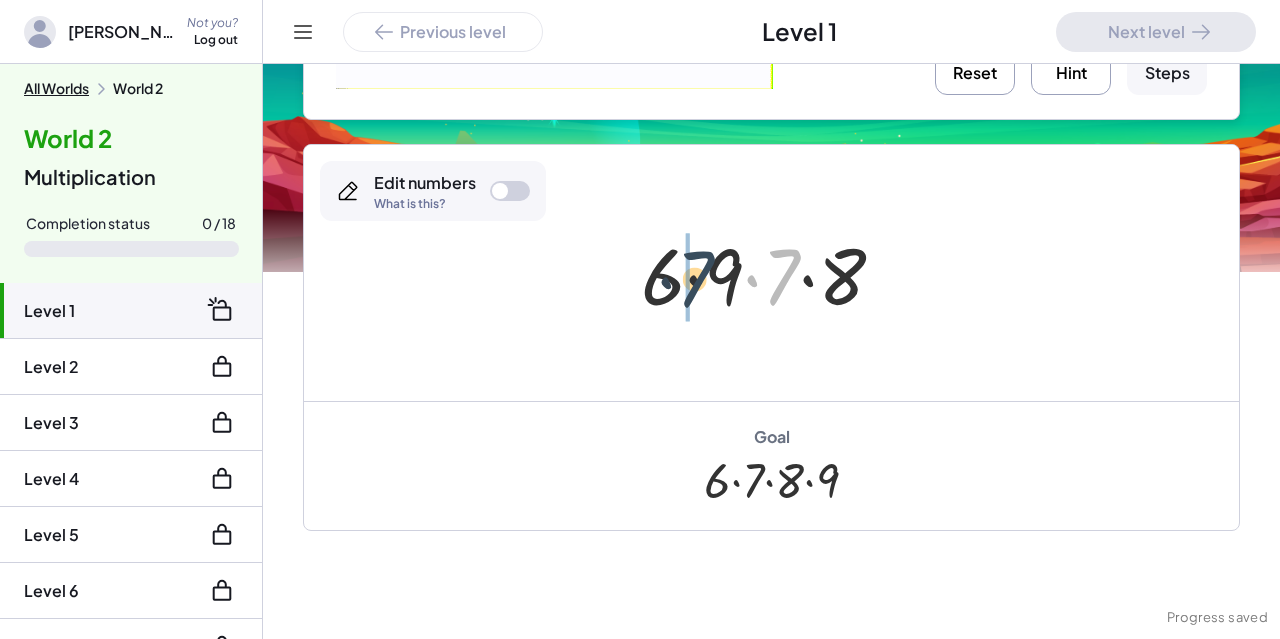 click at bounding box center [771, 273] 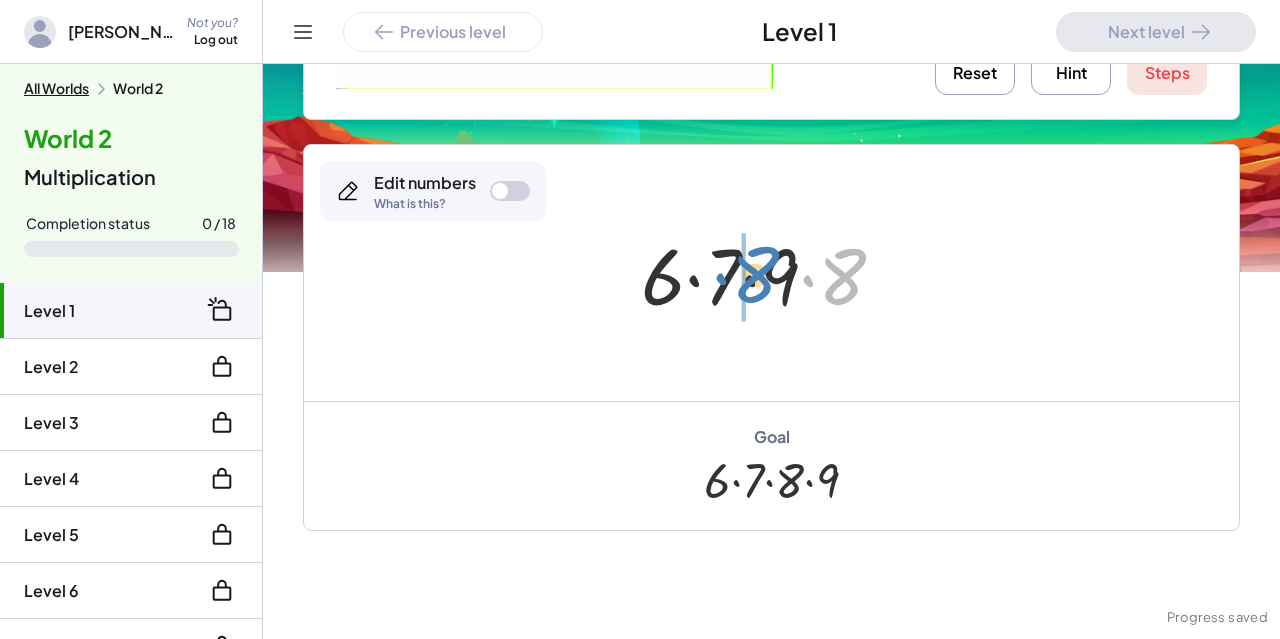 drag, startPoint x: 843, startPoint y: 276, endPoint x: 755, endPoint y: 273, distance: 88.051125 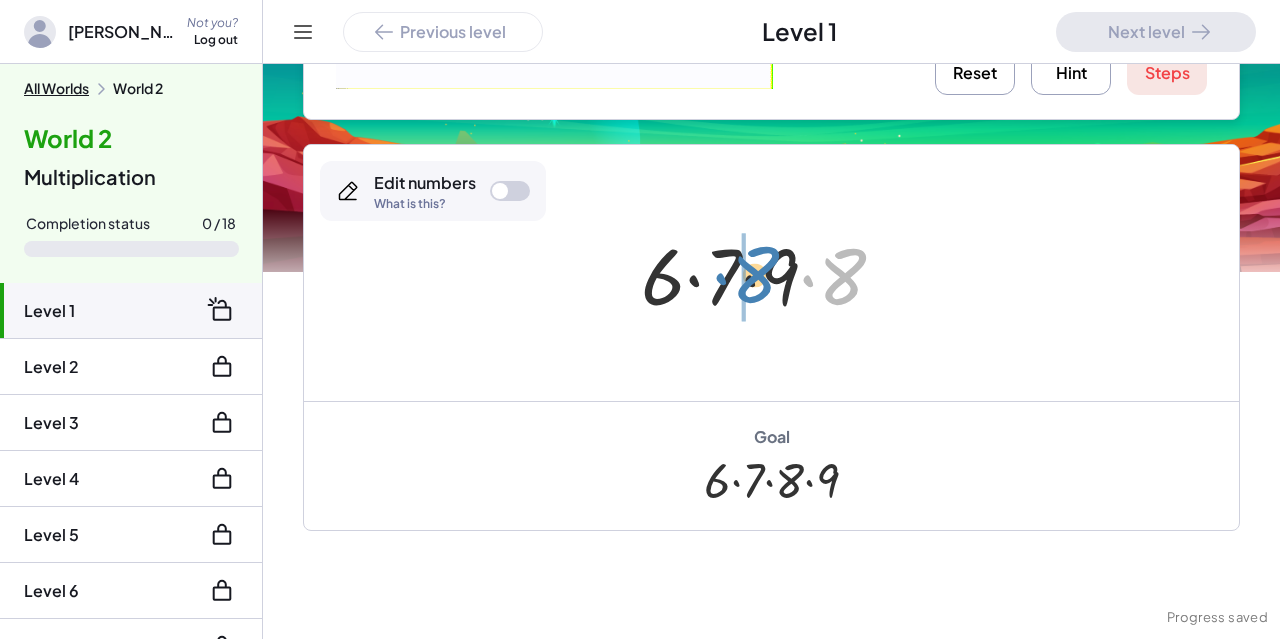 click at bounding box center [771, 273] 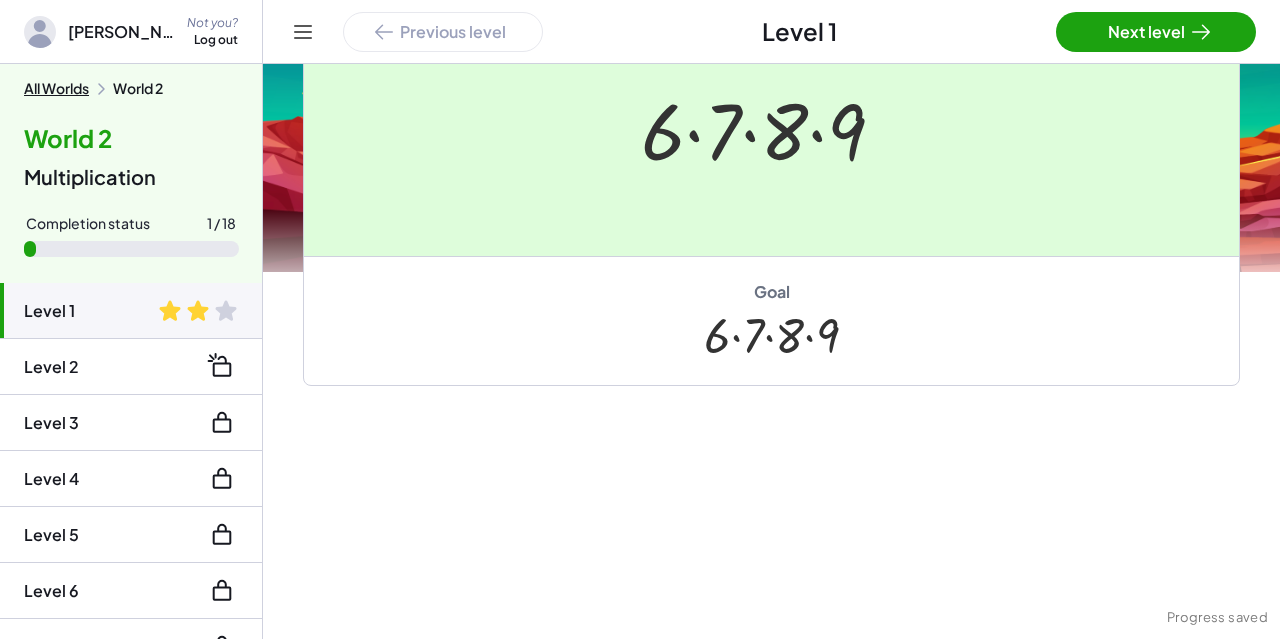 scroll, scrollTop: 611, scrollLeft: 0, axis: vertical 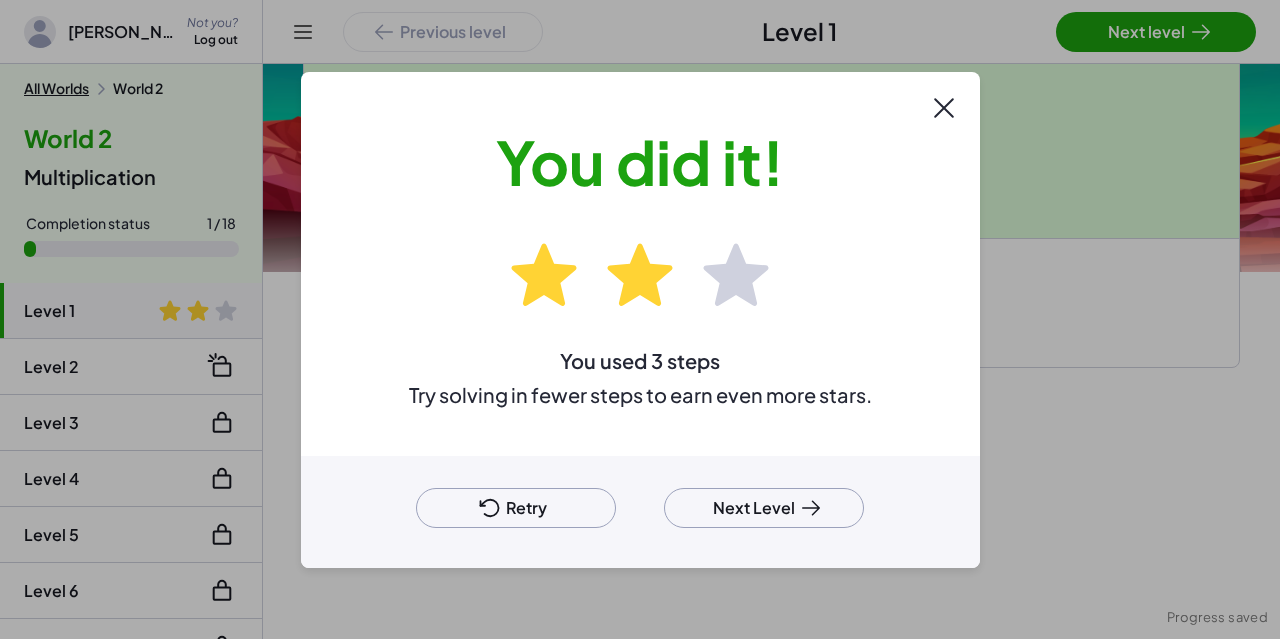 click on "Next Level" at bounding box center (764, 508) 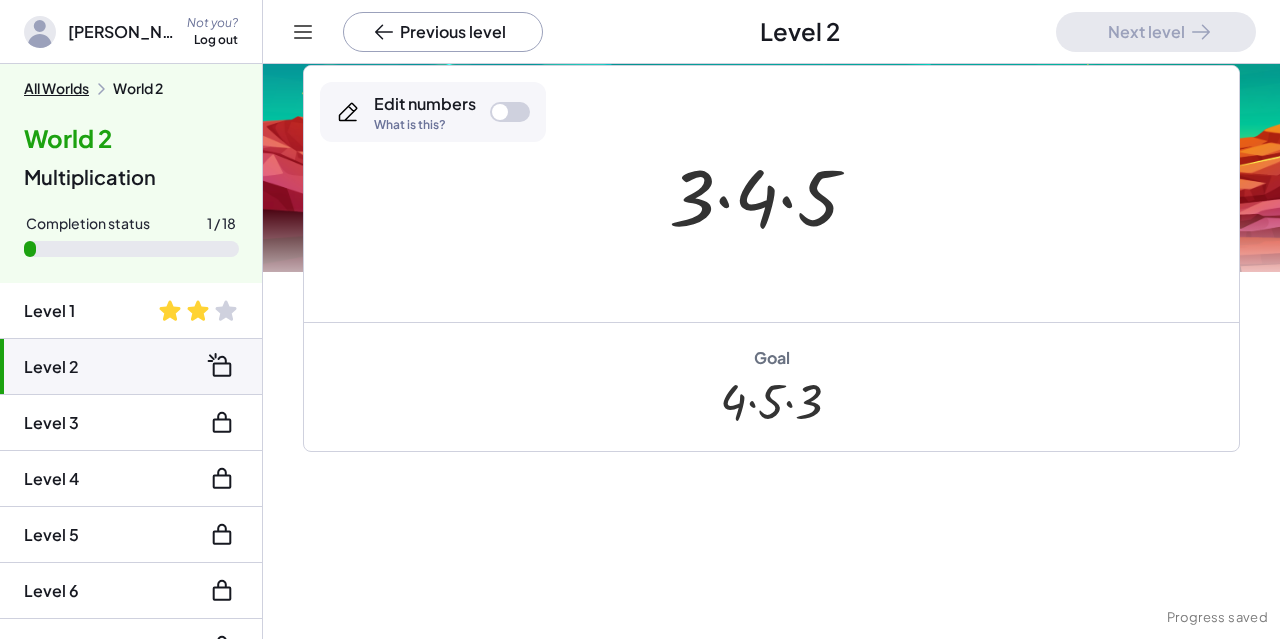 scroll, scrollTop: 183, scrollLeft: 0, axis: vertical 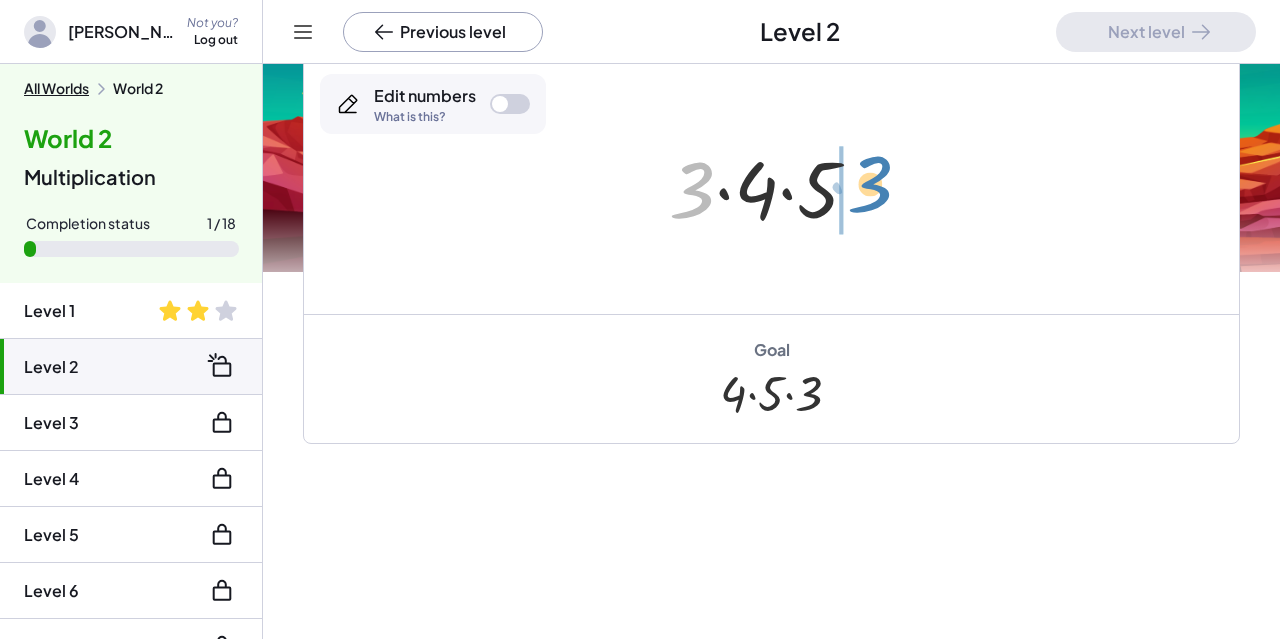 drag, startPoint x: 688, startPoint y: 198, endPoint x: 870, endPoint y: 191, distance: 182.13457 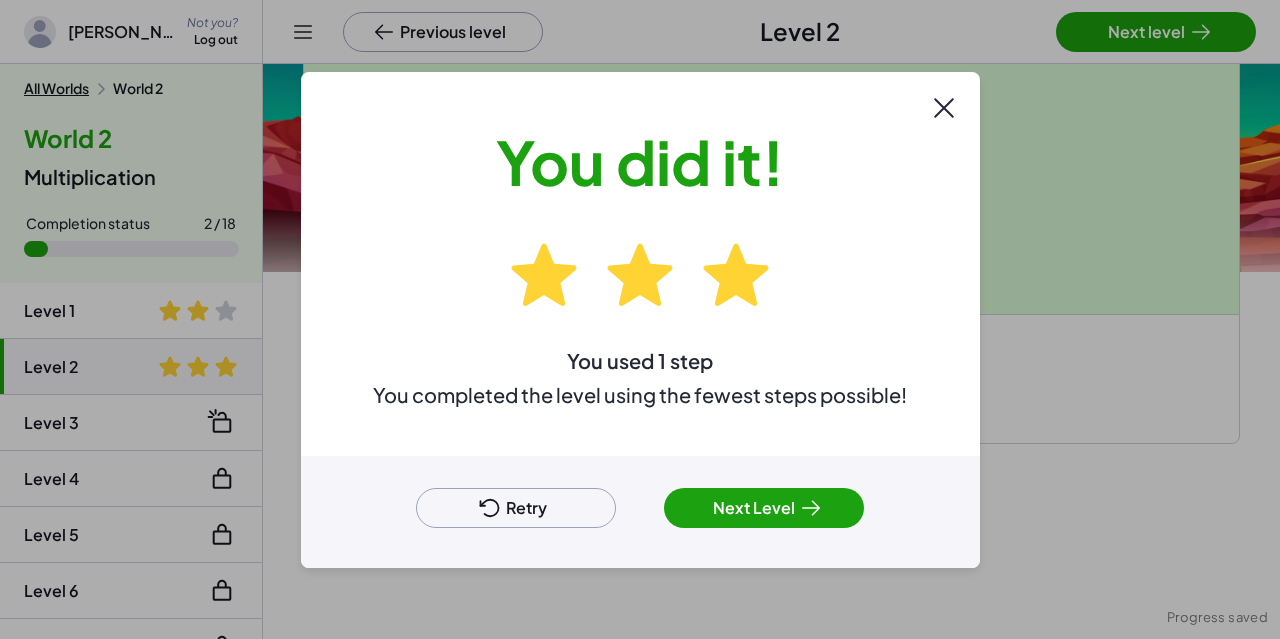 click on "Next Level" at bounding box center (764, 508) 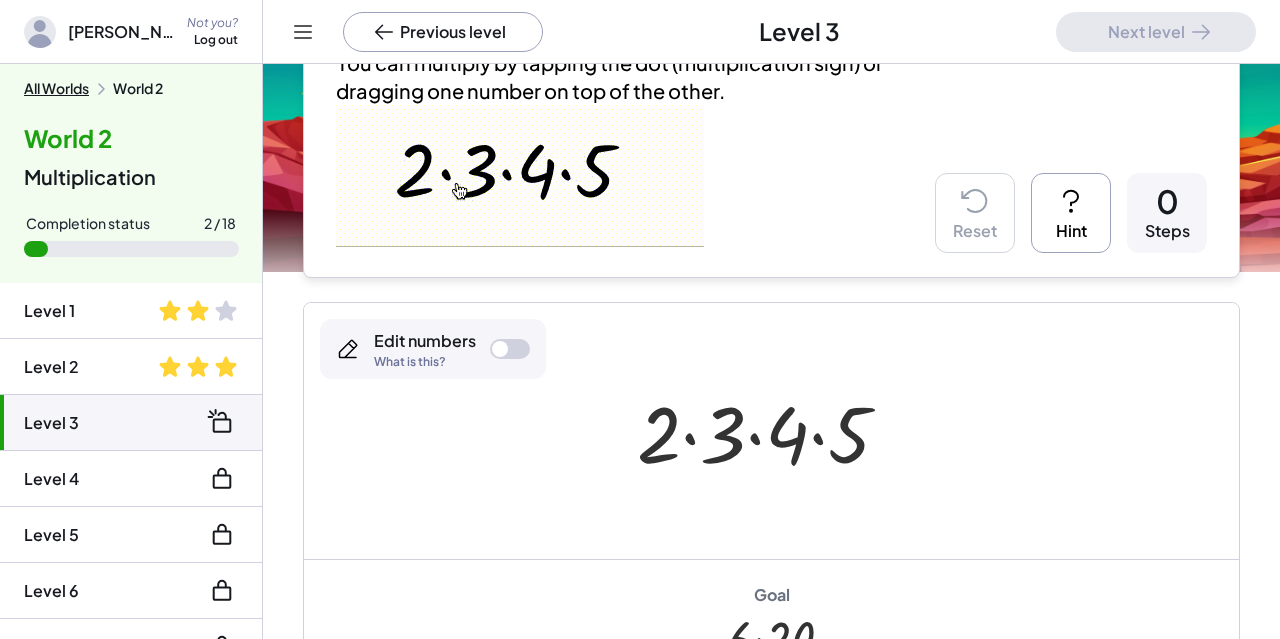 scroll, scrollTop: 354, scrollLeft: 0, axis: vertical 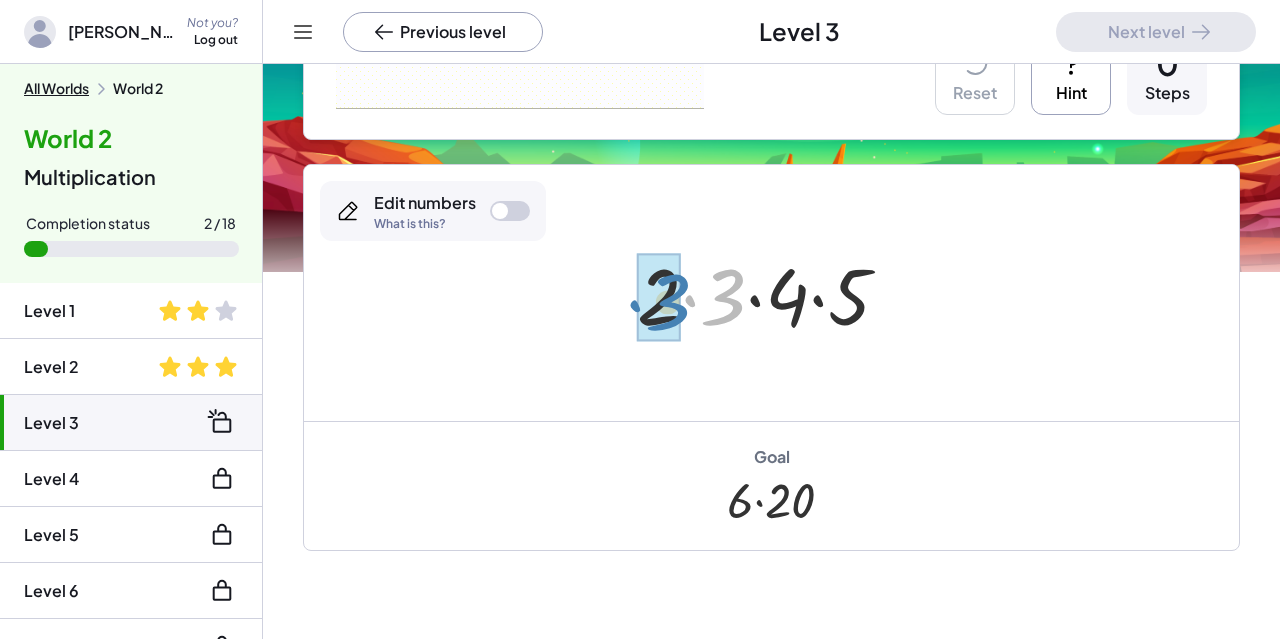 drag, startPoint x: 722, startPoint y: 304, endPoint x: 667, endPoint y: 308, distance: 55.145264 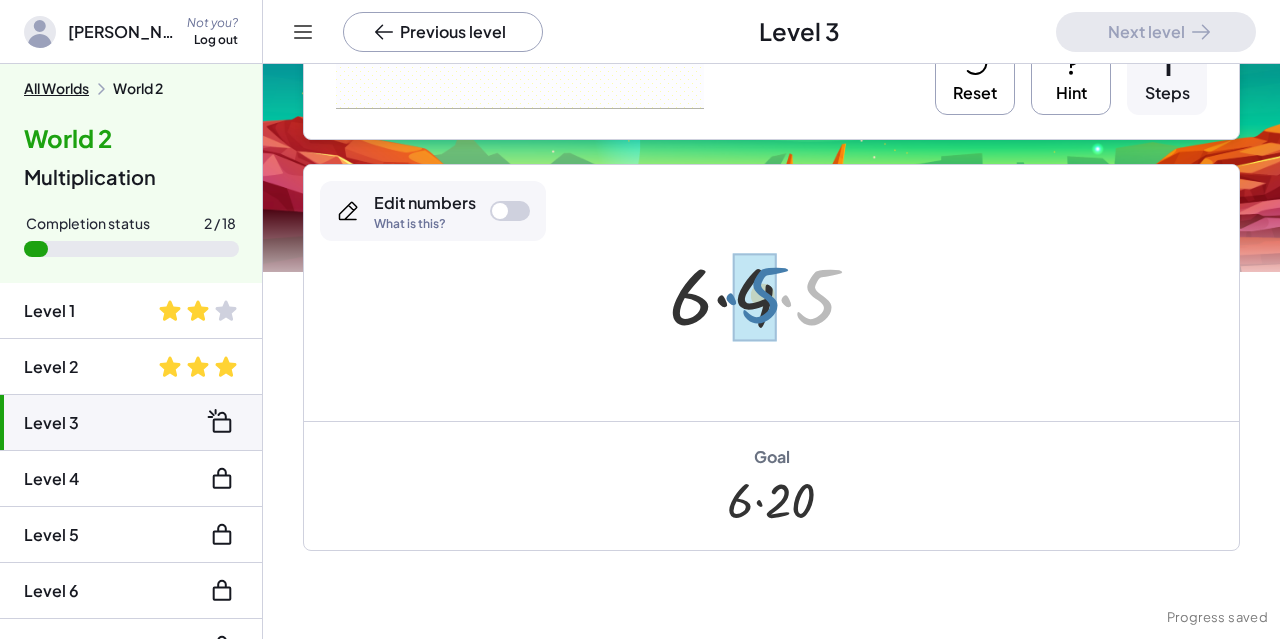 drag, startPoint x: 821, startPoint y: 303, endPoint x: 762, endPoint y: 303, distance: 59 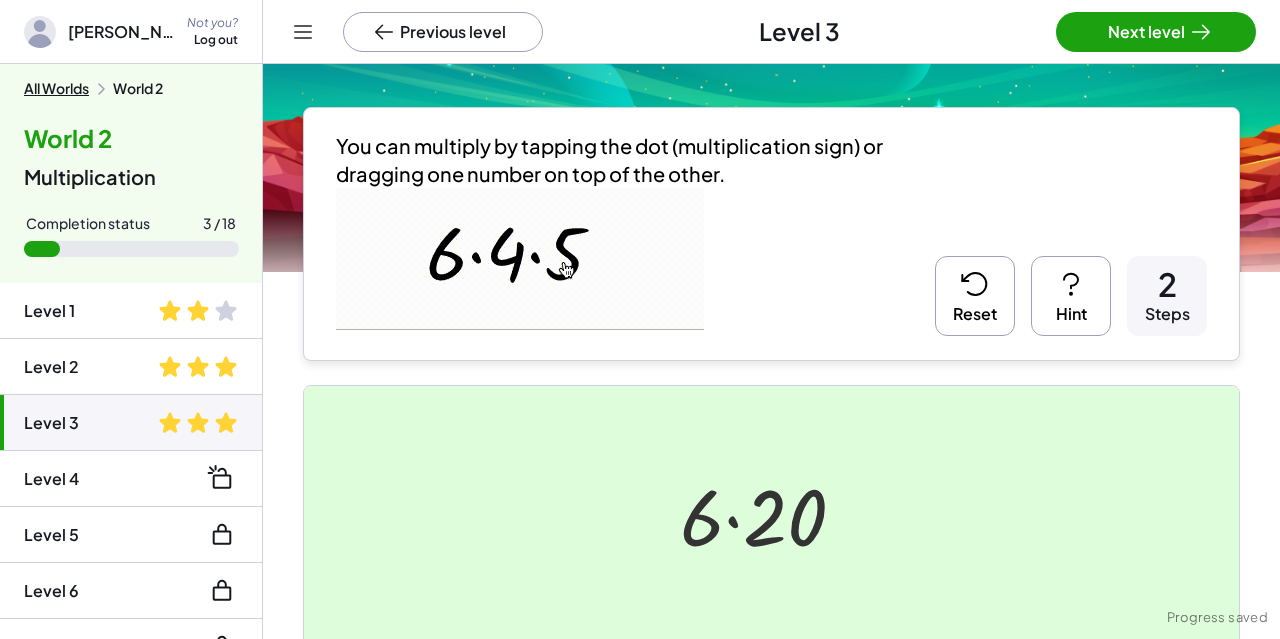 scroll, scrollTop: 112, scrollLeft: 0, axis: vertical 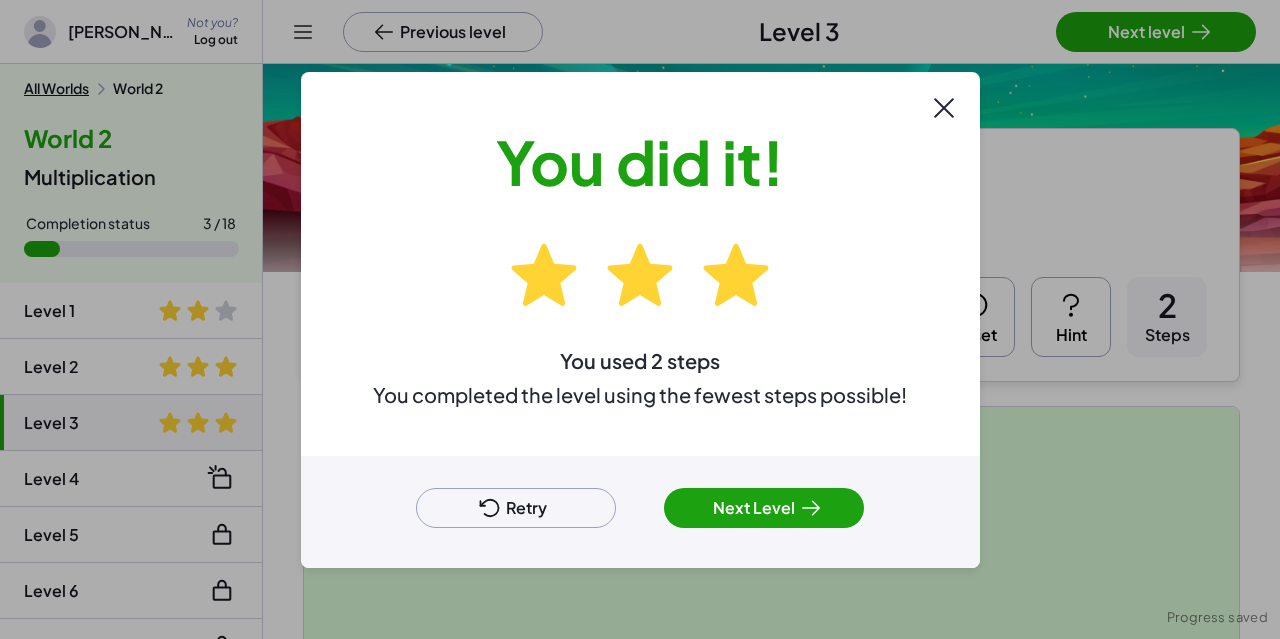 click on "Next Level" at bounding box center [764, 508] 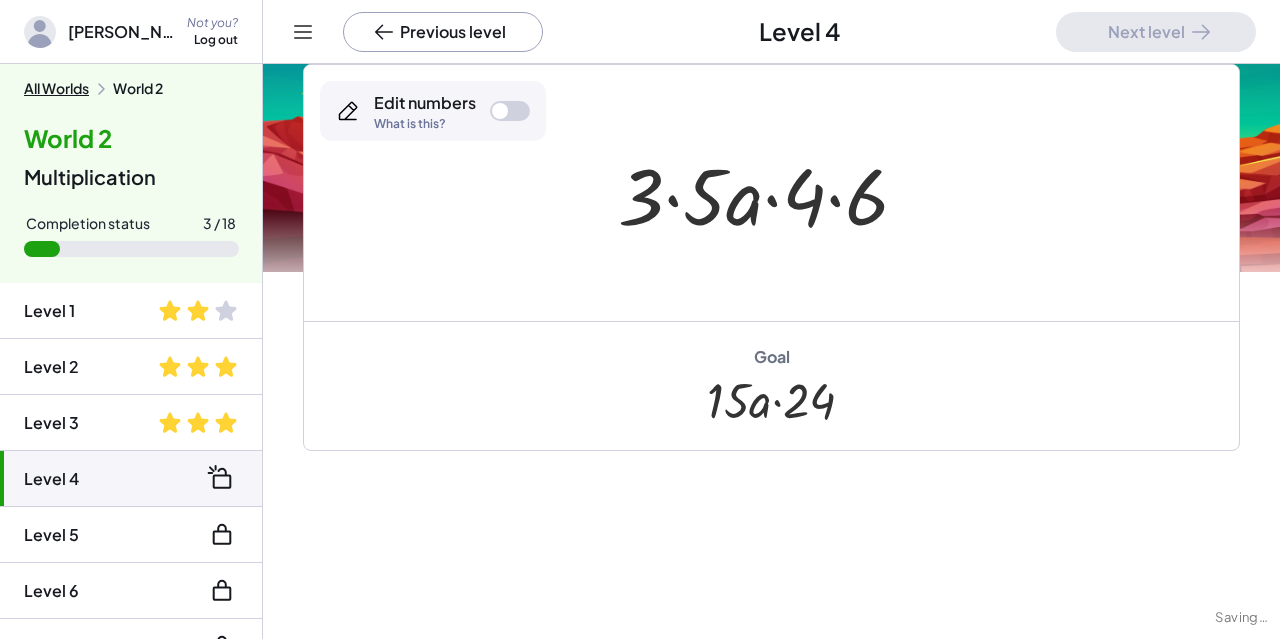 scroll, scrollTop: 177, scrollLeft: 0, axis: vertical 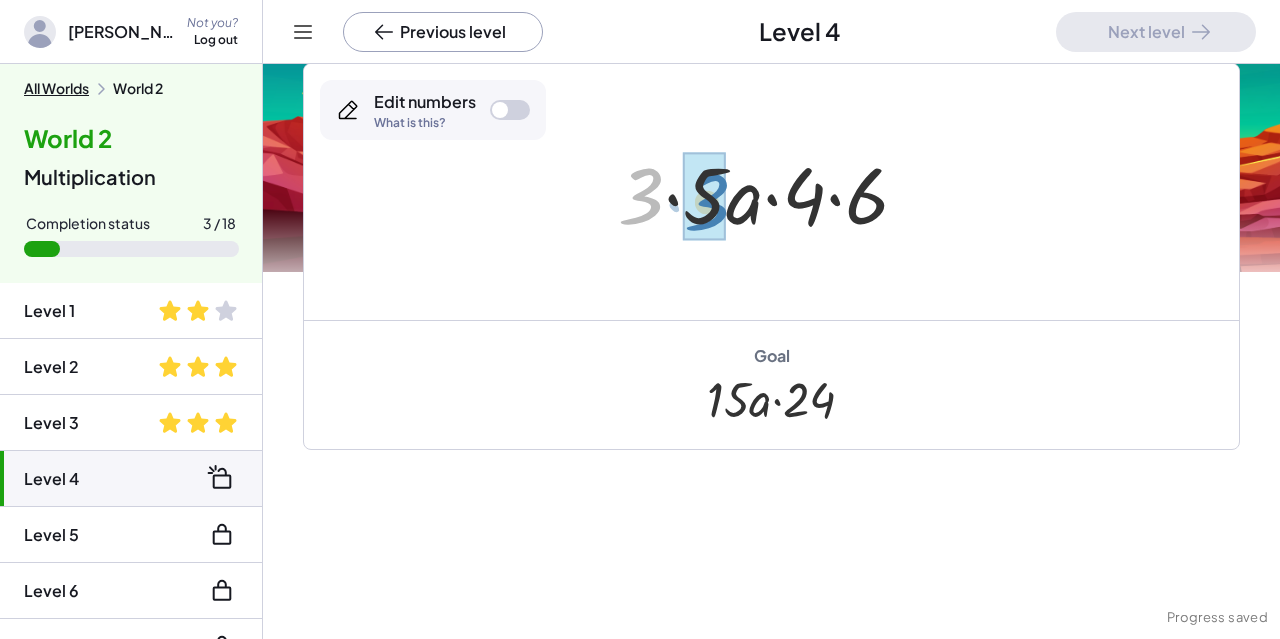 drag, startPoint x: 681, startPoint y: 195, endPoint x: 700, endPoint y: 197, distance: 19.104973 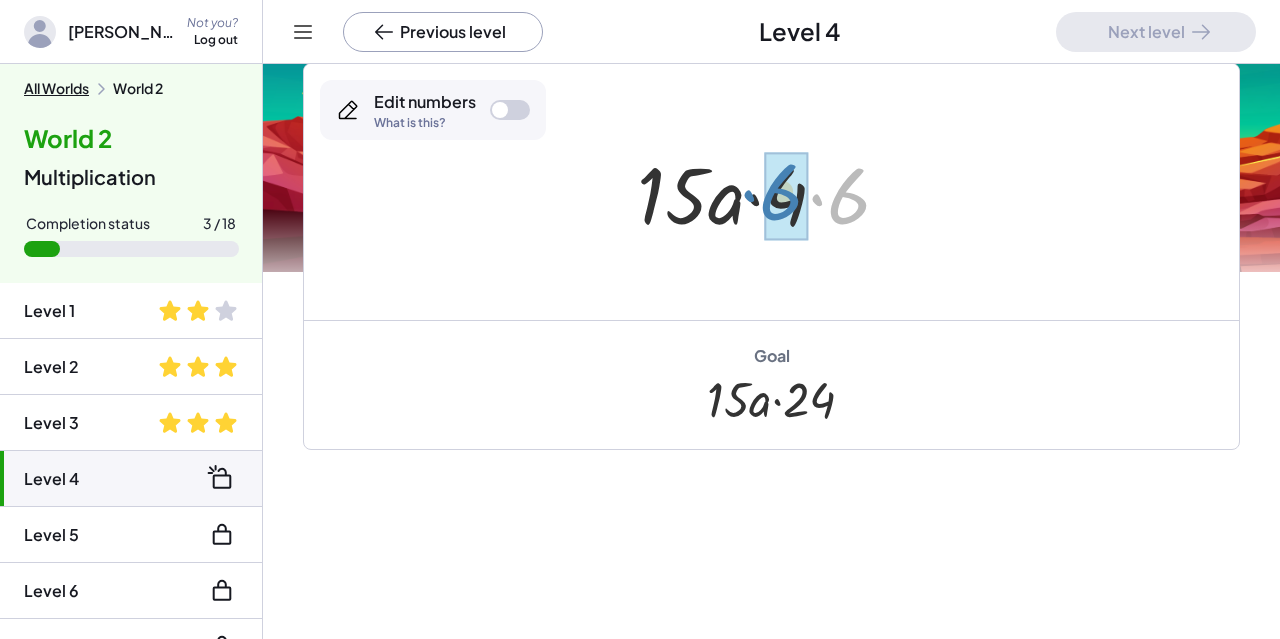 drag, startPoint x: 853, startPoint y: 198, endPoint x: 785, endPoint y: 194, distance: 68.117546 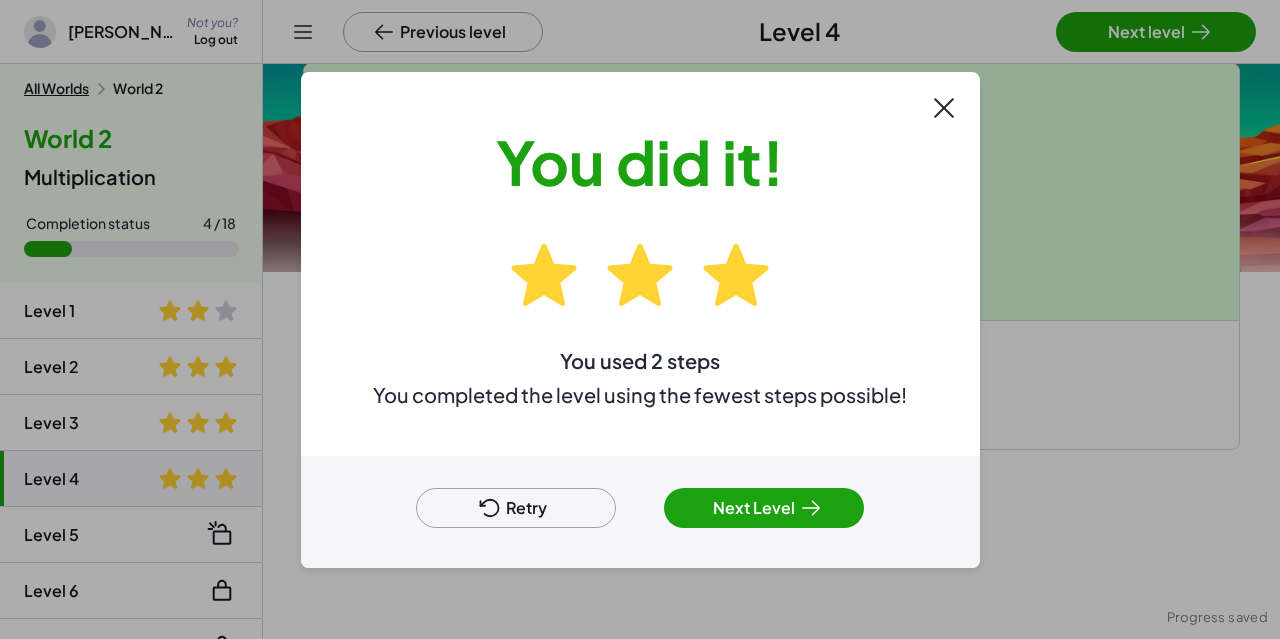 click on "Next Level" at bounding box center [764, 508] 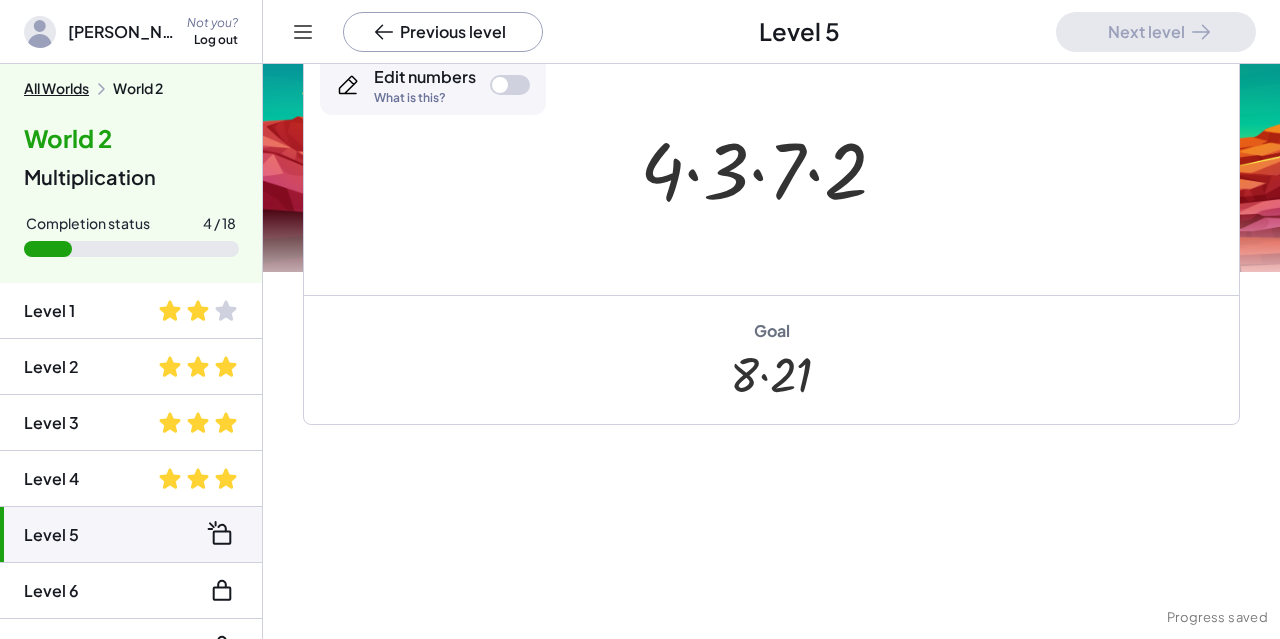 scroll, scrollTop: 357, scrollLeft: 0, axis: vertical 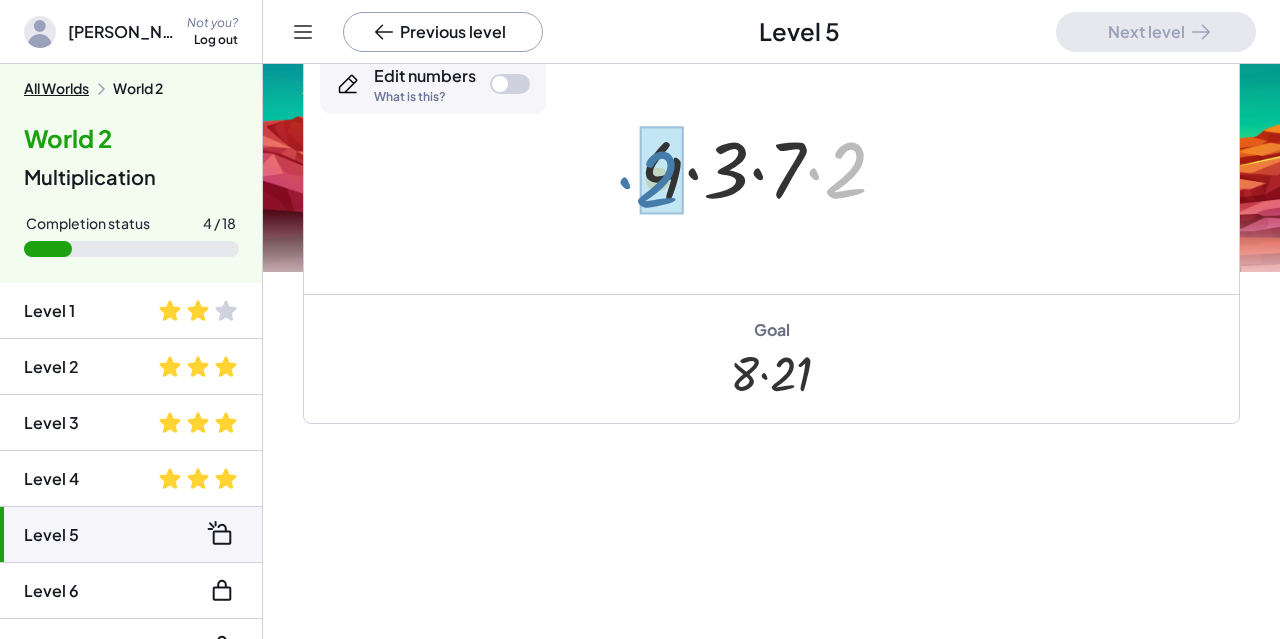 drag, startPoint x: 844, startPoint y: 163, endPoint x: 653, endPoint y: 171, distance: 191.16747 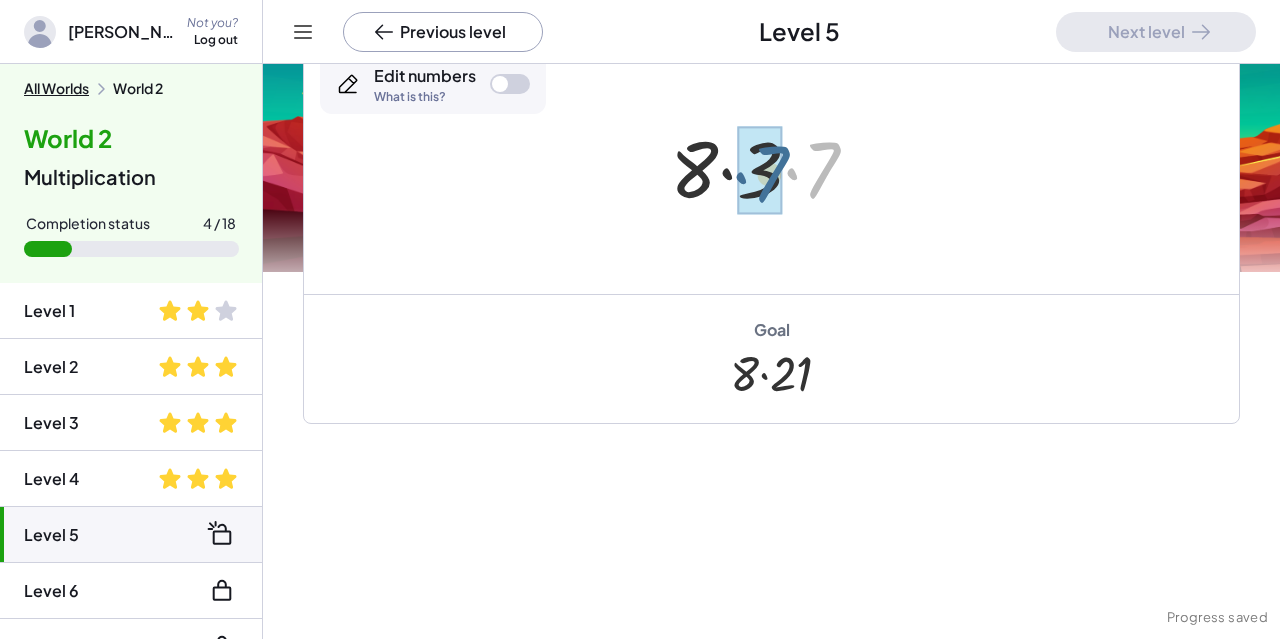 drag, startPoint x: 834, startPoint y: 159, endPoint x: 777, endPoint y: 163, distance: 57.14018 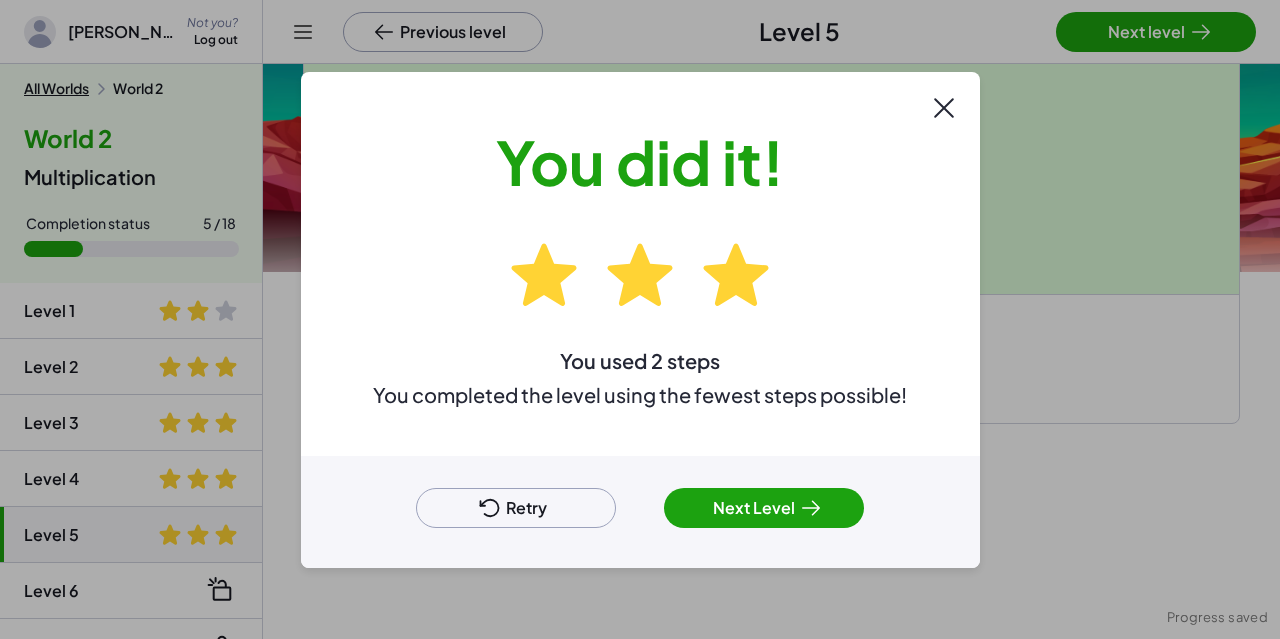 click on "Next Level" at bounding box center (764, 508) 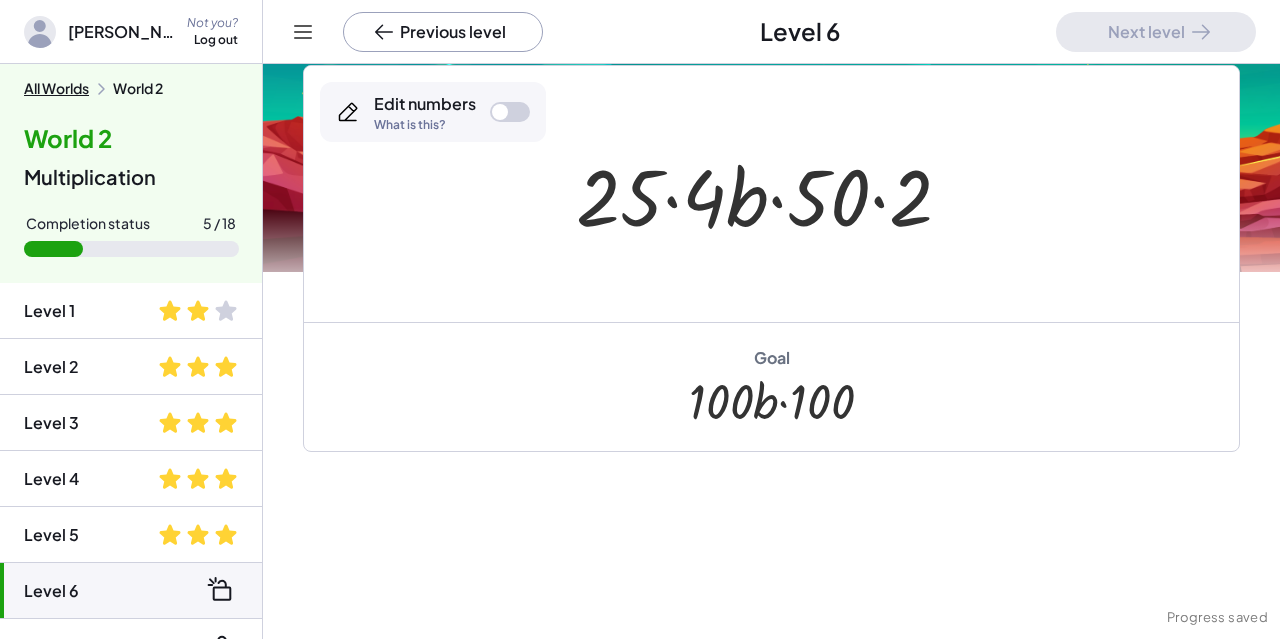 scroll, scrollTop: 173, scrollLeft: 0, axis: vertical 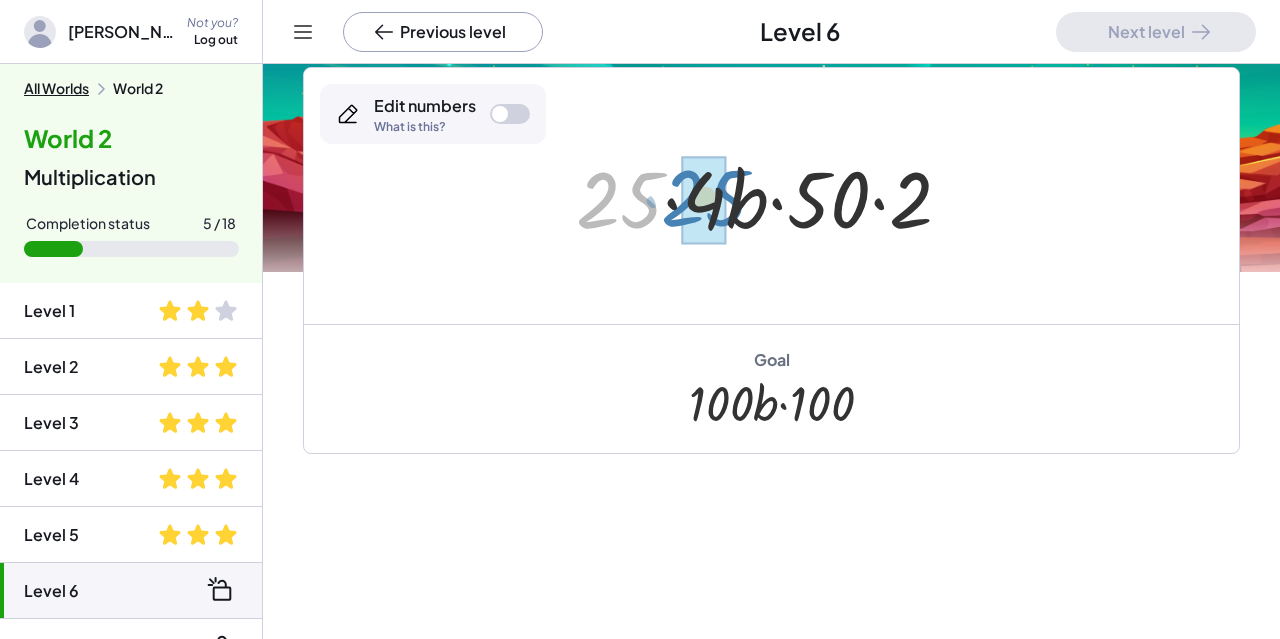 drag, startPoint x: 591, startPoint y: 199, endPoint x: 676, endPoint y: 197, distance: 85.02353 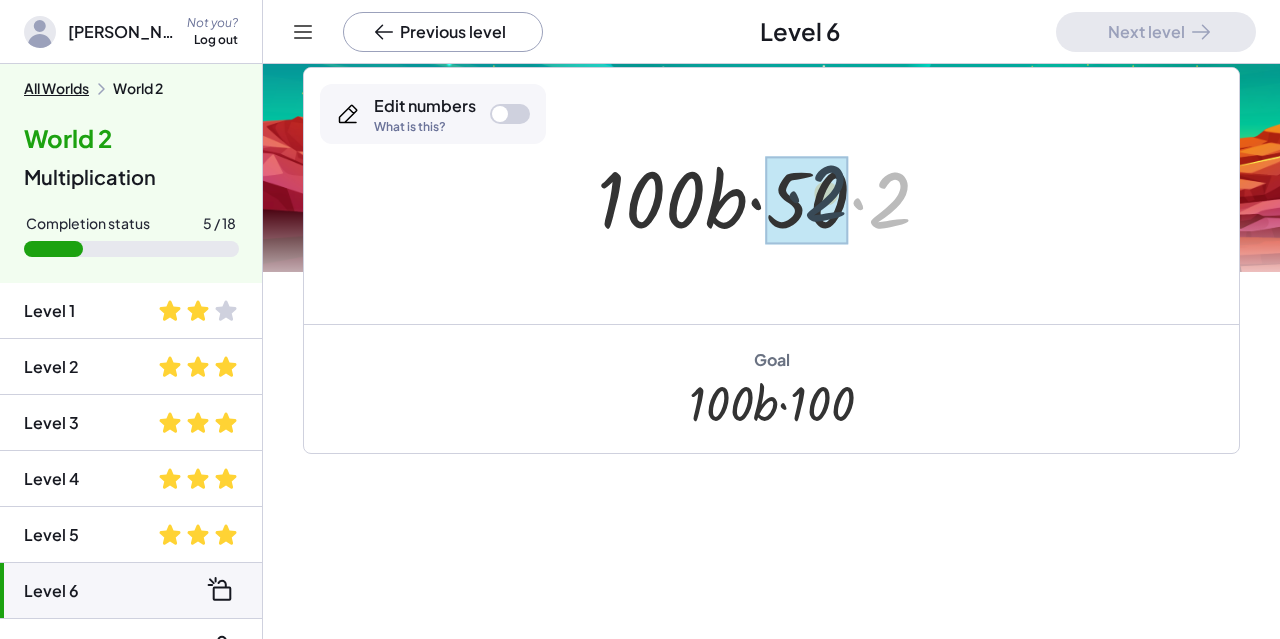 drag, startPoint x: 893, startPoint y: 206, endPoint x: 827, endPoint y: 199, distance: 66.37017 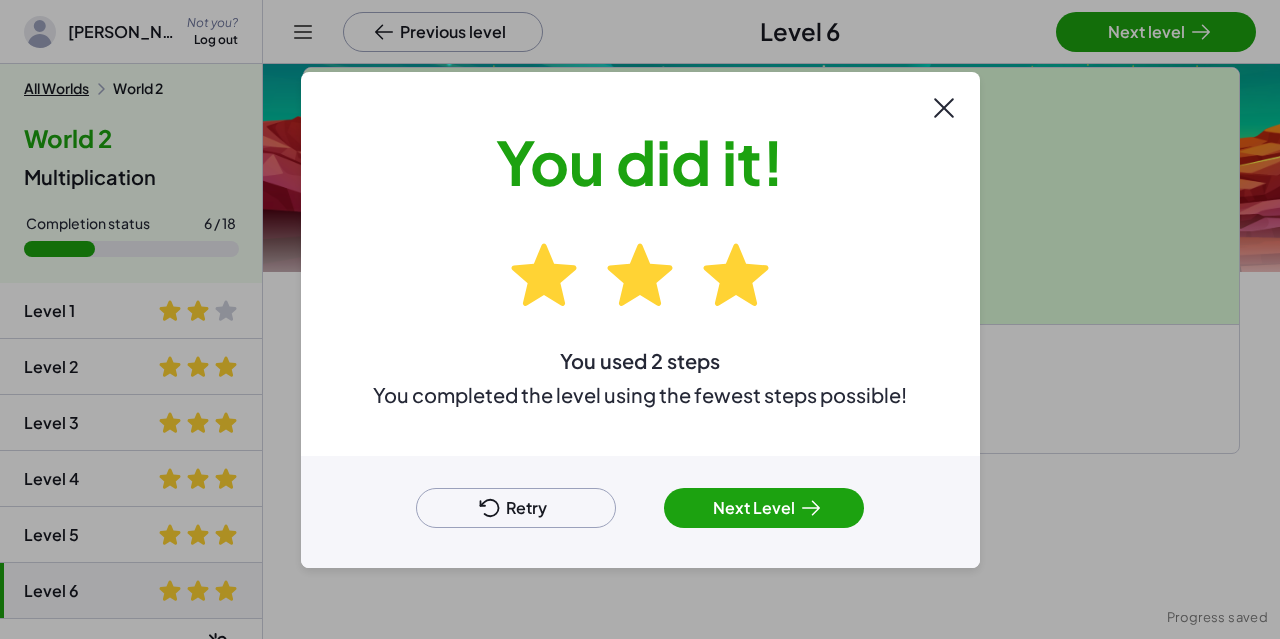 click on "Next Level" at bounding box center [764, 508] 